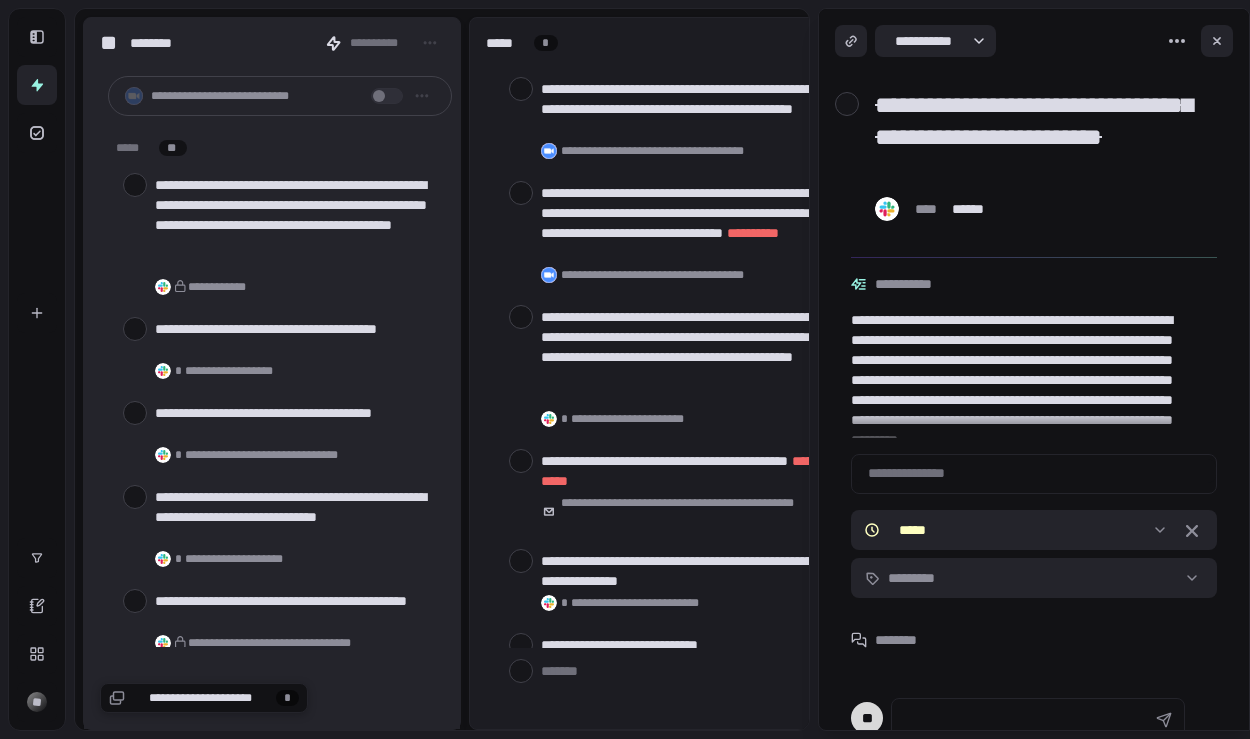 scroll, scrollTop: 0, scrollLeft: 0, axis: both 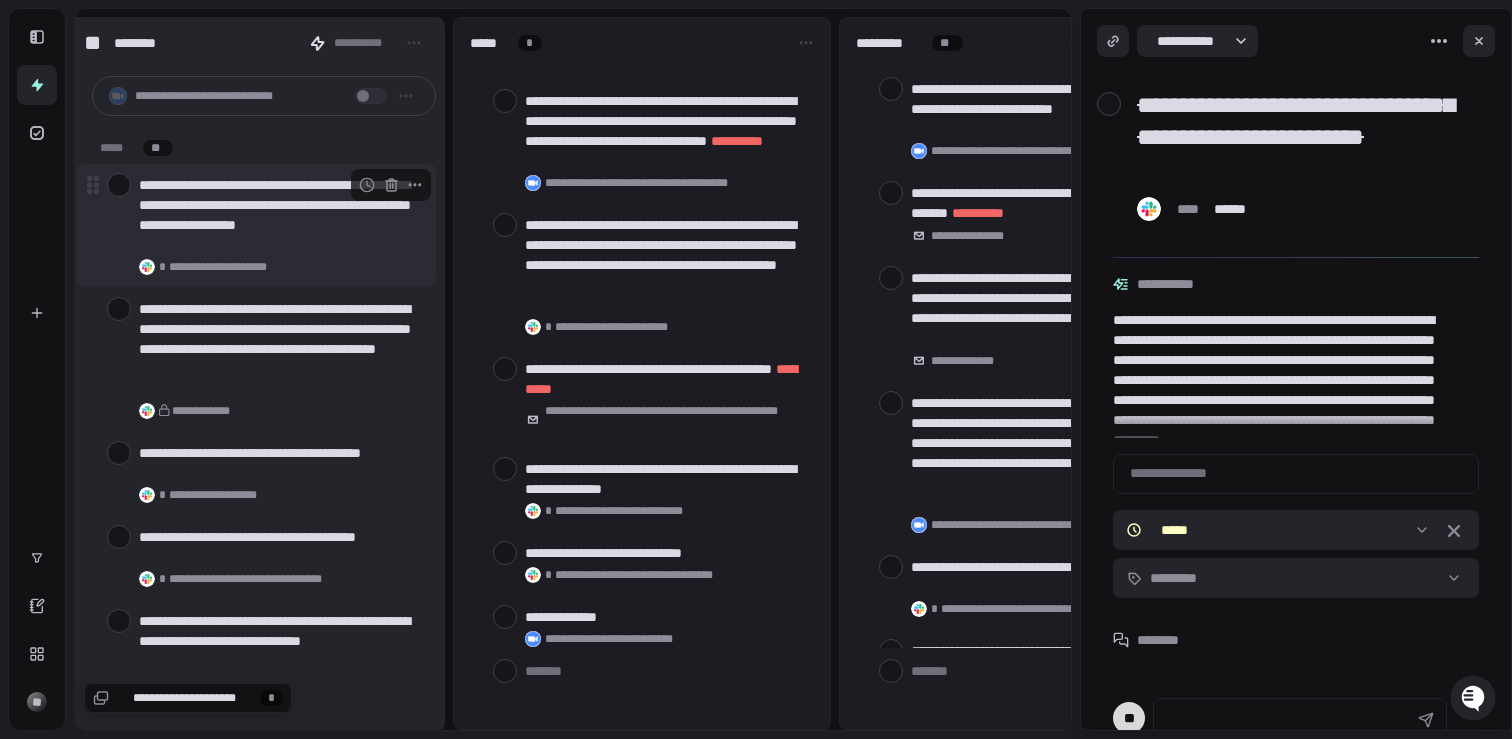 click at bounding box center (119, 185) 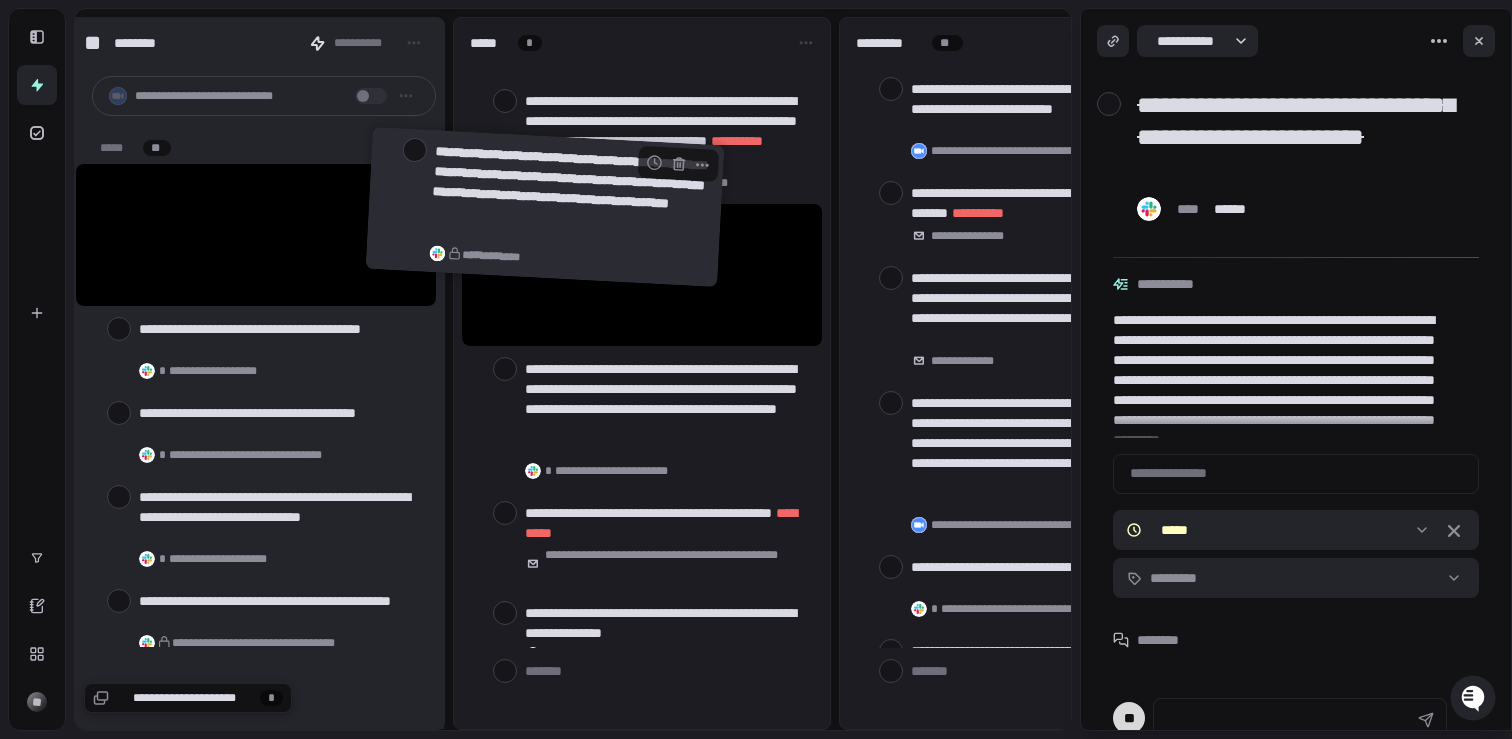 drag, startPoint x: 321, startPoint y: 260, endPoint x: 639, endPoint y: 225, distance: 319.9203 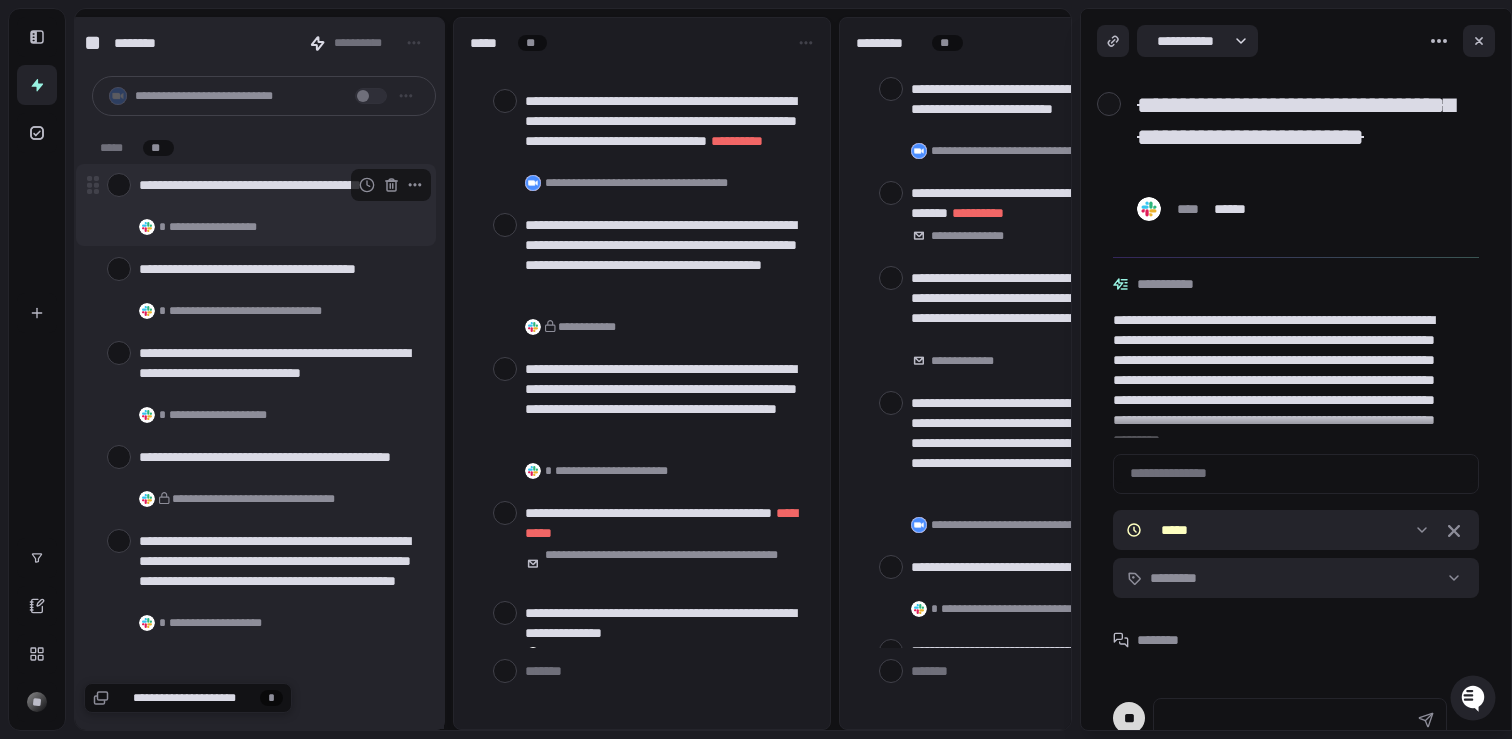 click at bounding box center (119, 185) 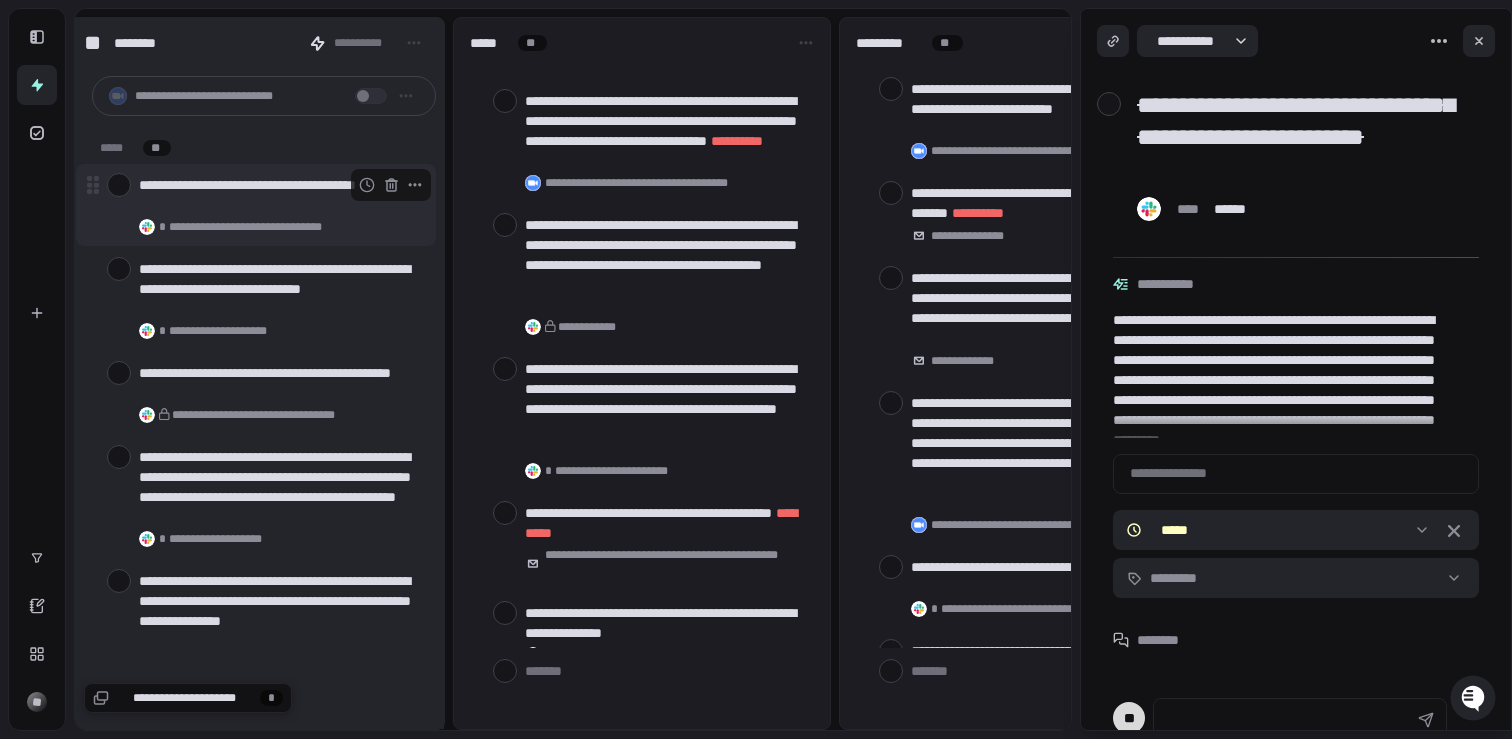 click at bounding box center (119, 185) 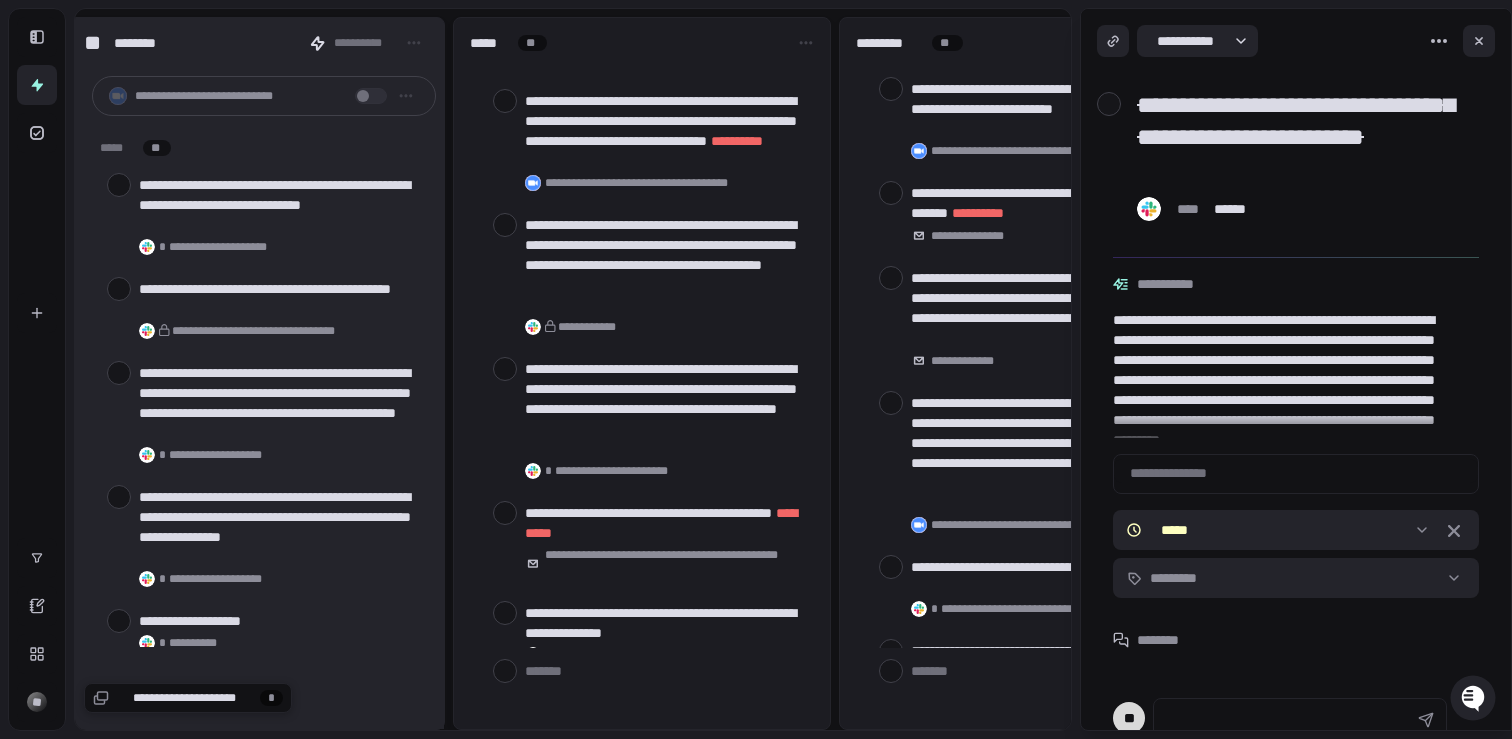 click at bounding box center [119, 185] 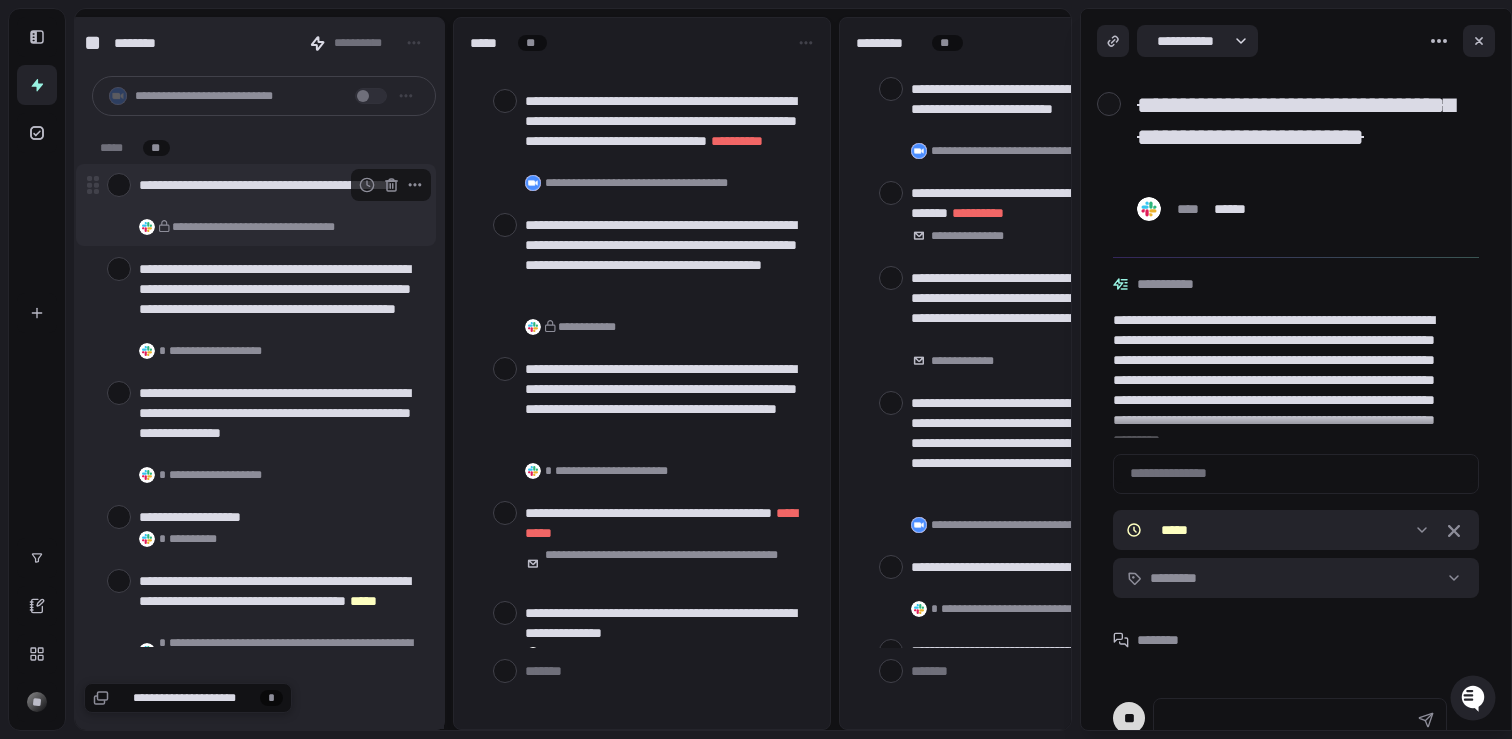 click at bounding box center [119, 185] 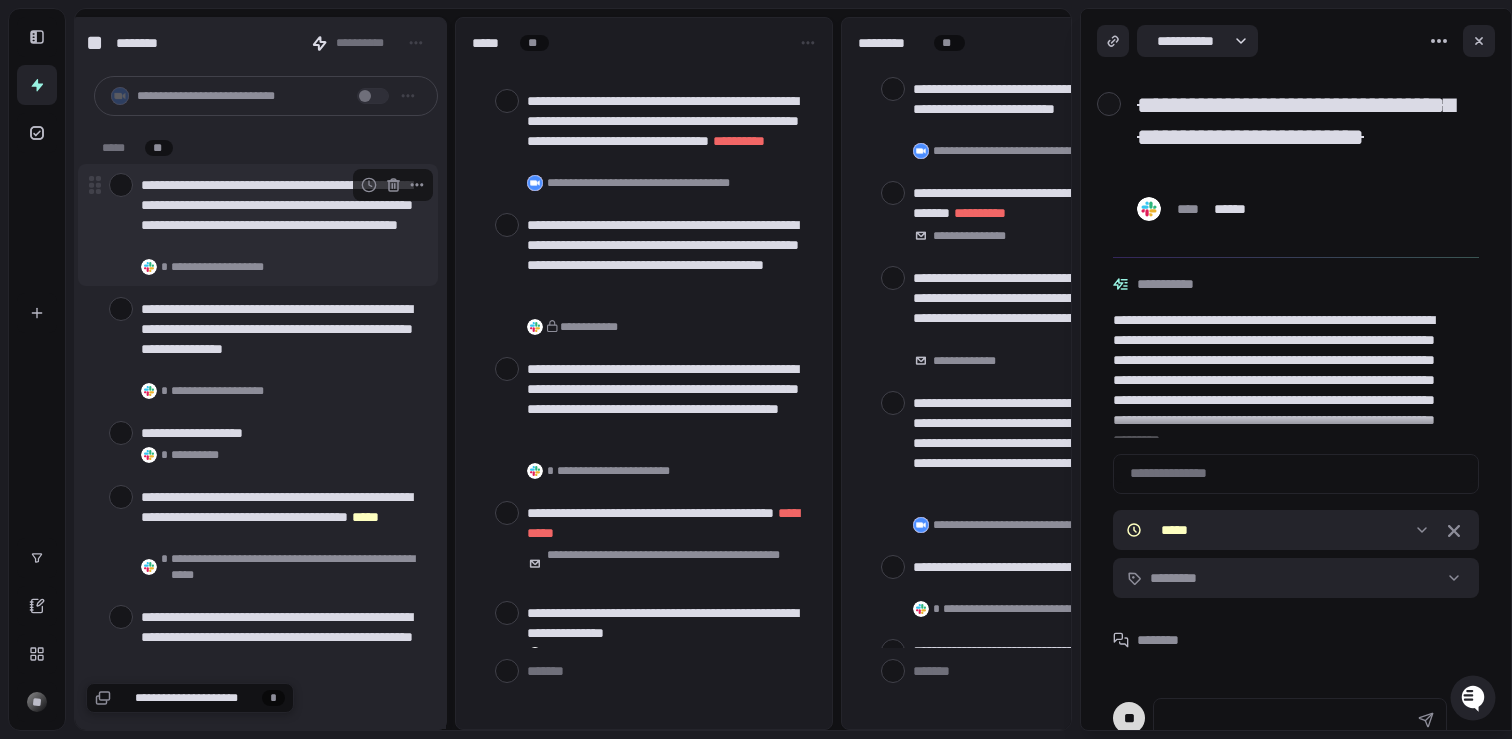 scroll, scrollTop: 0, scrollLeft: 12, axis: horizontal 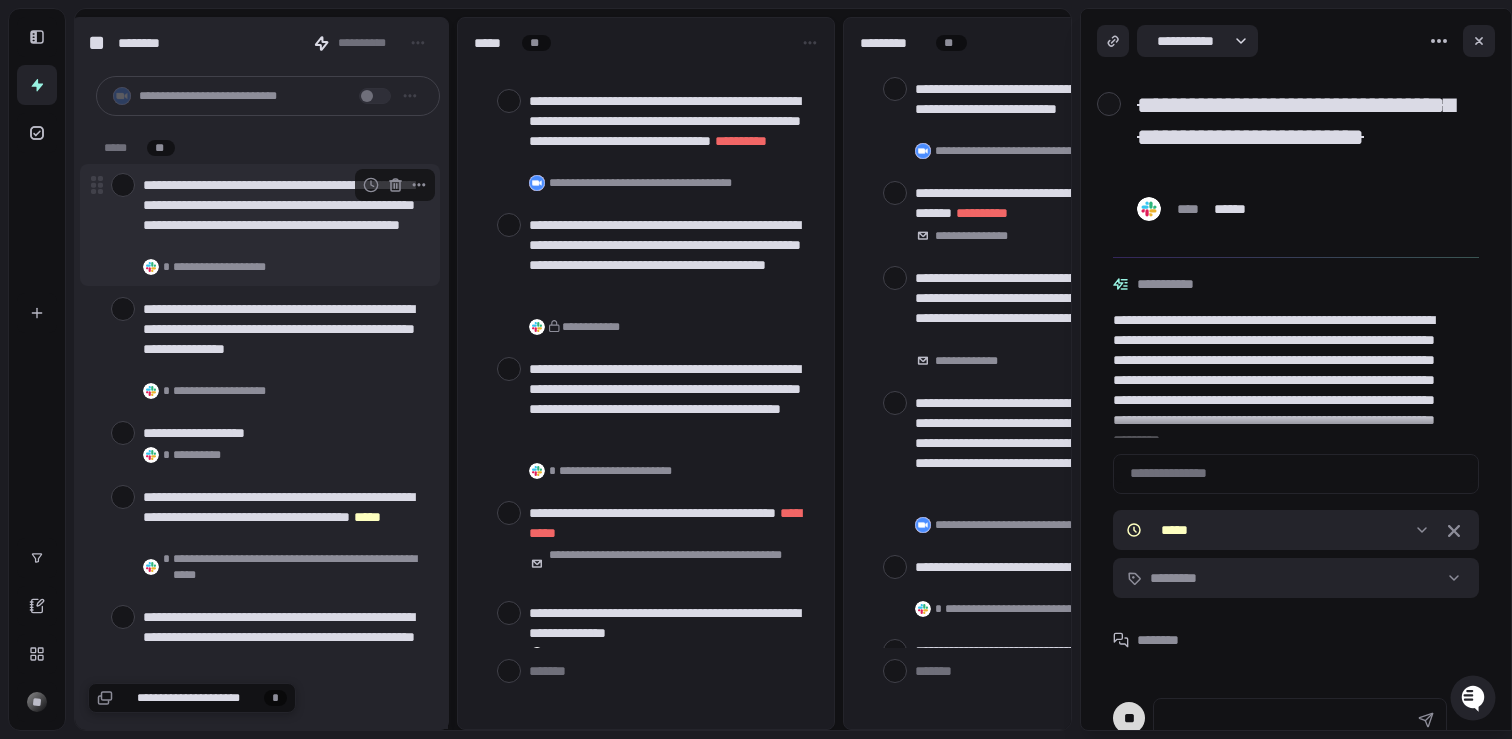 click at bounding box center (123, 185) 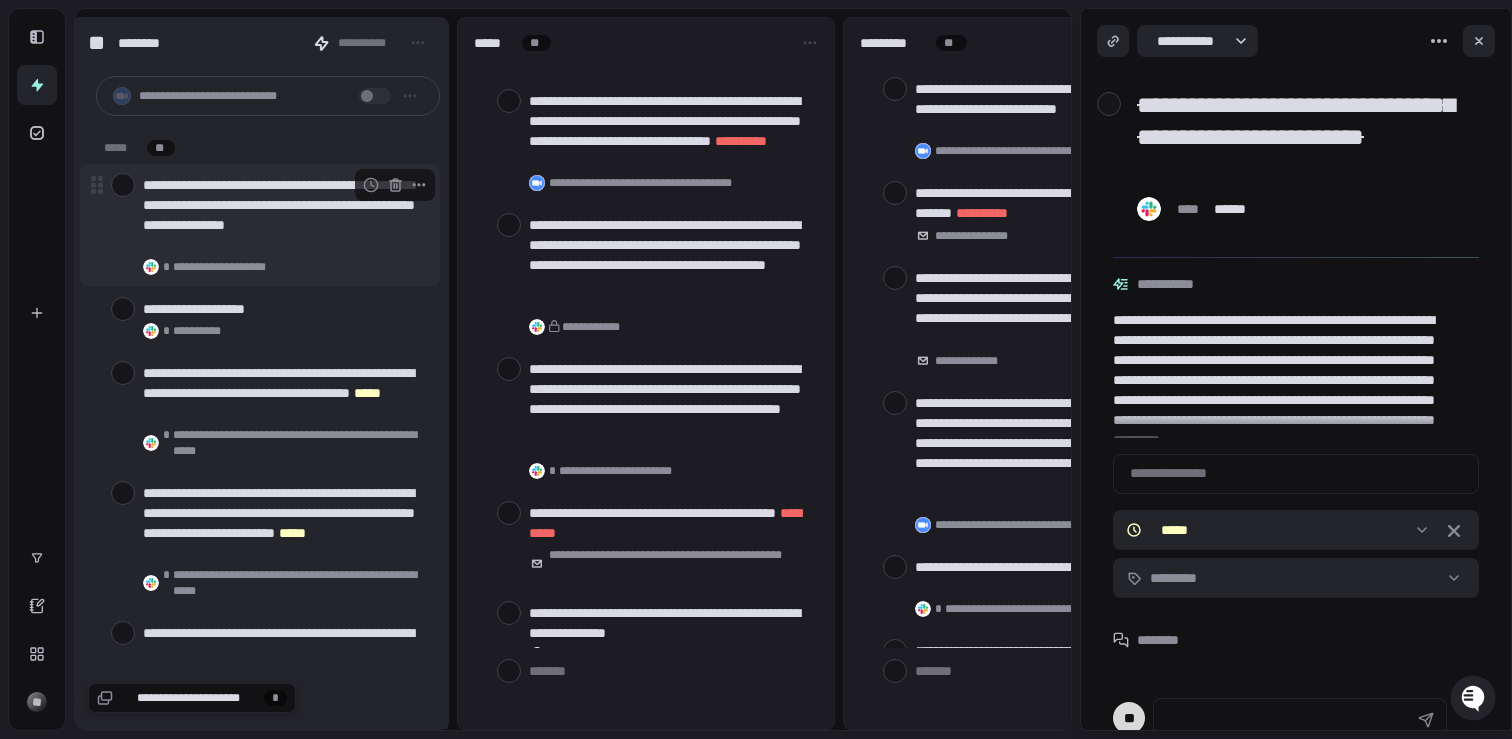 type on "*" 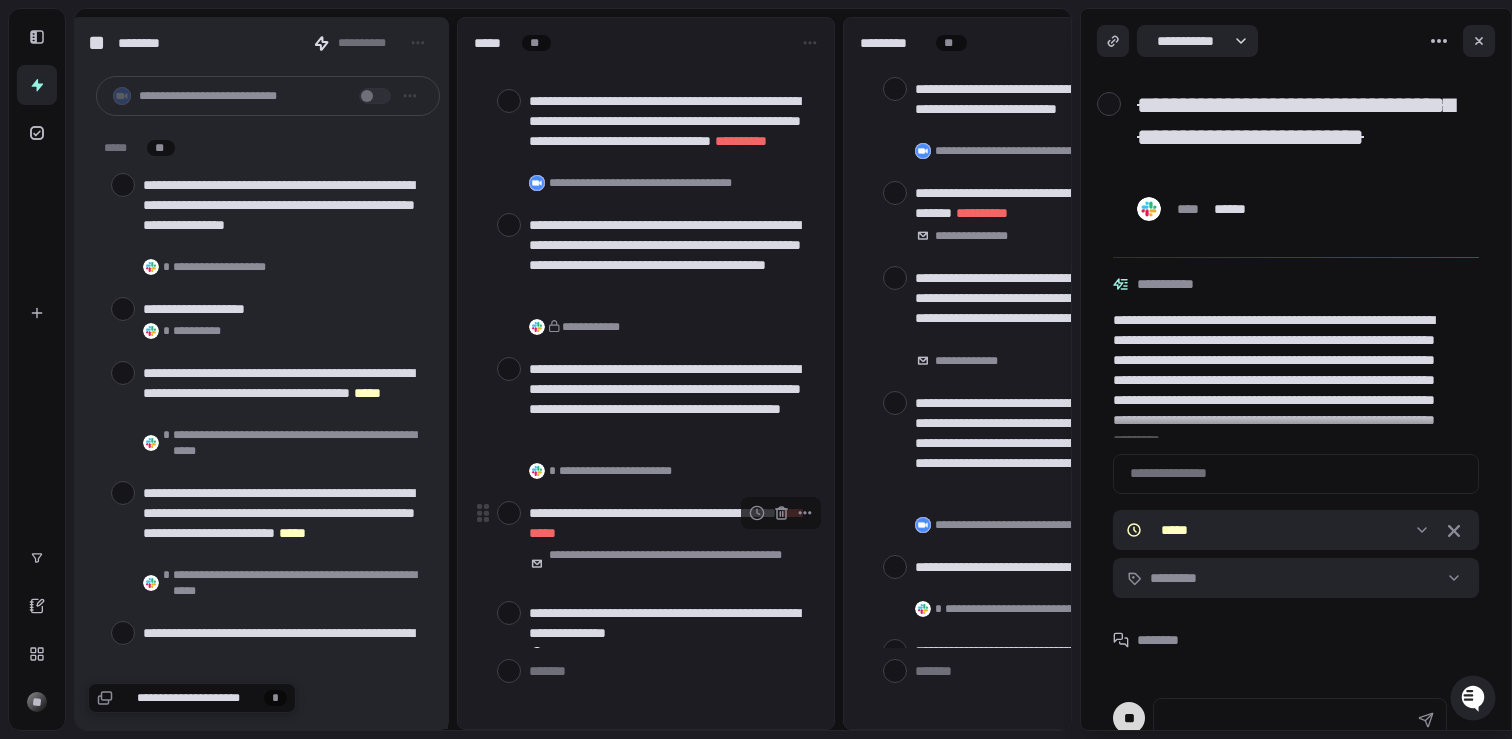scroll, scrollTop: 0, scrollLeft: 0, axis: both 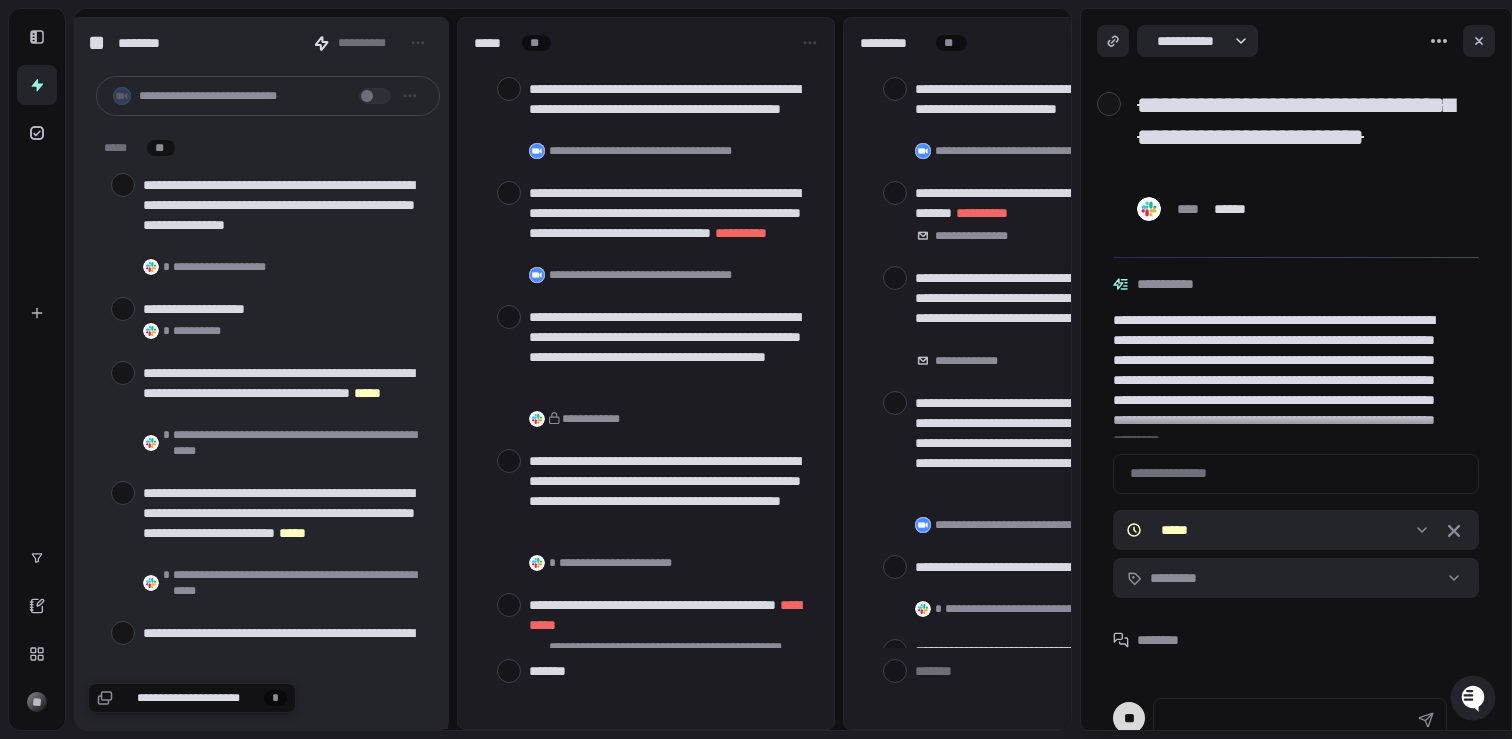 click at bounding box center (509, 671) 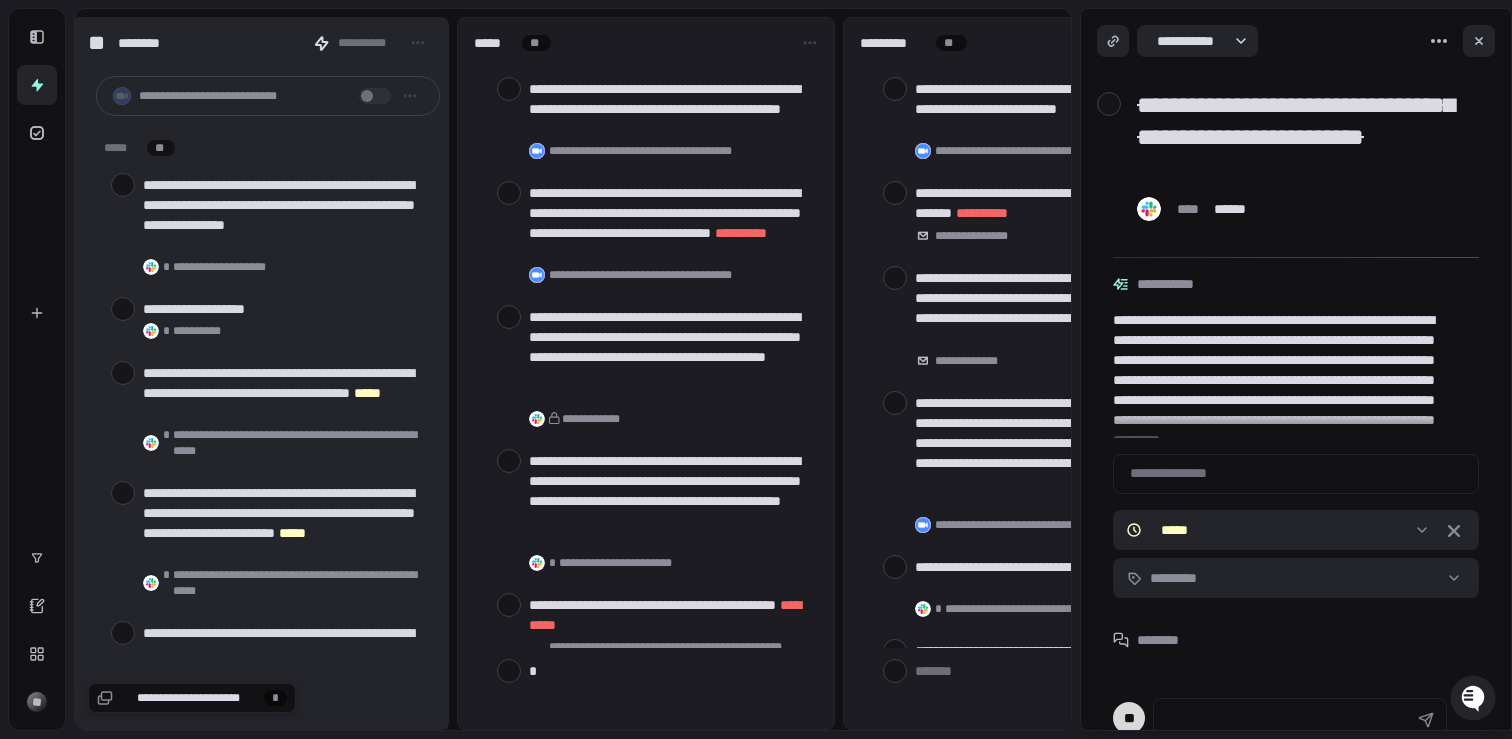 type on "**" 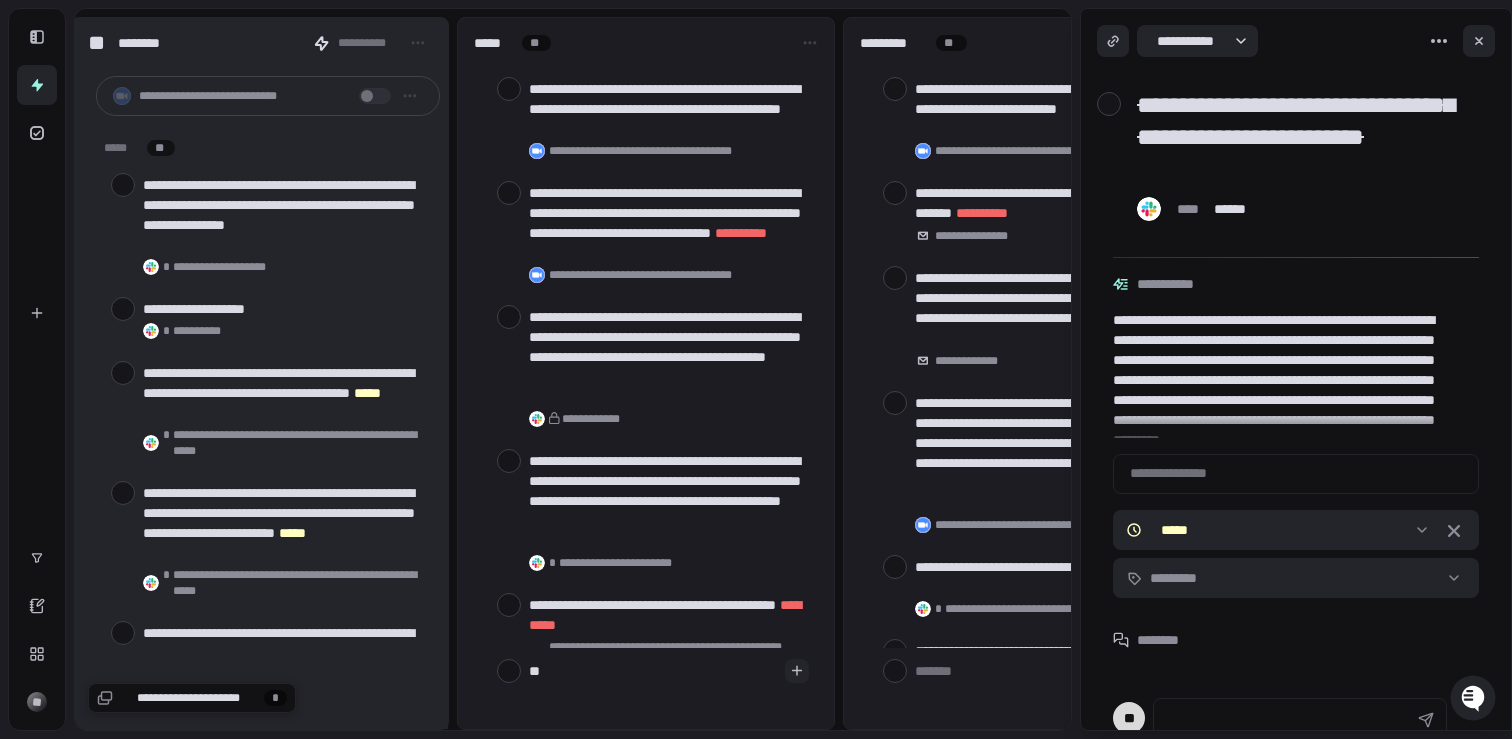 type on "***" 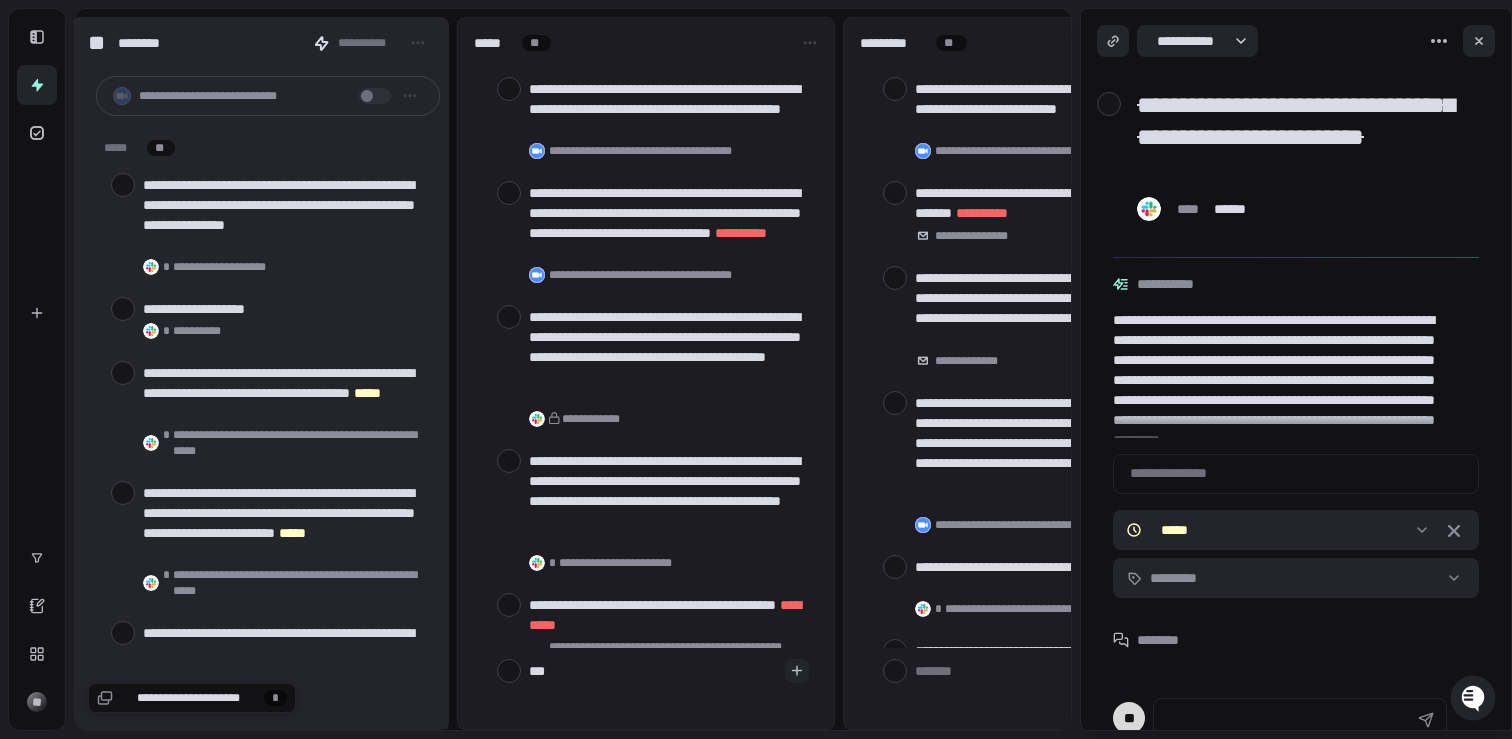 type on "****" 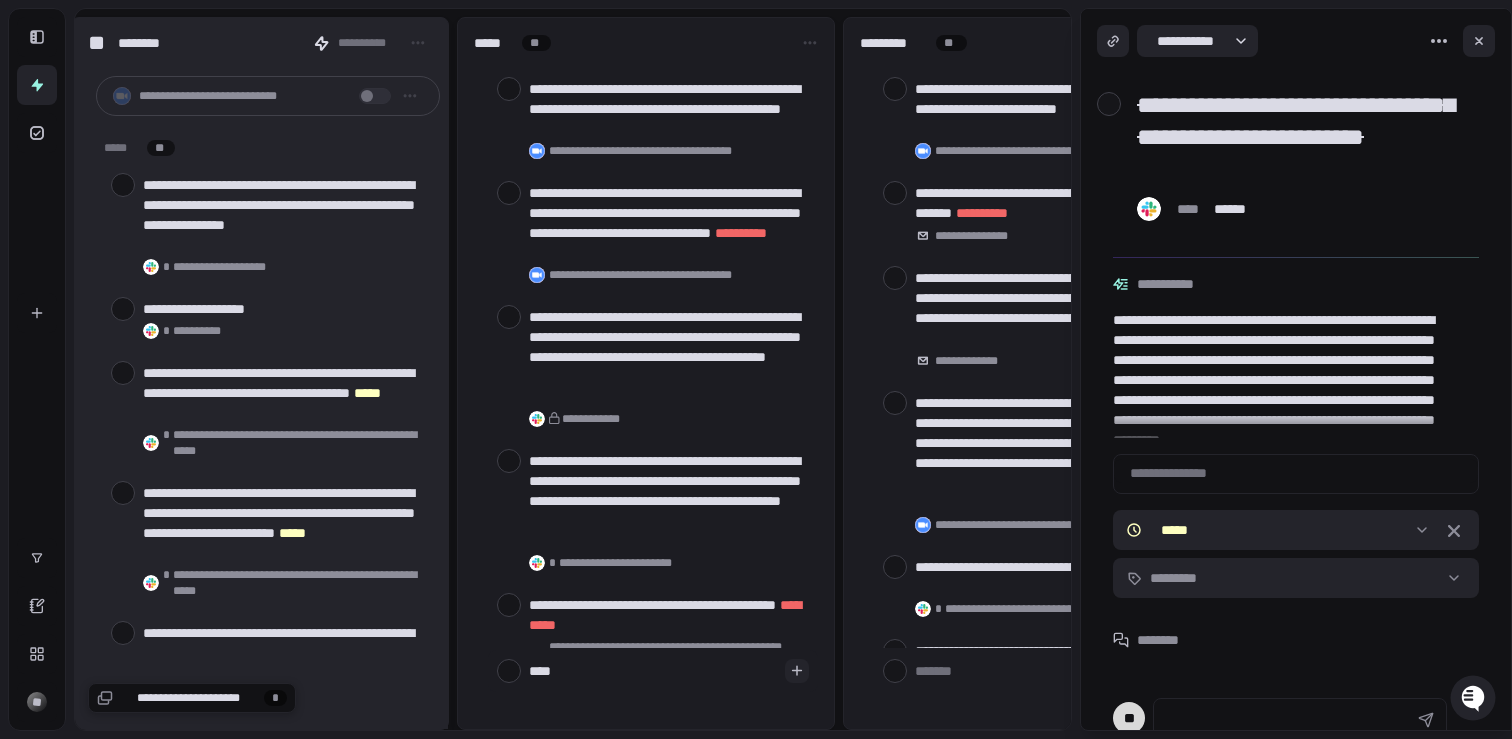 type on "*****" 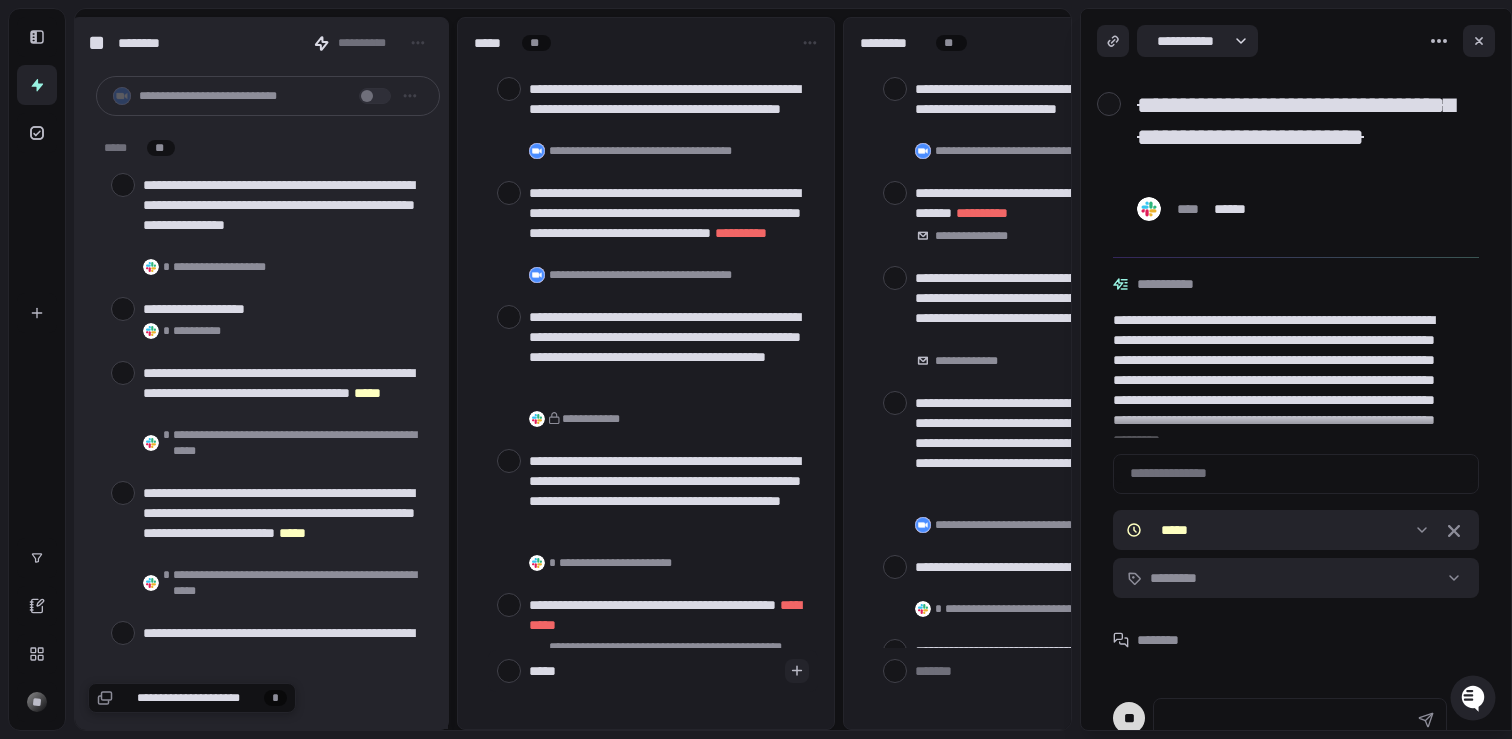 type on "******" 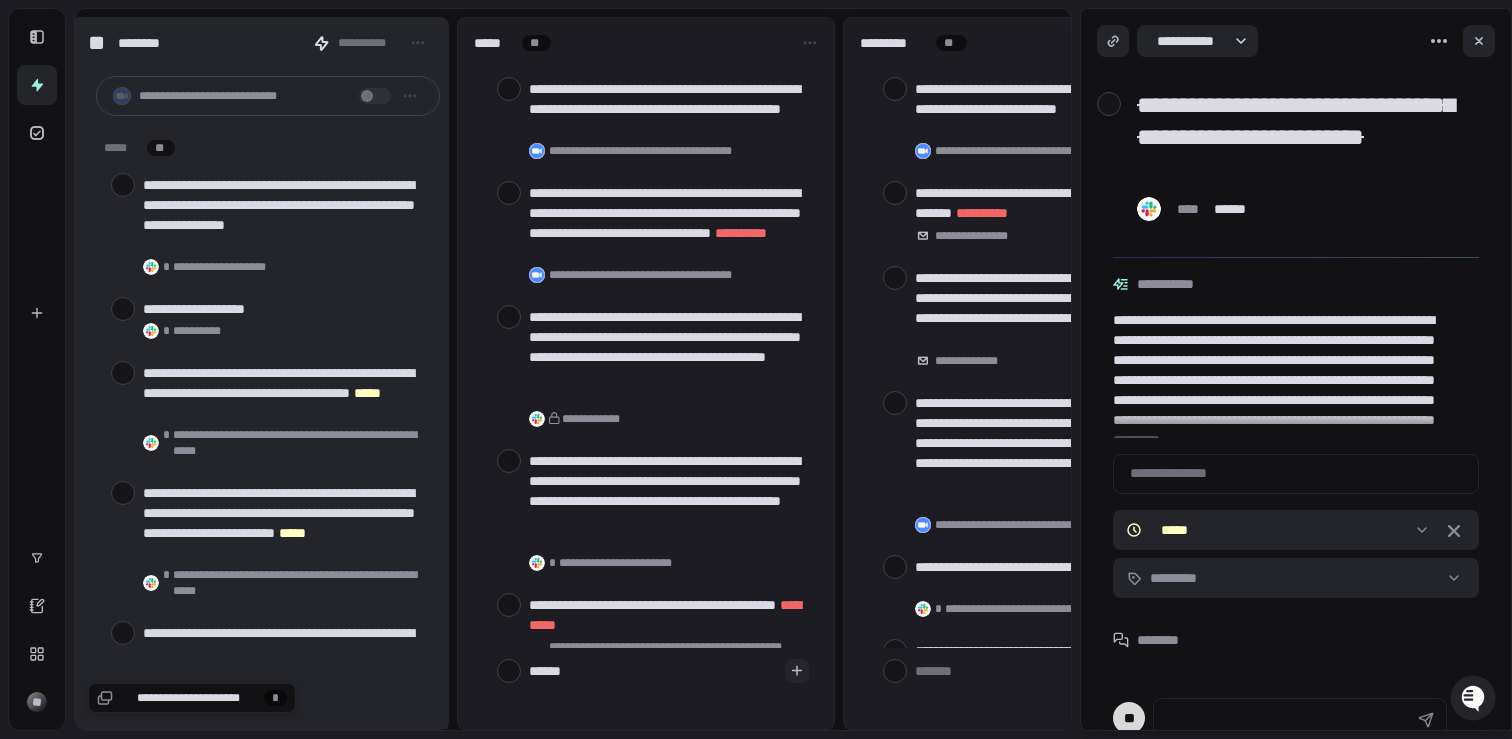 type on "******" 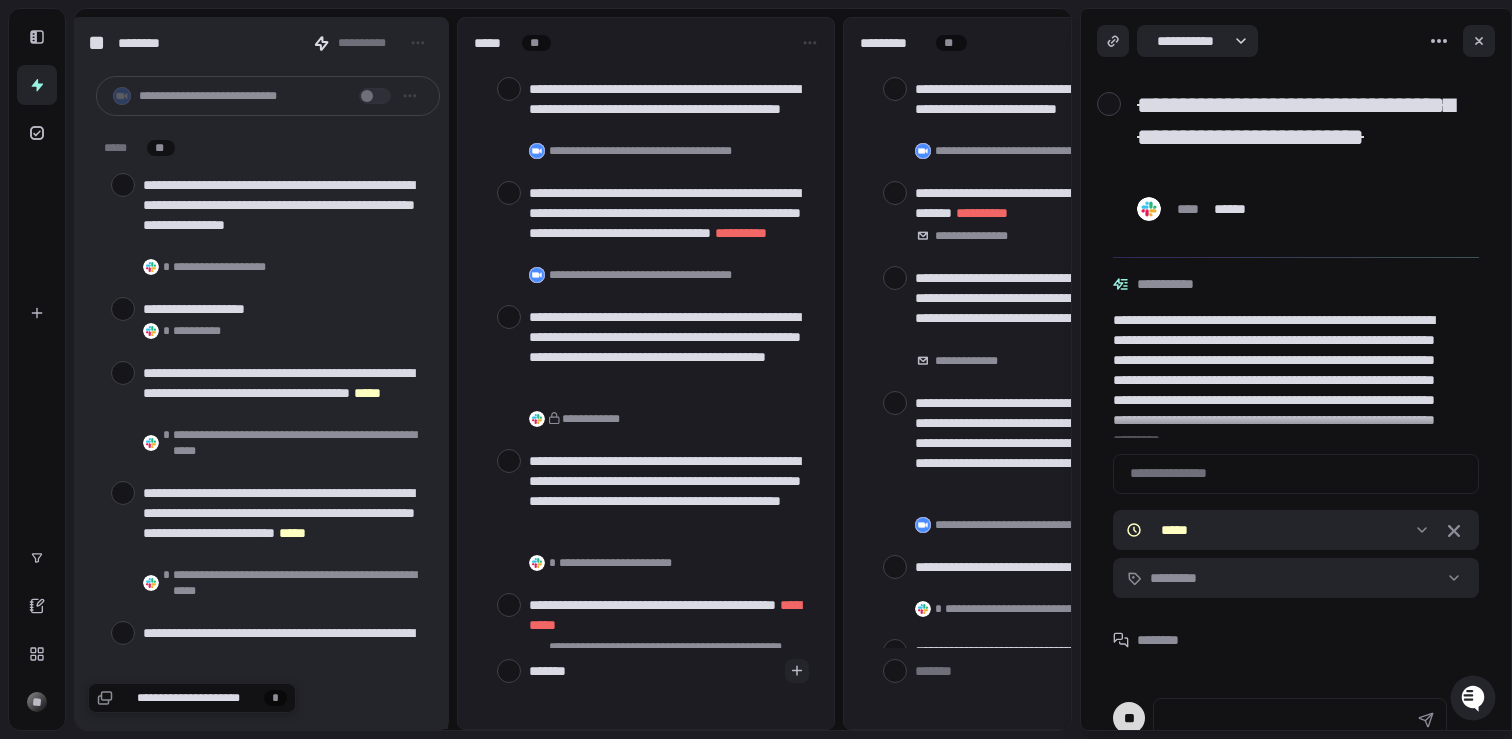 type on "********" 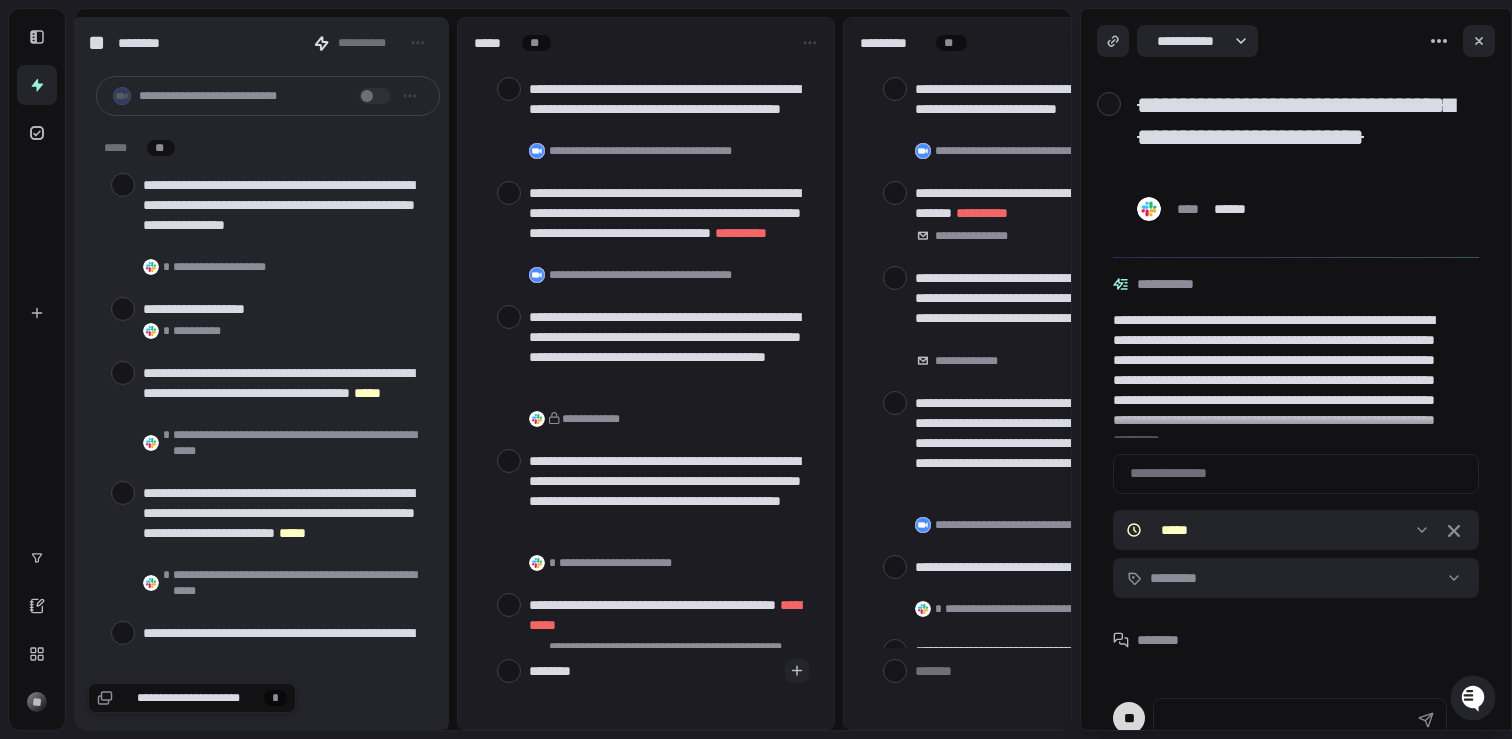 type on "*********" 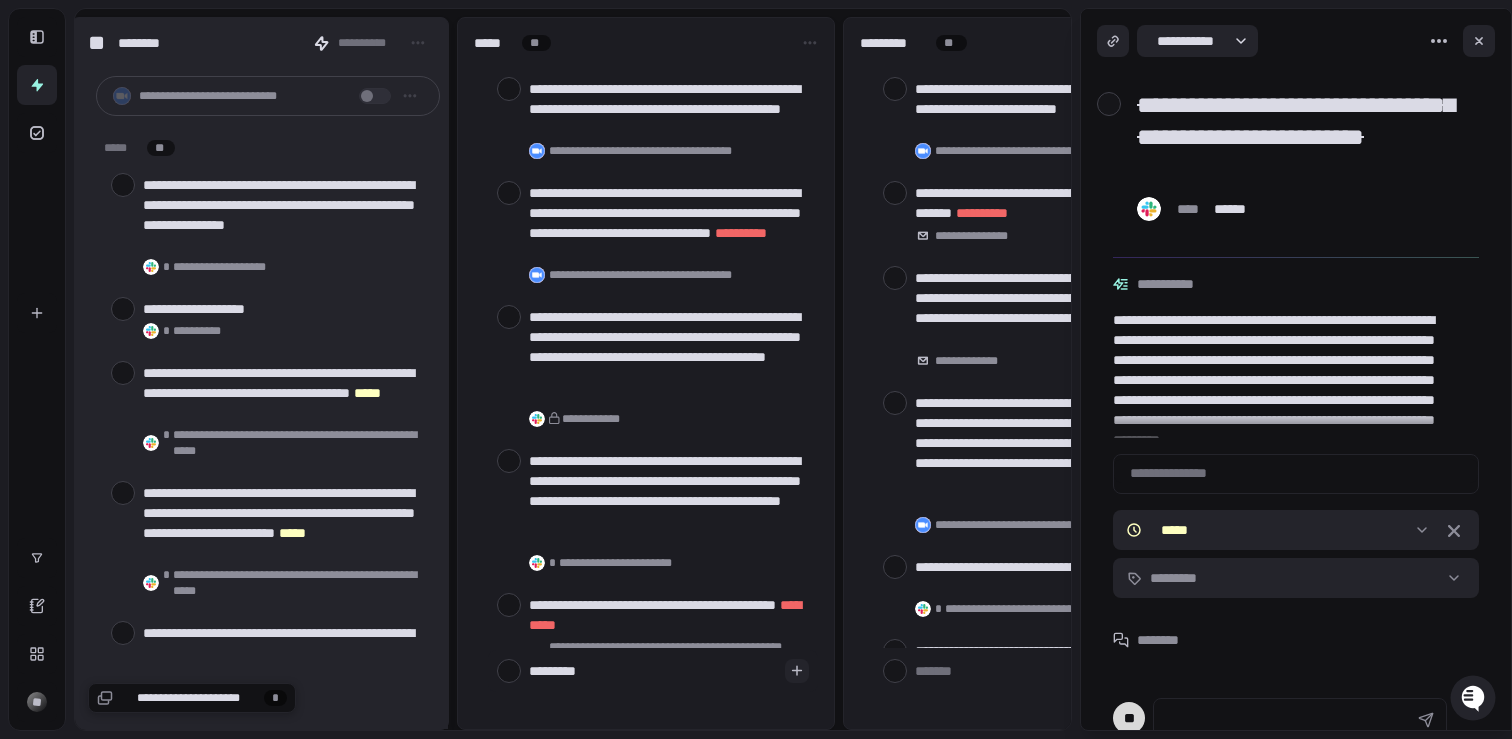 type on "**********" 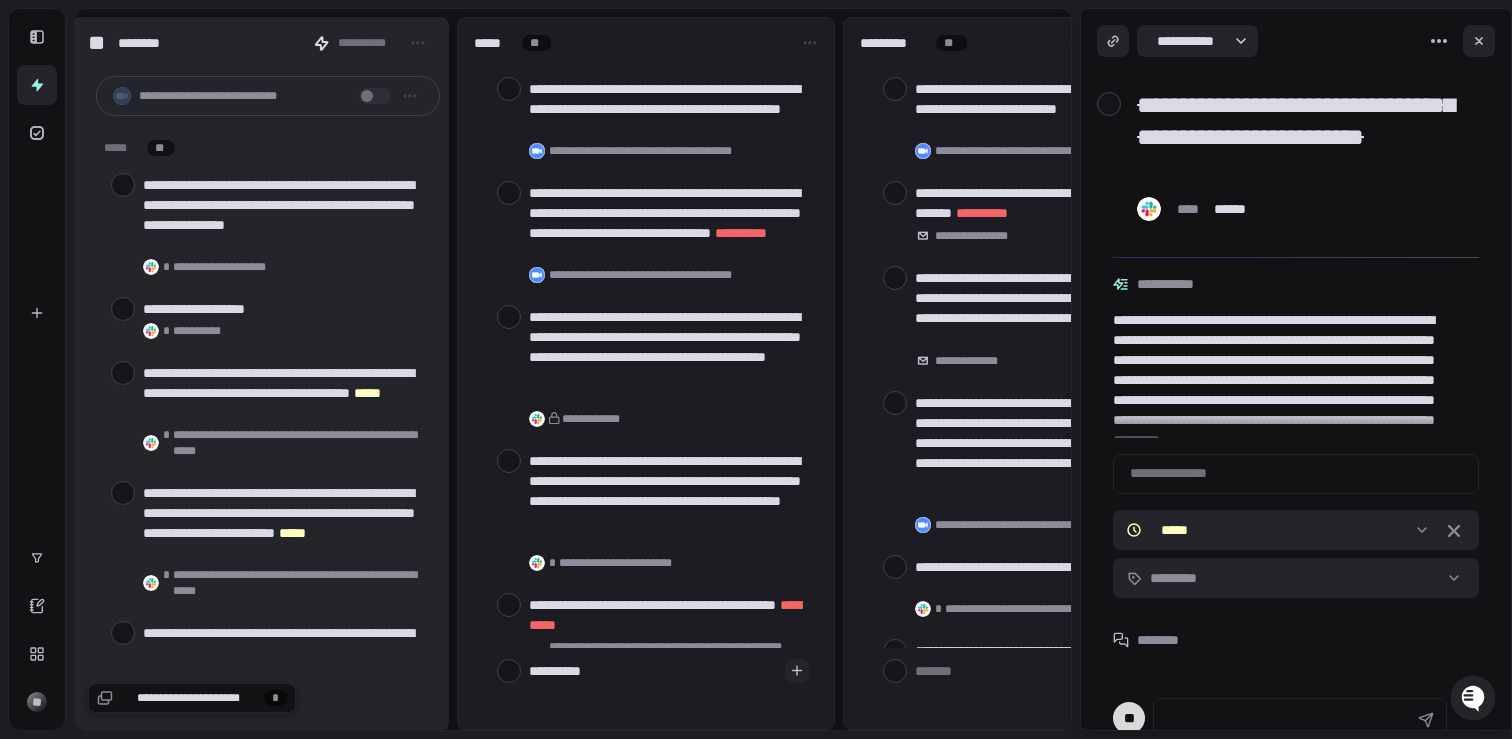 type on "**********" 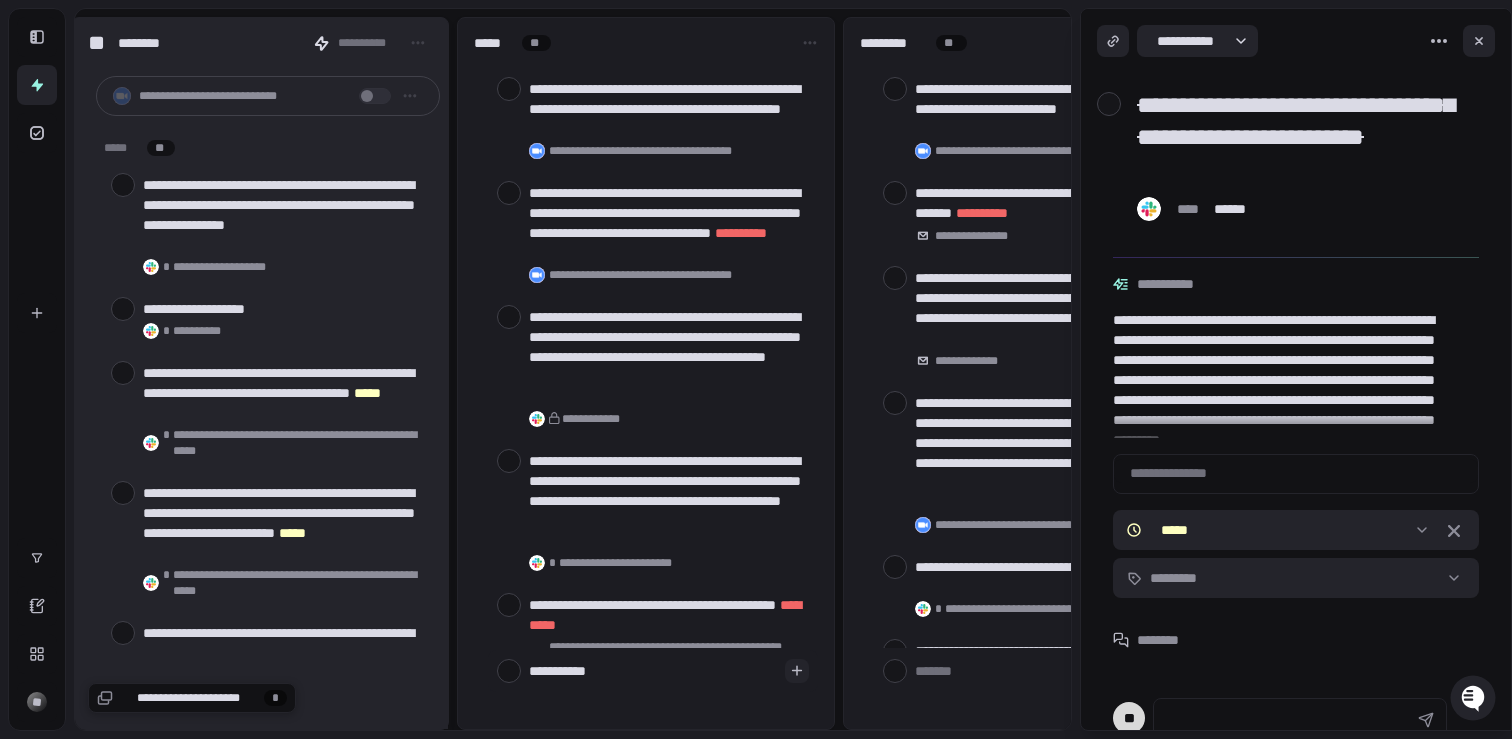 type on "**********" 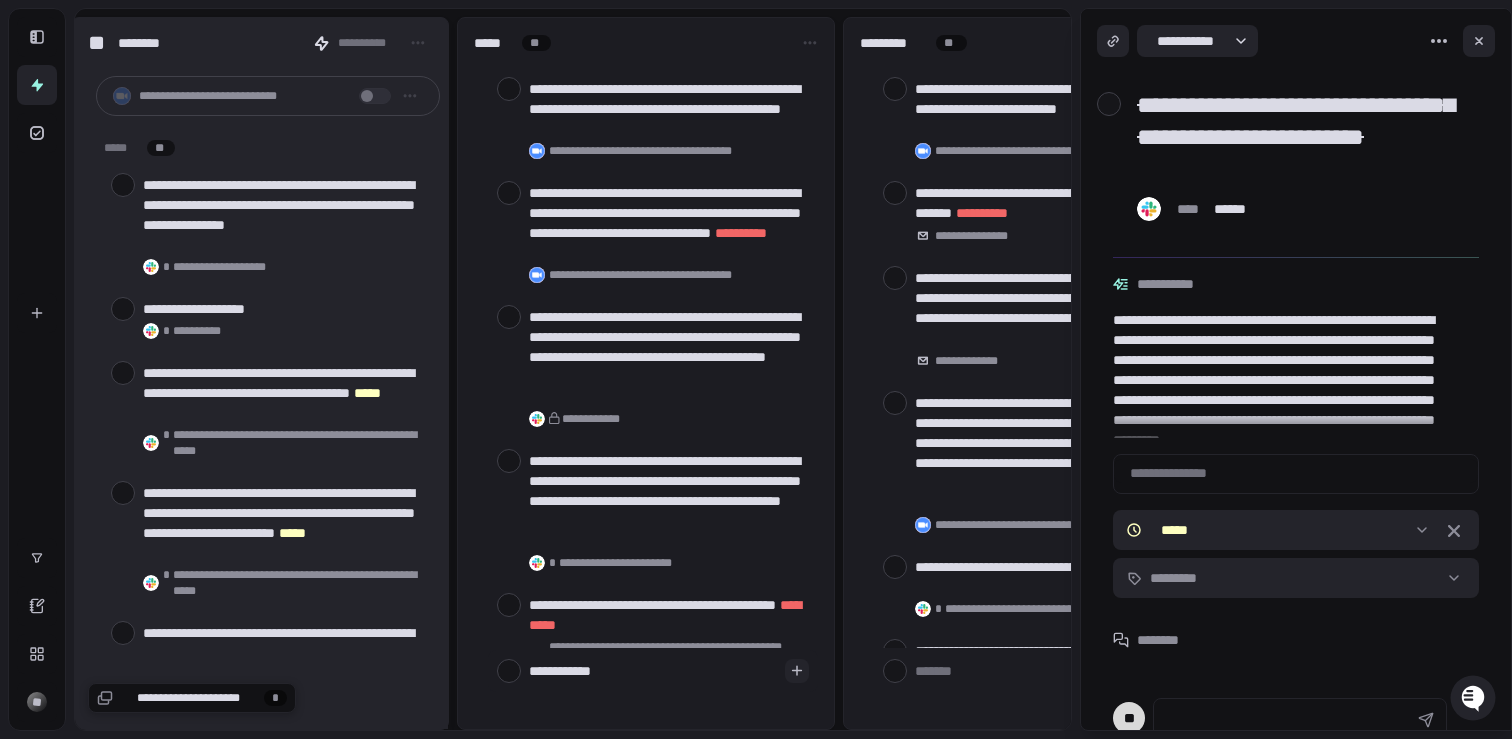 type on "**********" 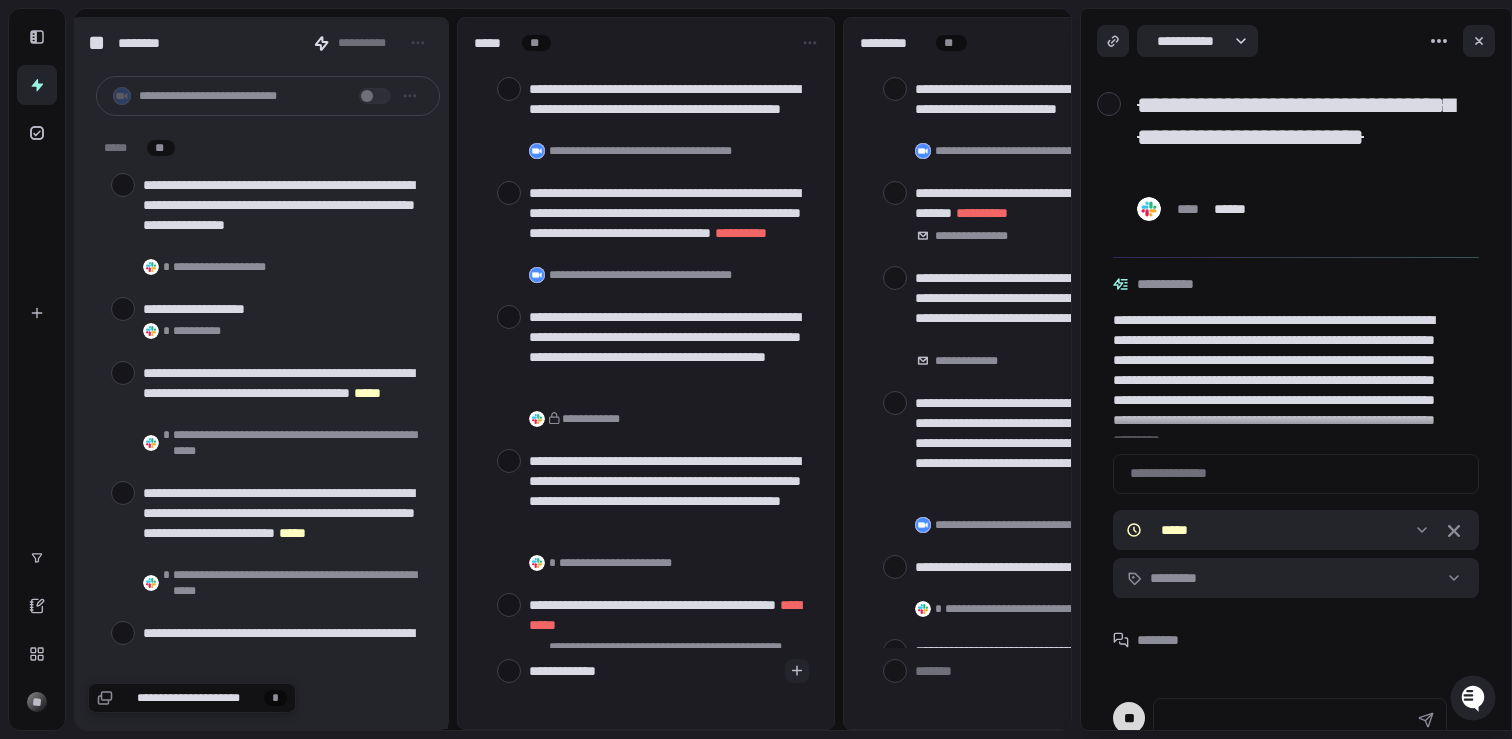 type on "**********" 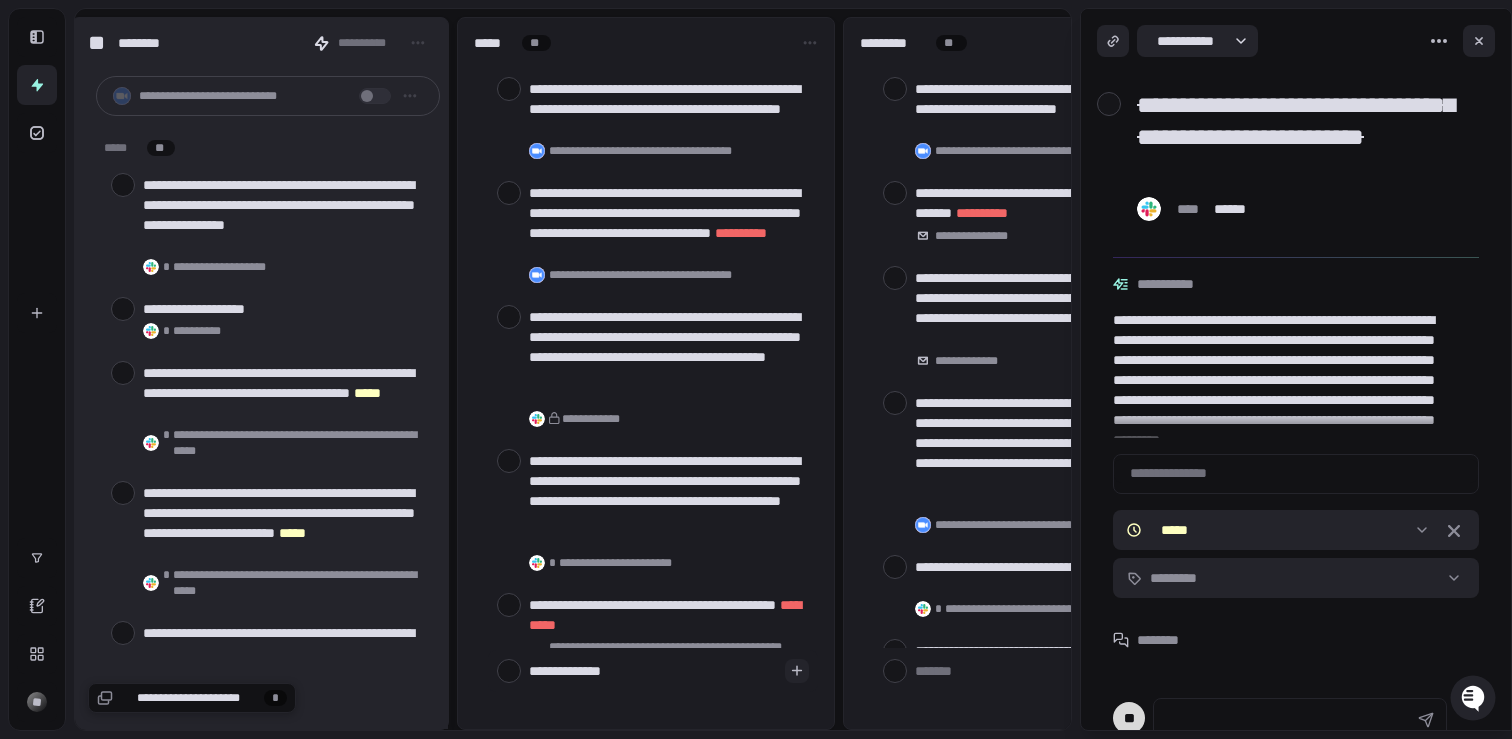 type on "**********" 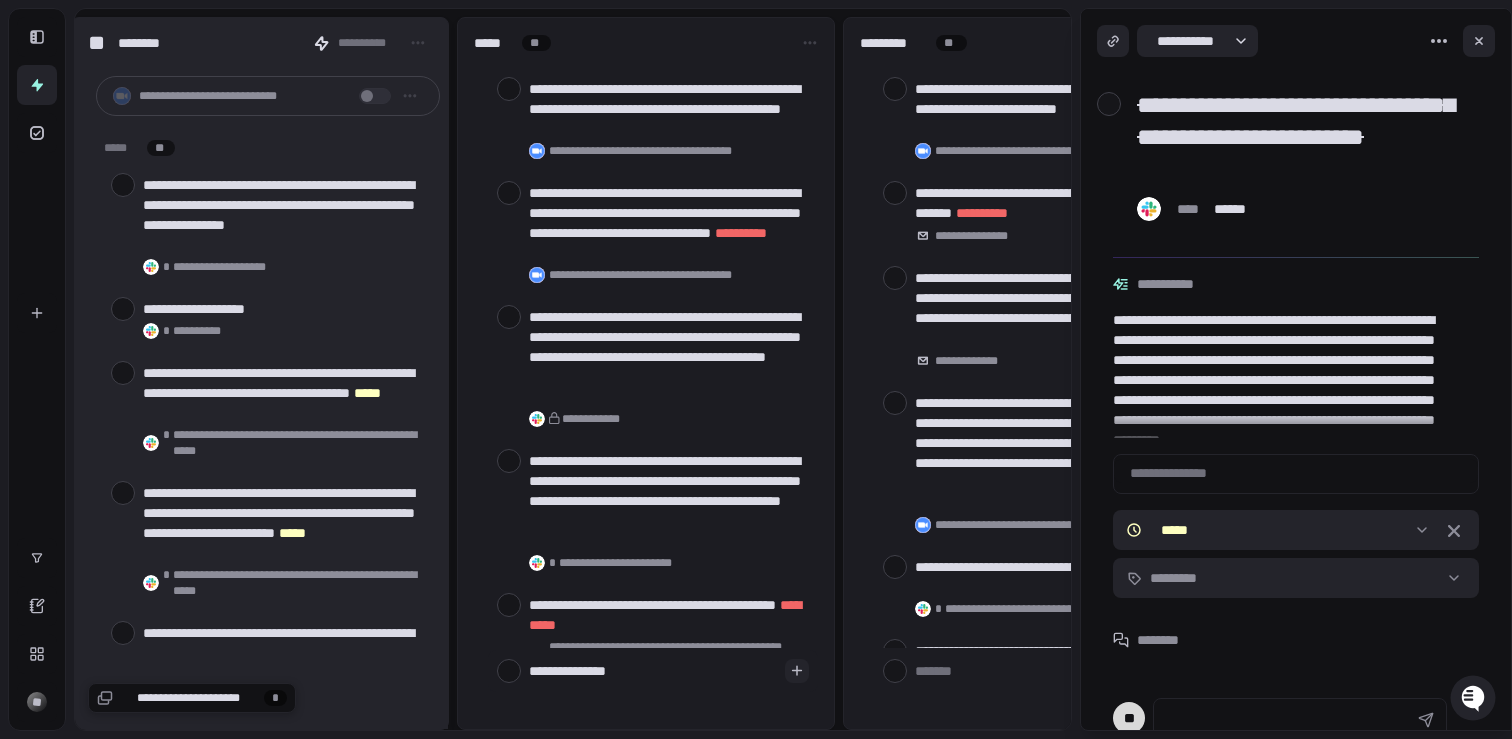 type on "**********" 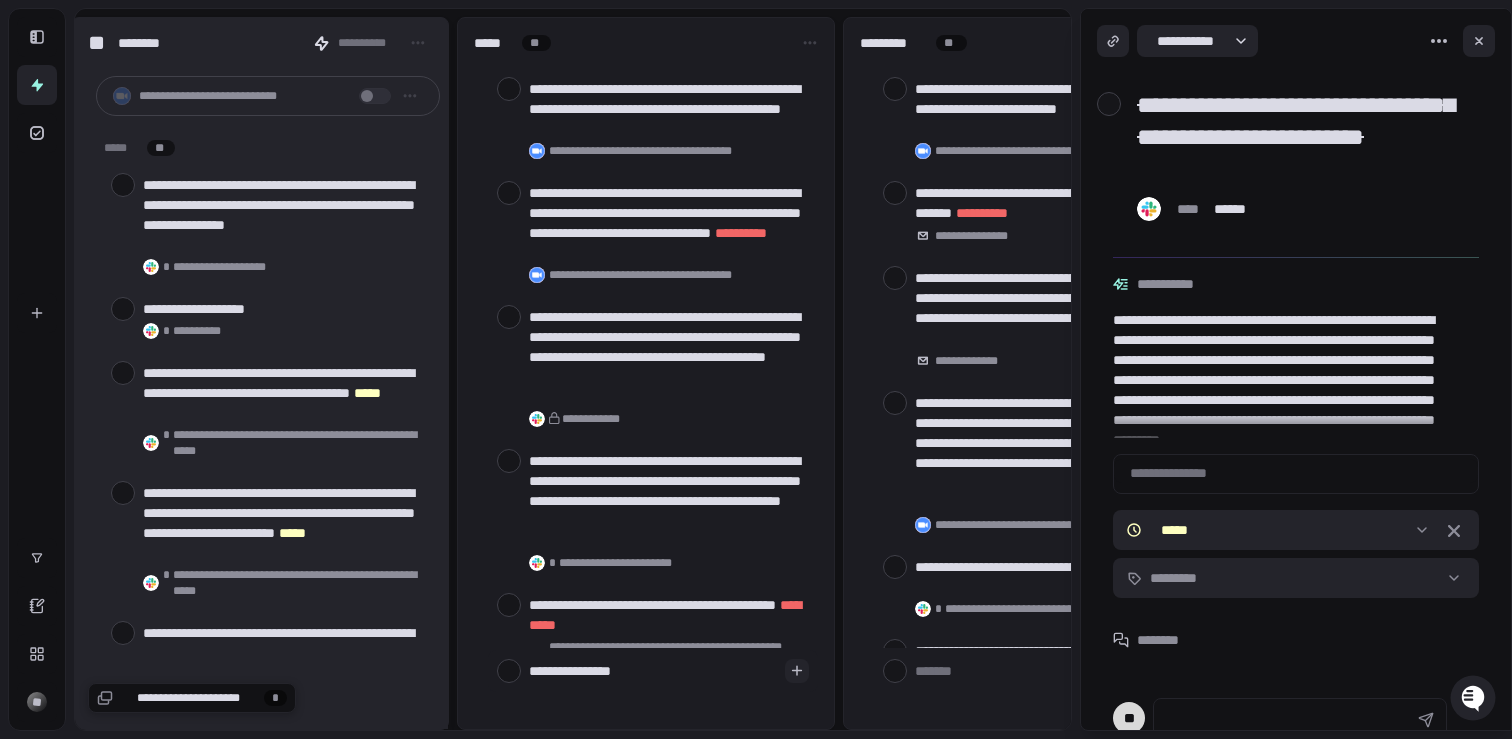 type on "**********" 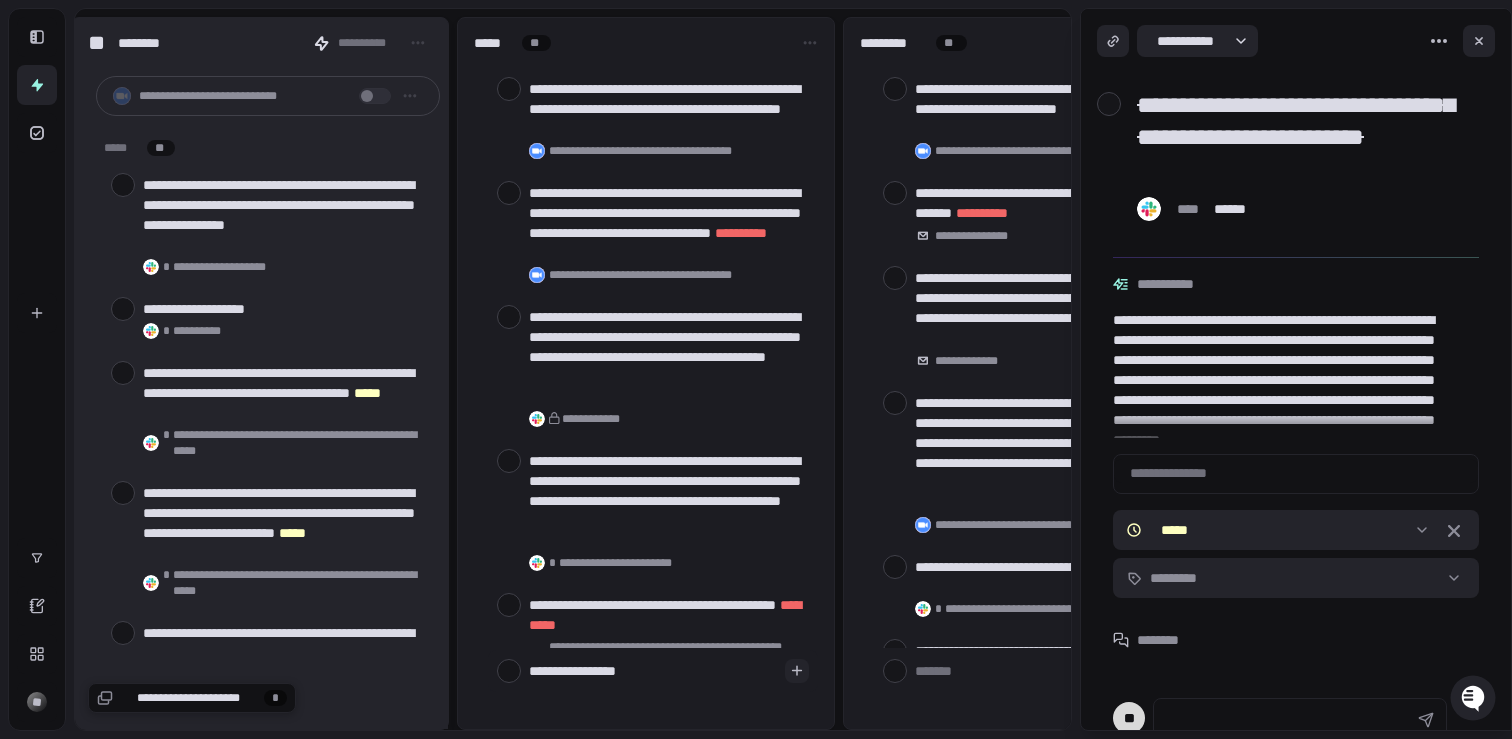 type on "**********" 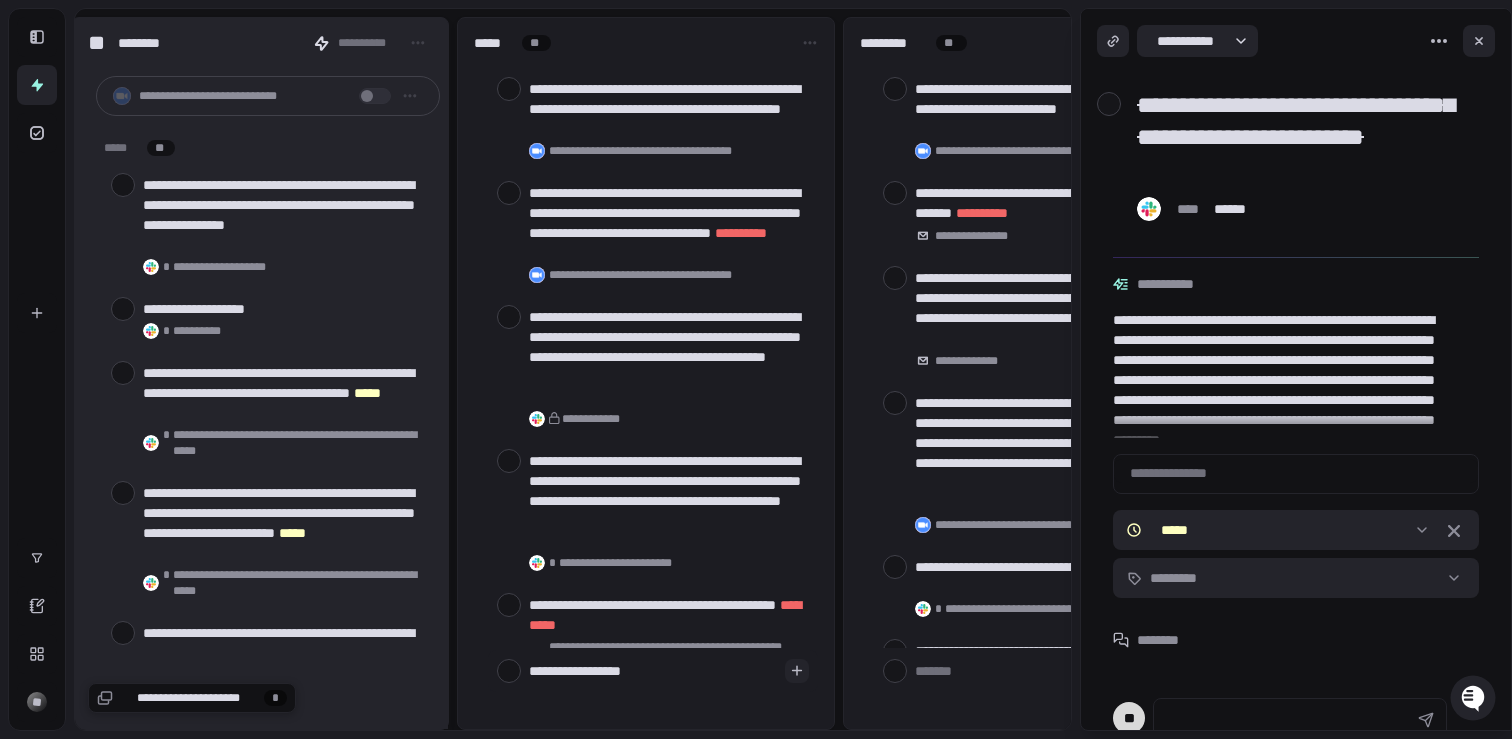 type on "**********" 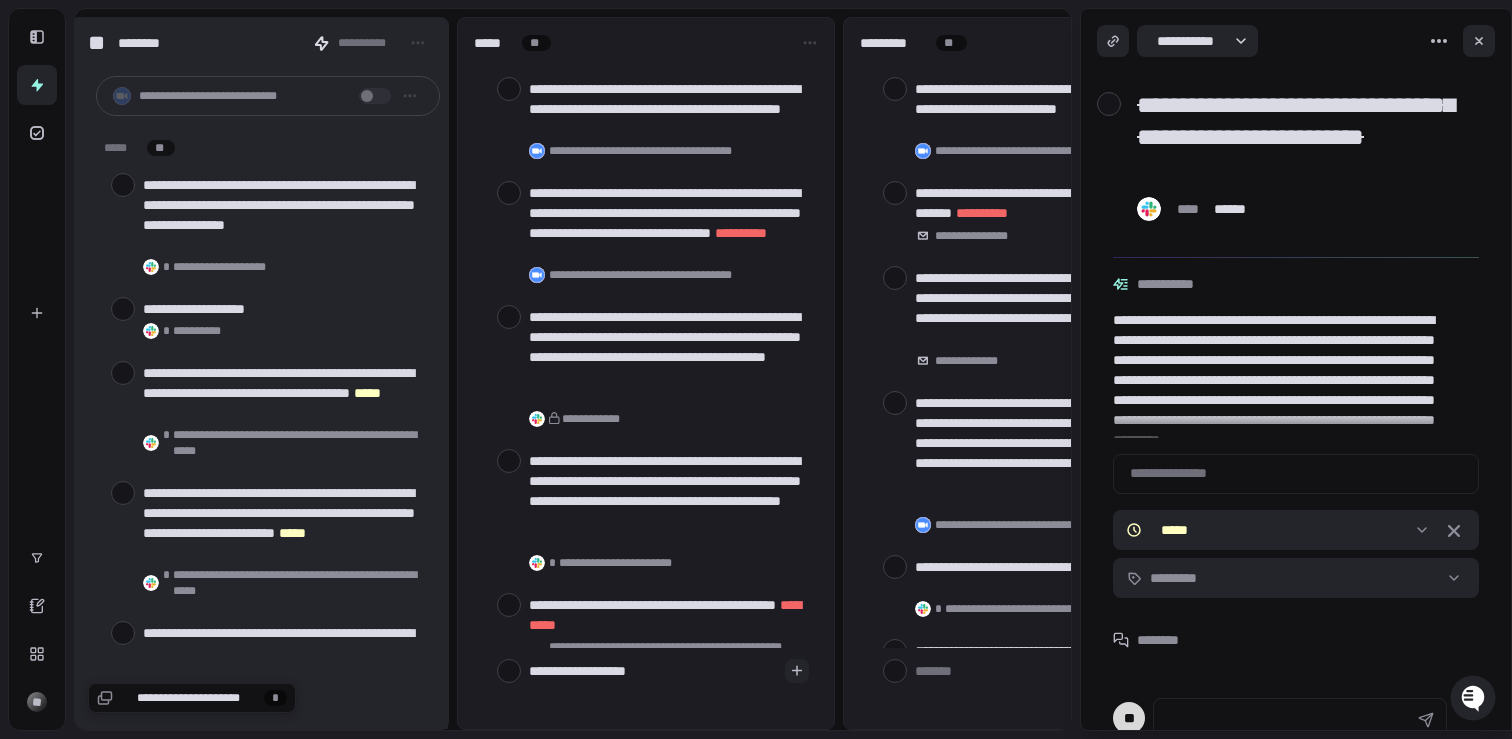type on "**********" 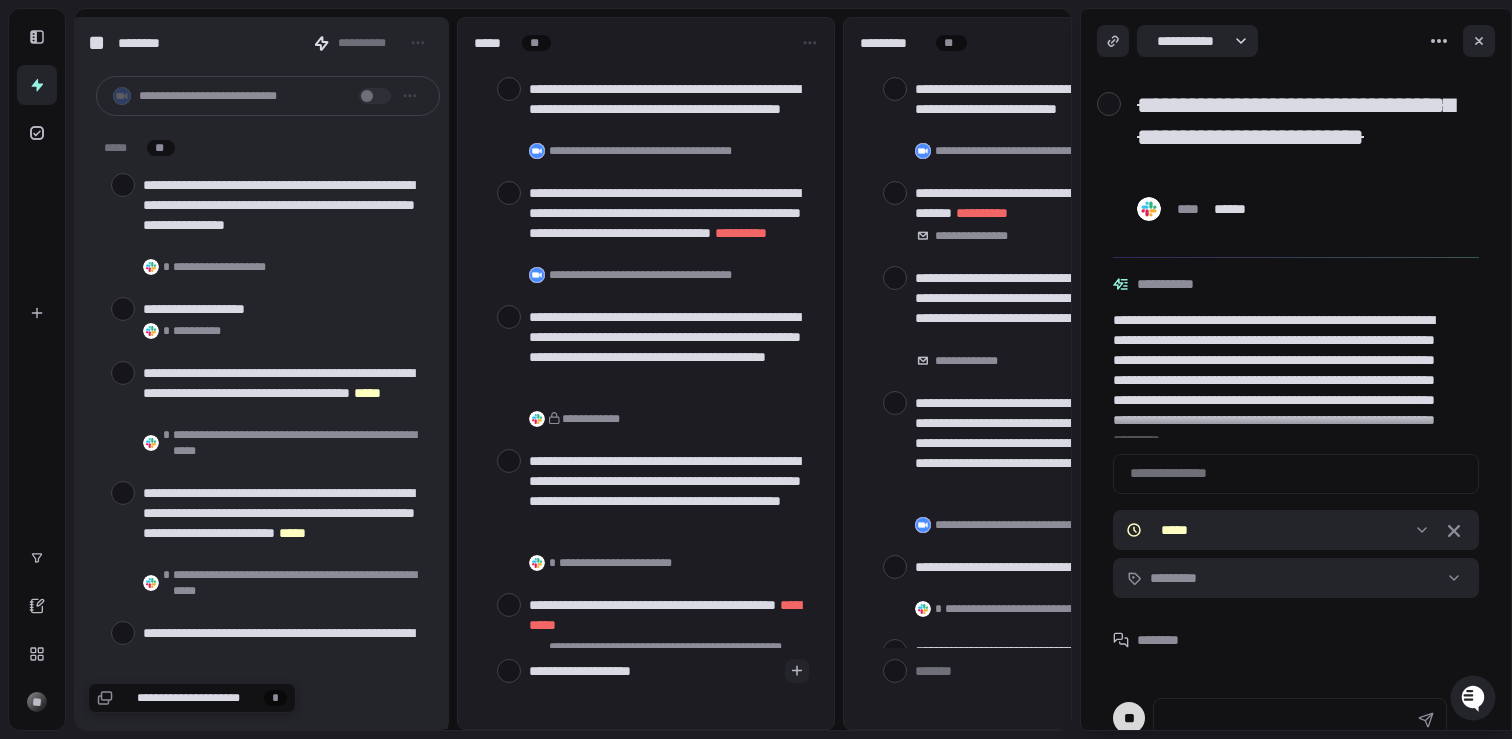 type on "**********" 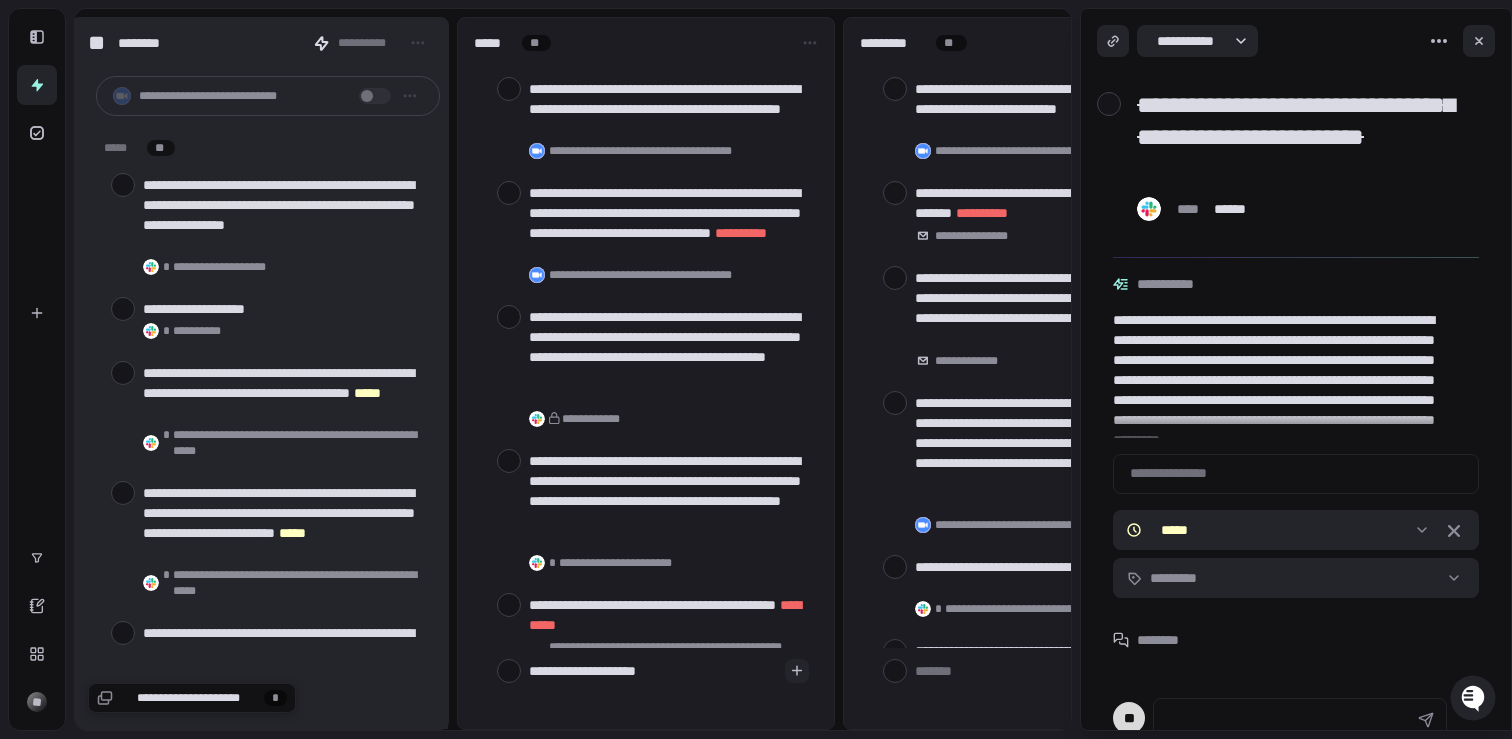 type on "**********" 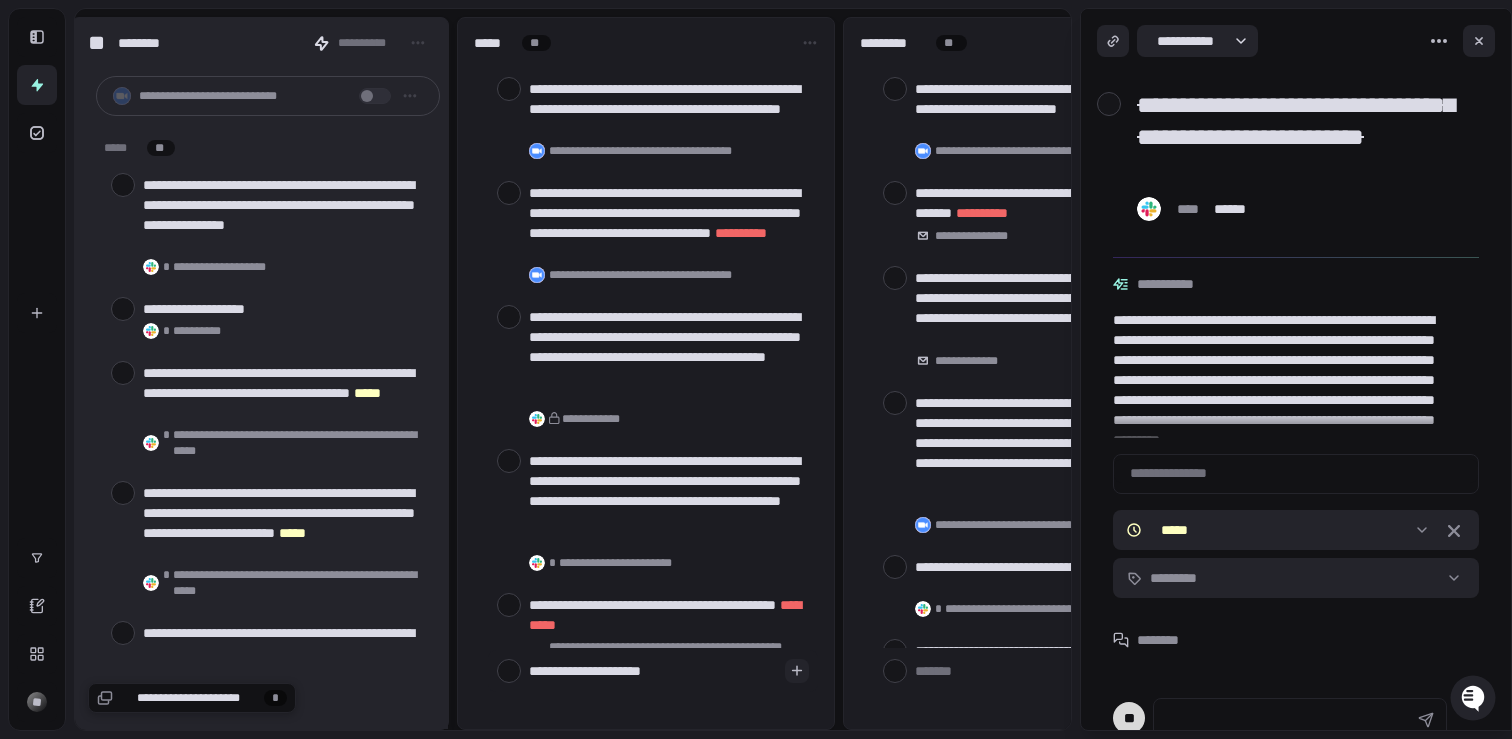 type on "*" 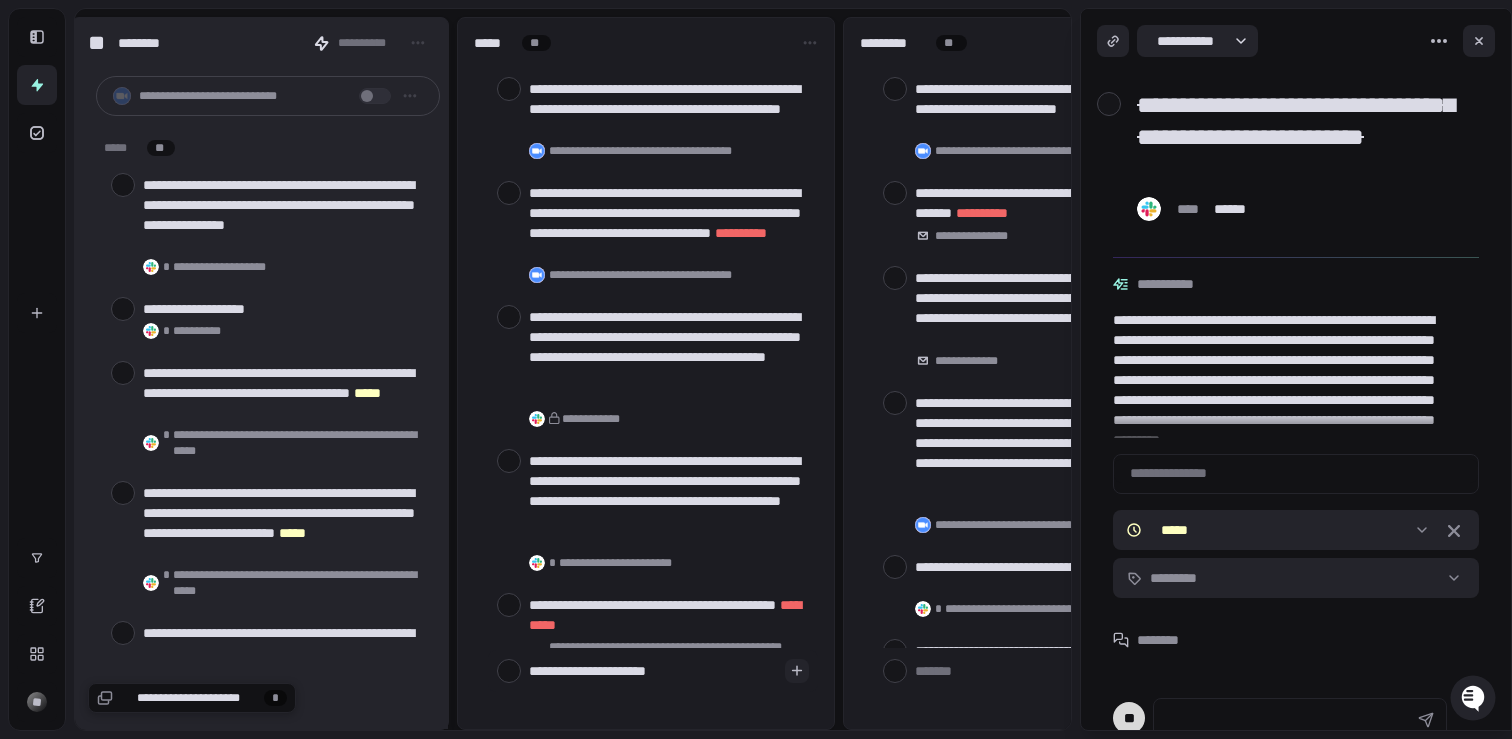 type on "**********" 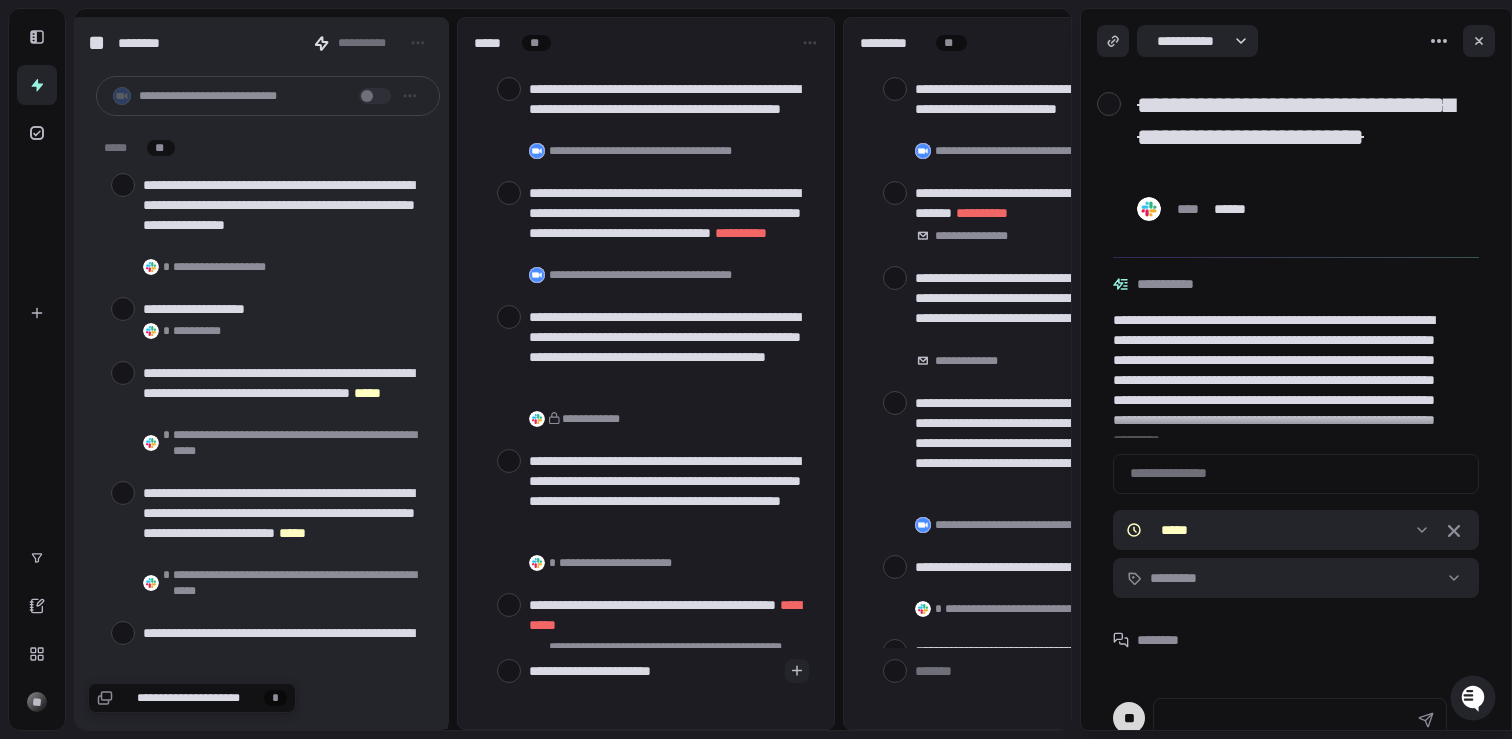 type on "**********" 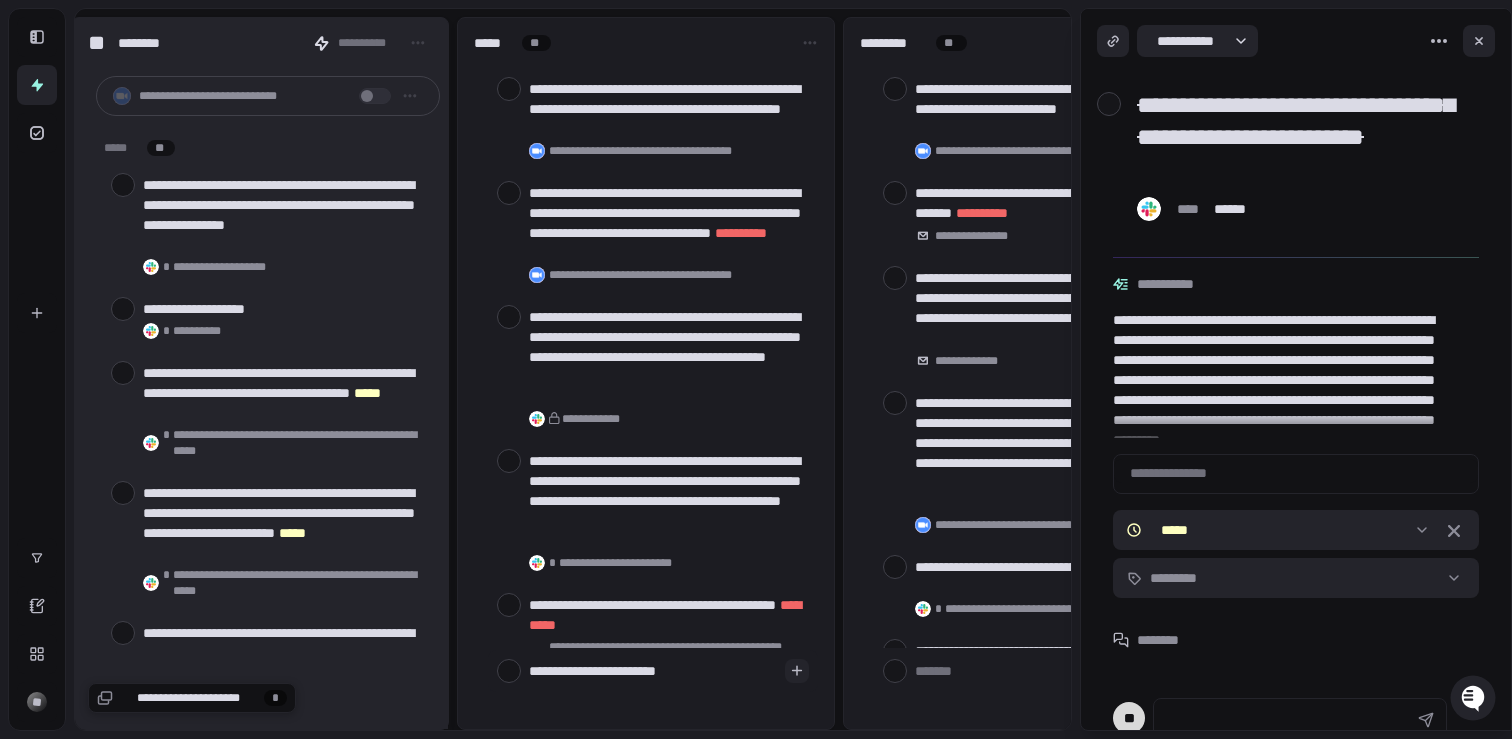 type on "**********" 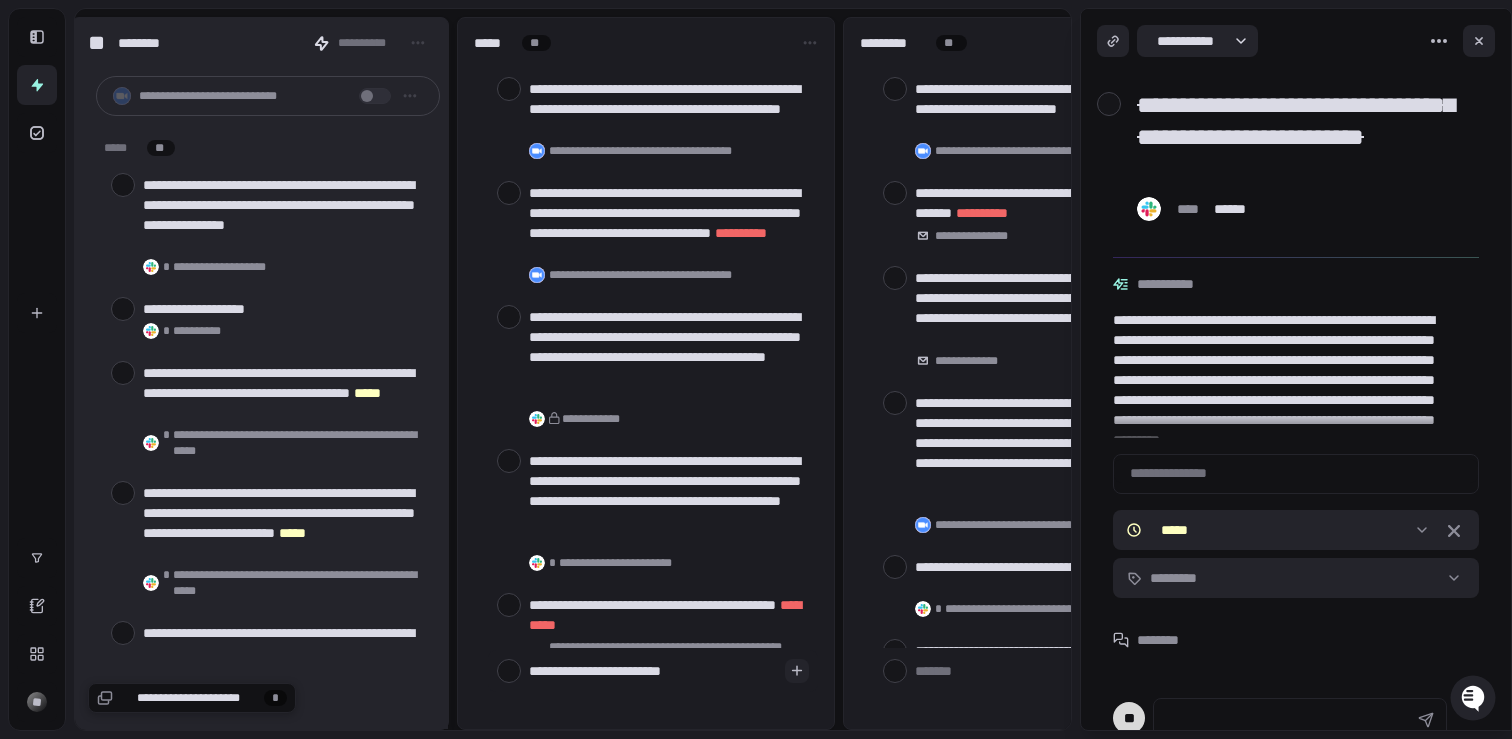 type on "**********" 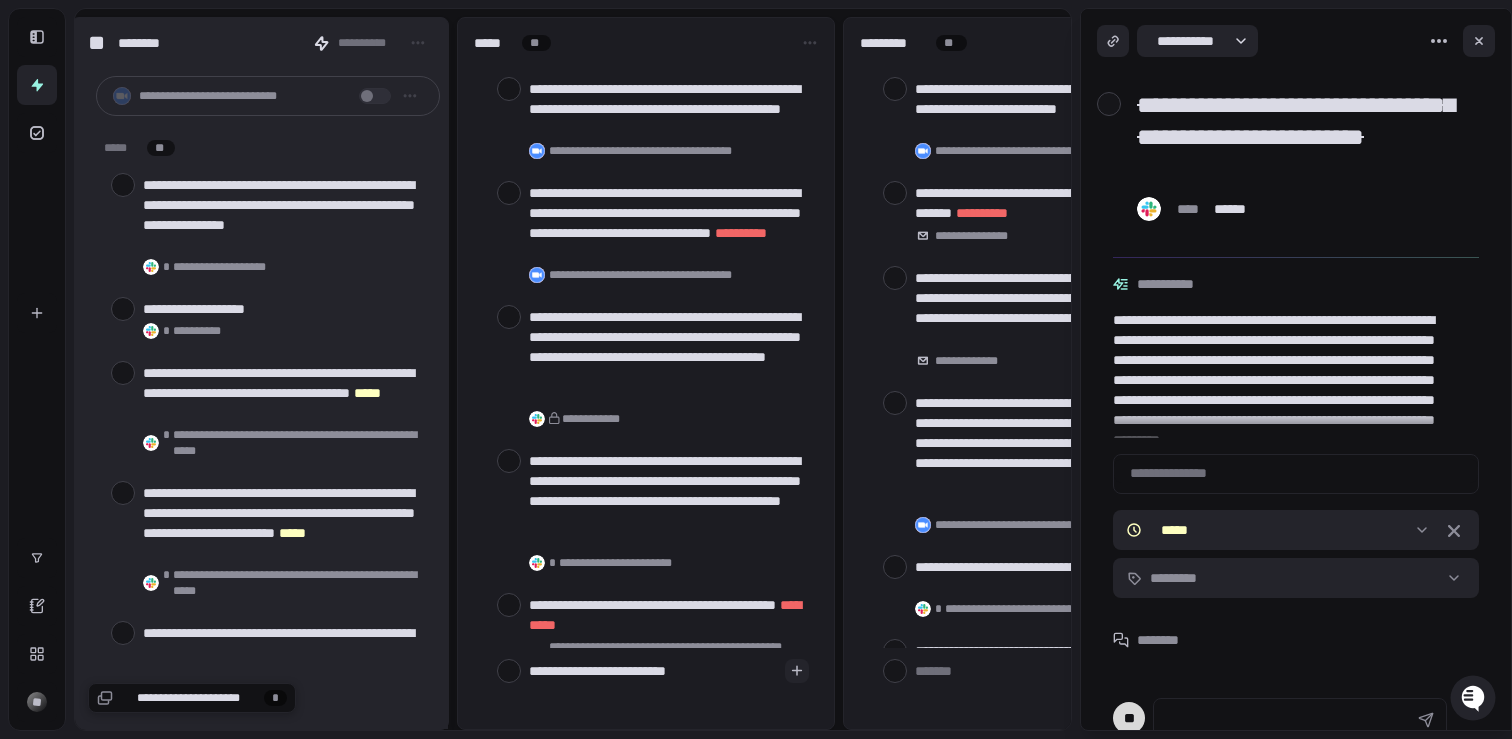 type 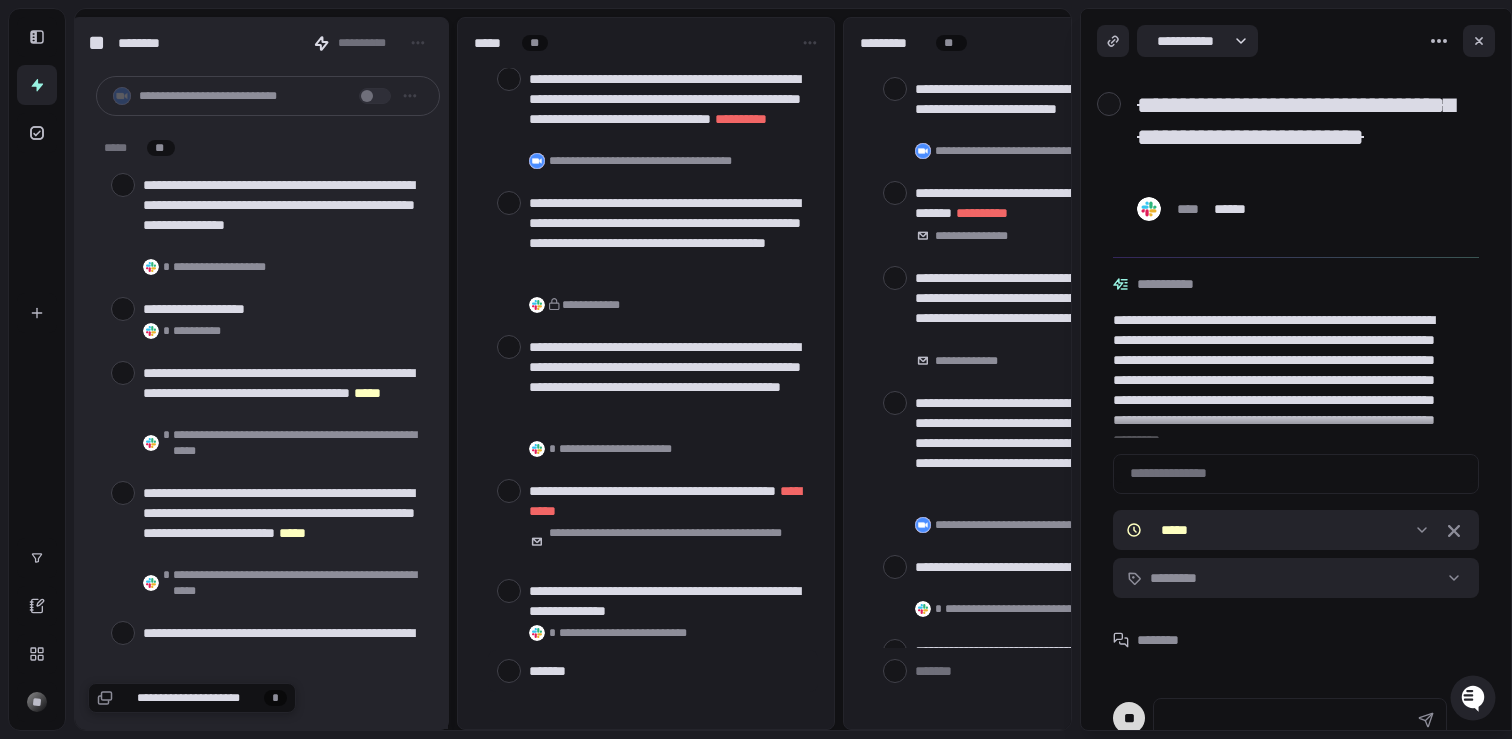 type on "*" 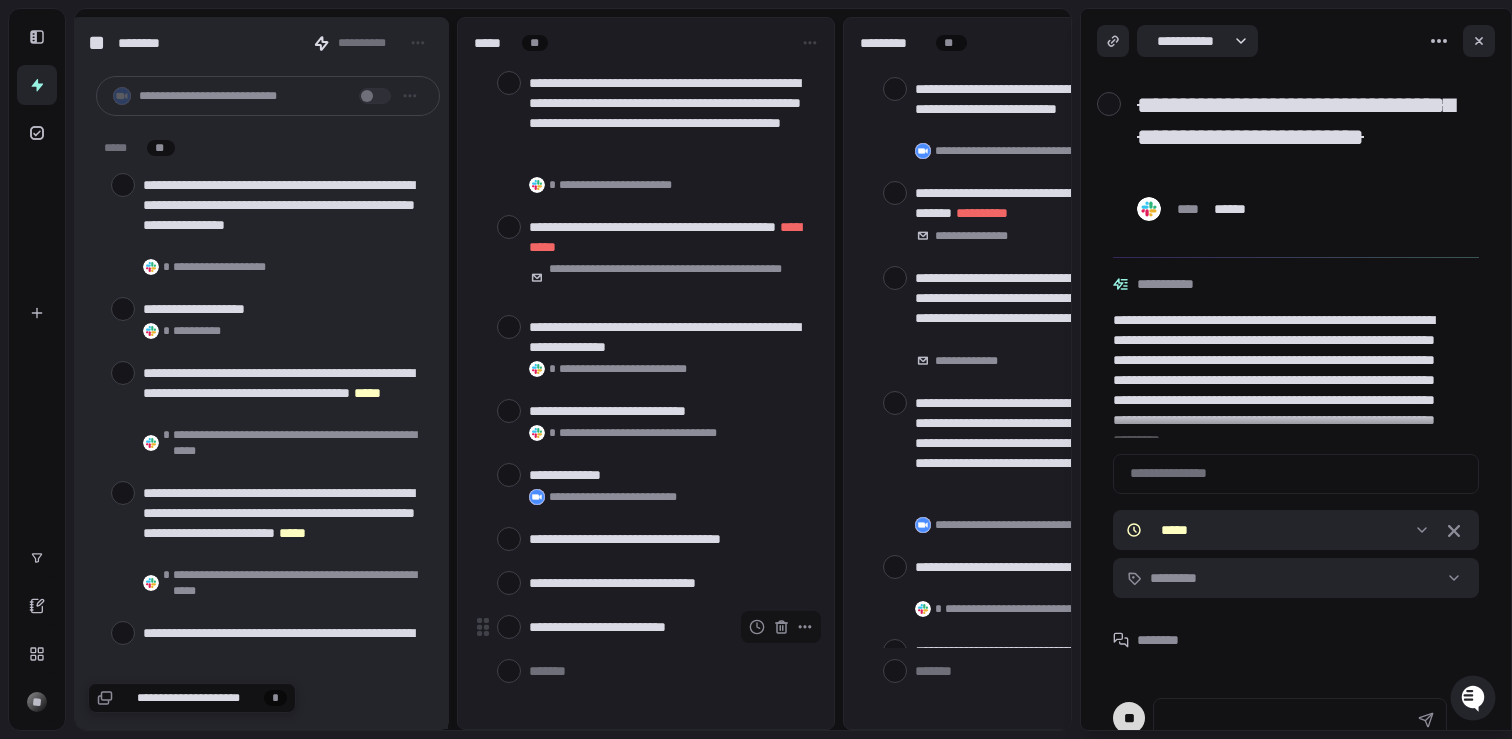 type on "*" 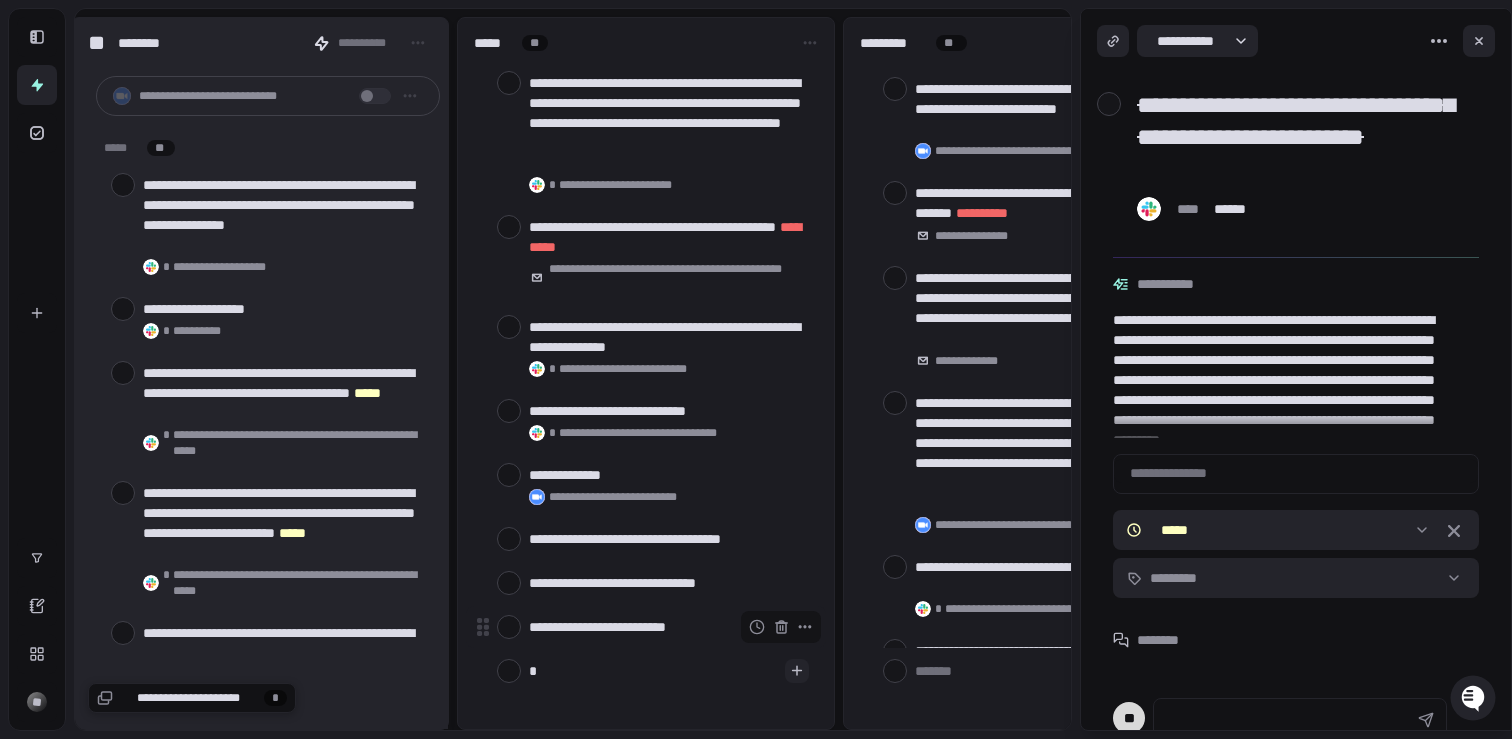 type on "**" 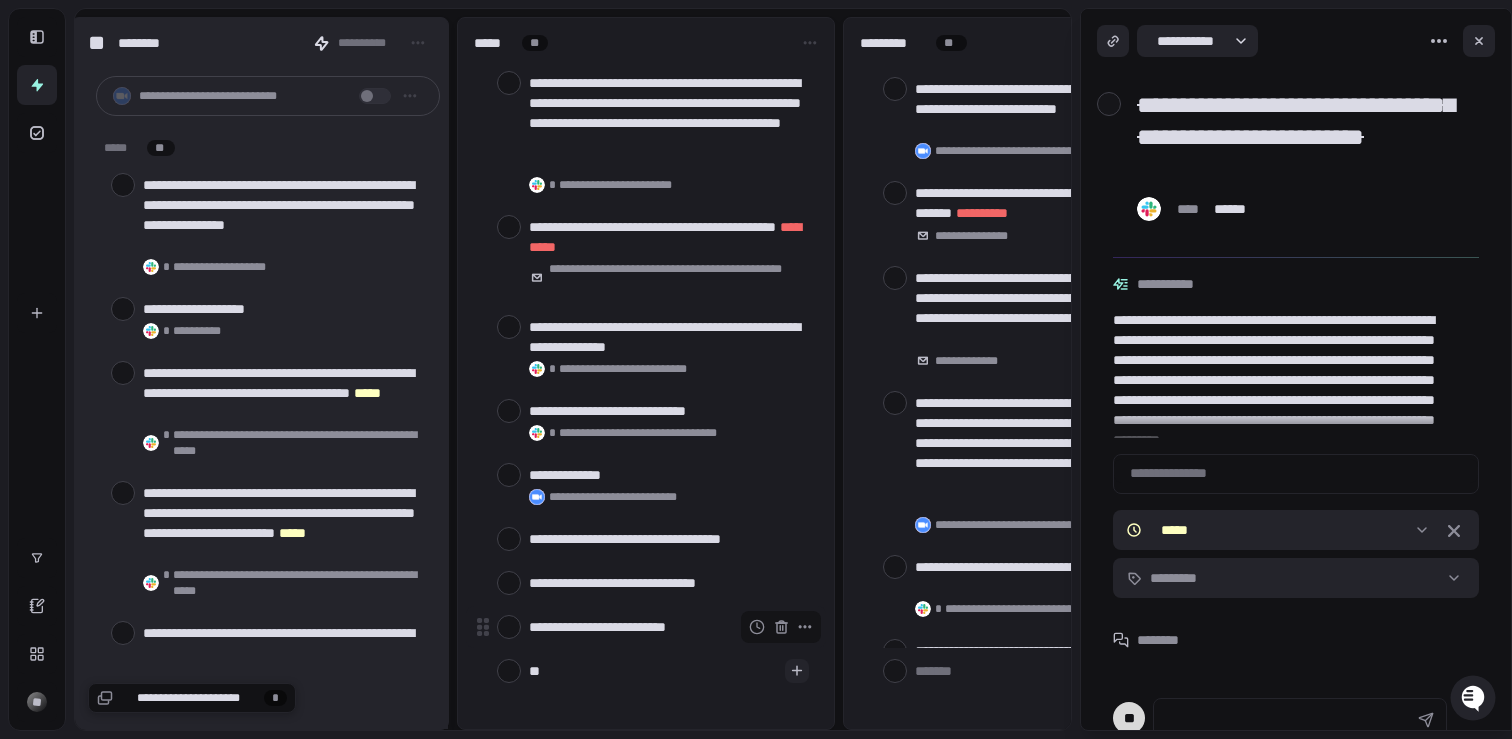 type on "***" 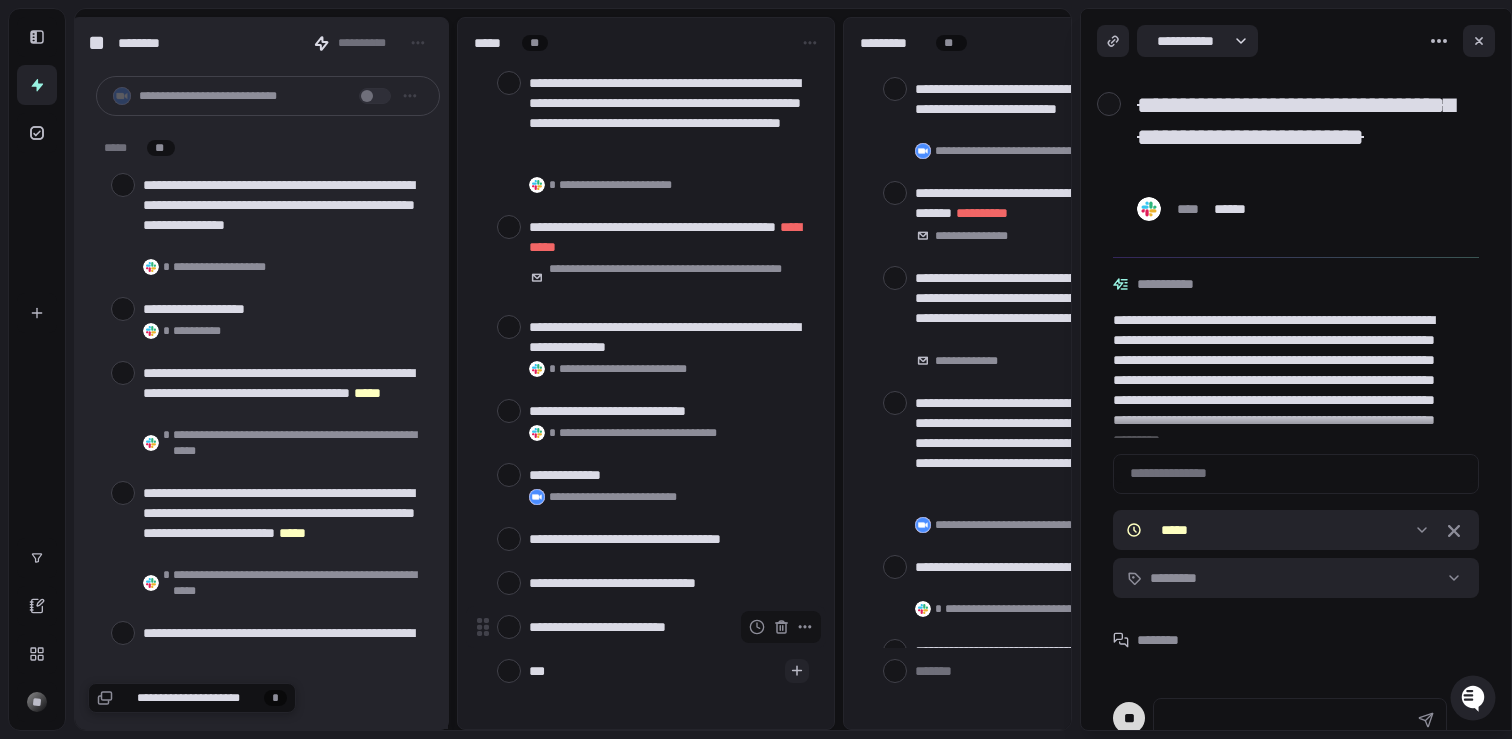 type on "****" 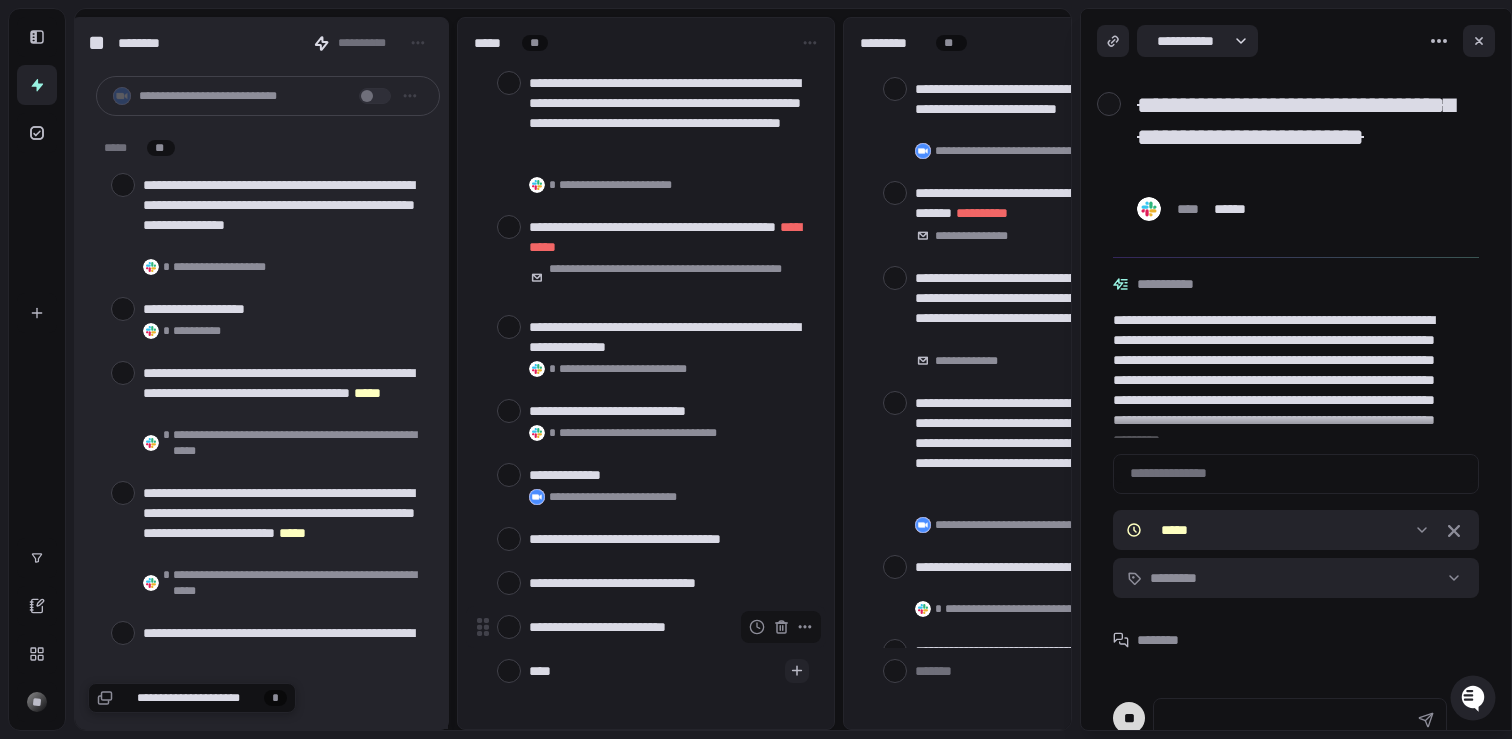 type on "*****" 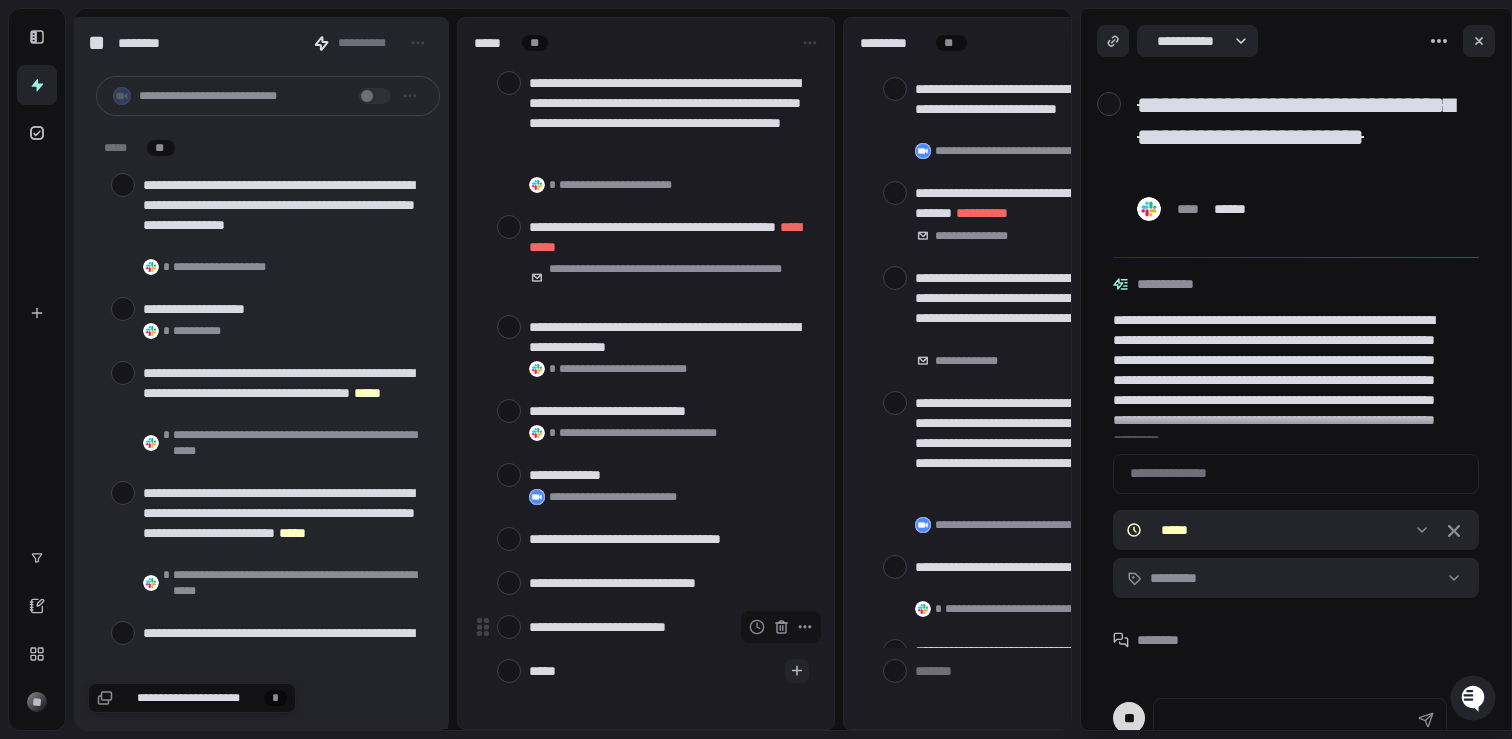 type on "*" 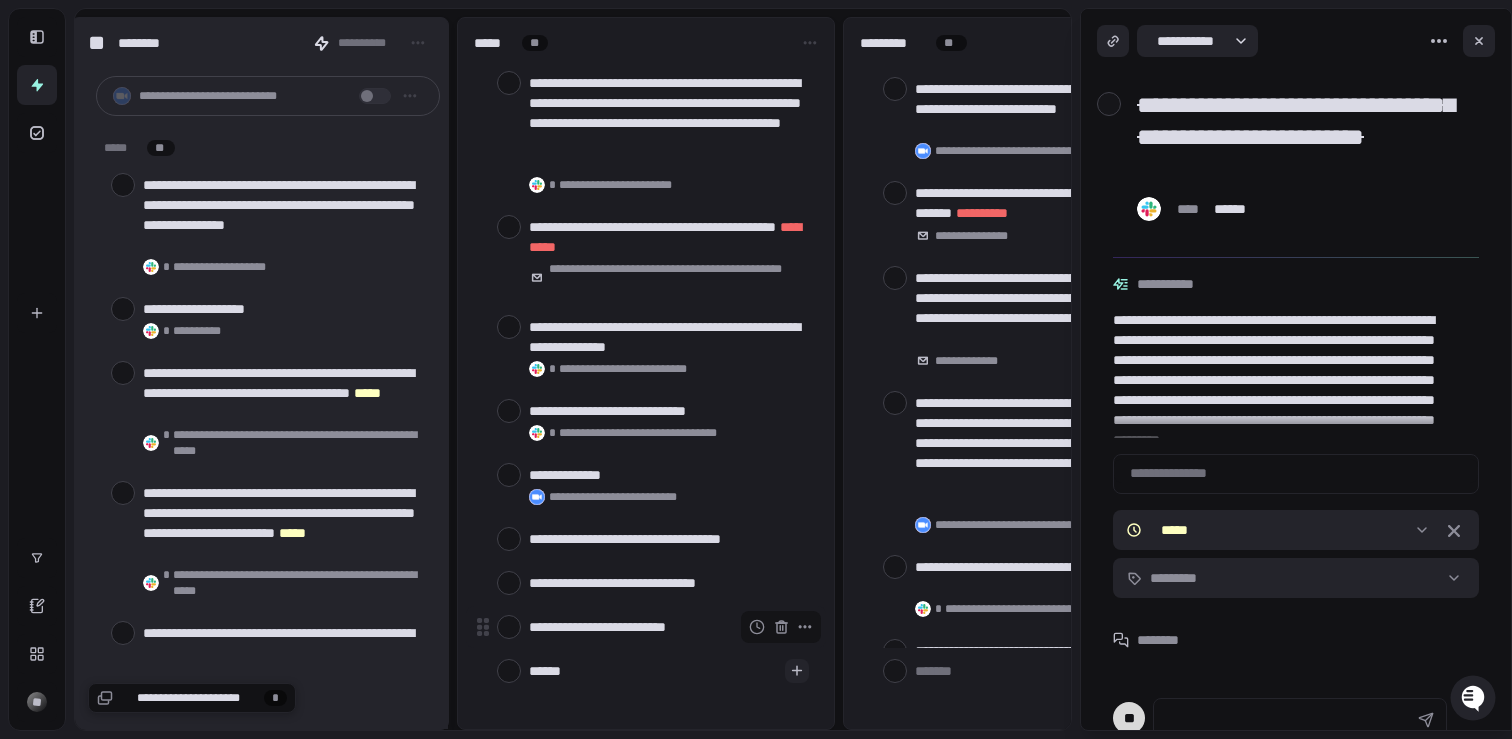 type on "******" 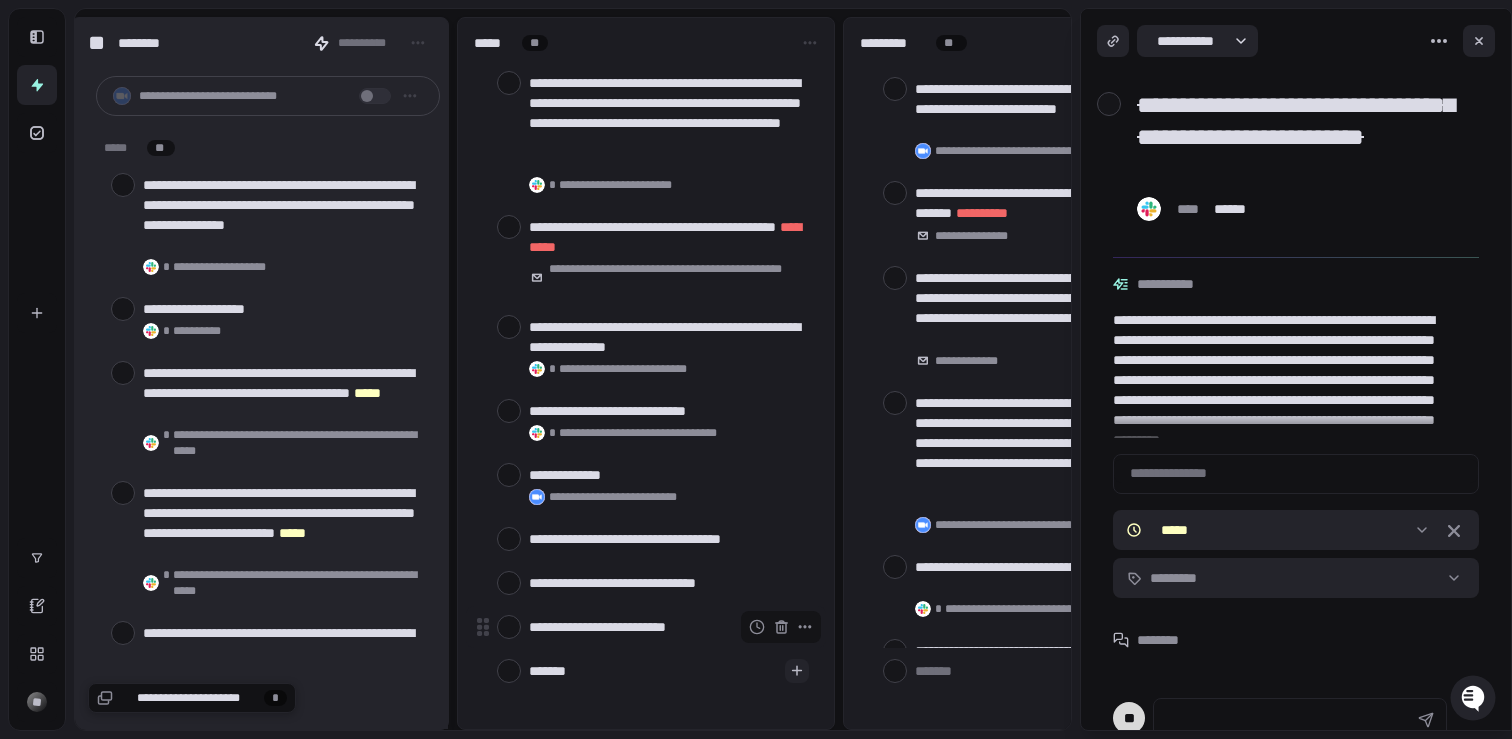 type on "********" 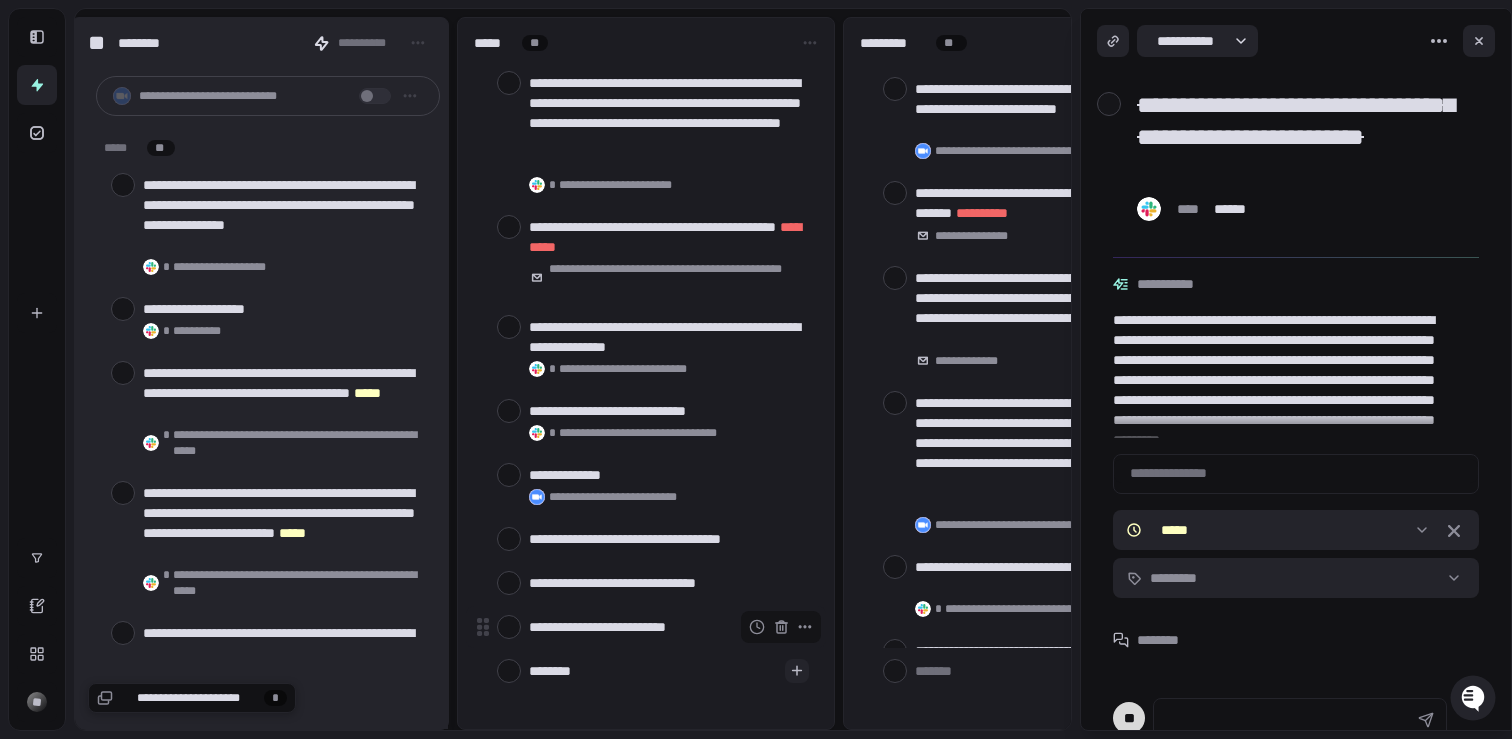 type on "*********" 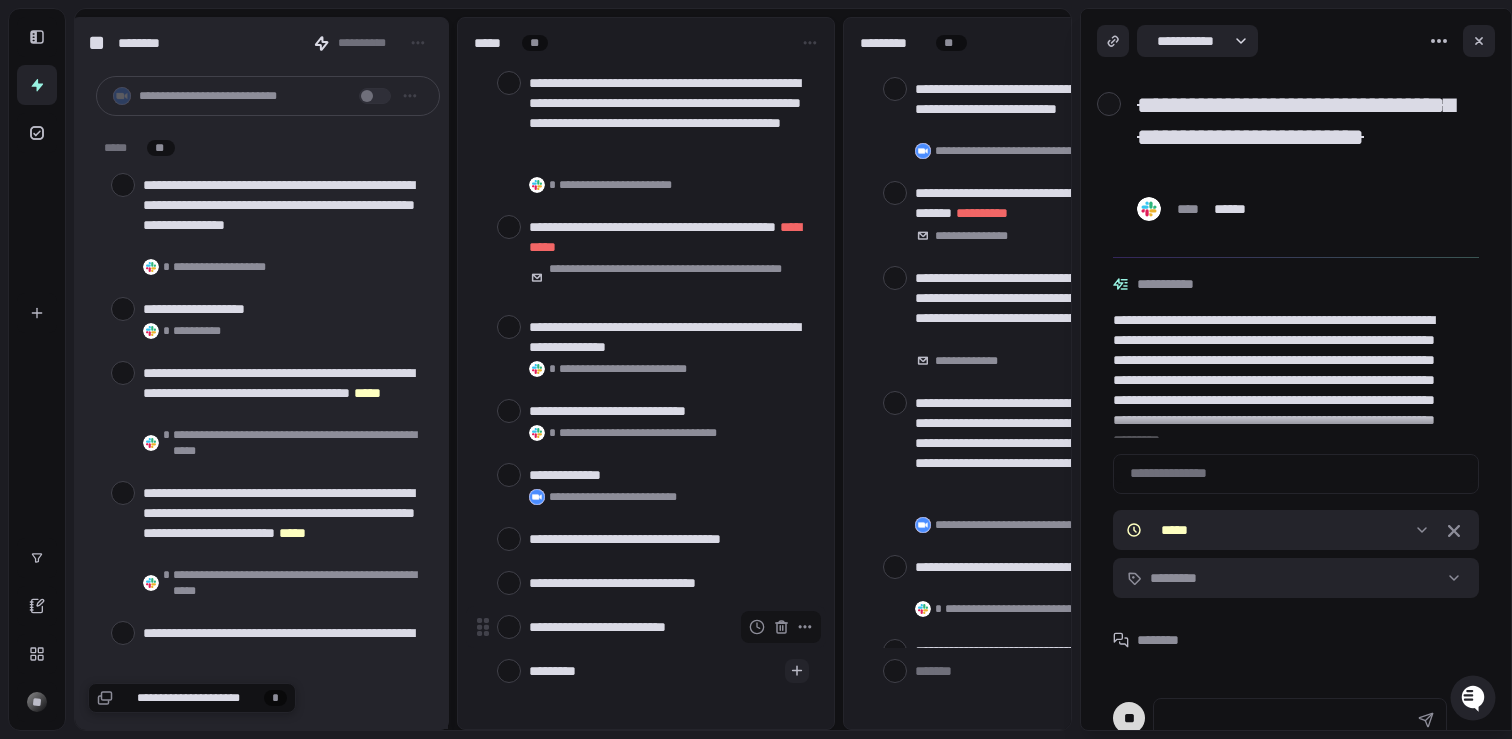 type on "**********" 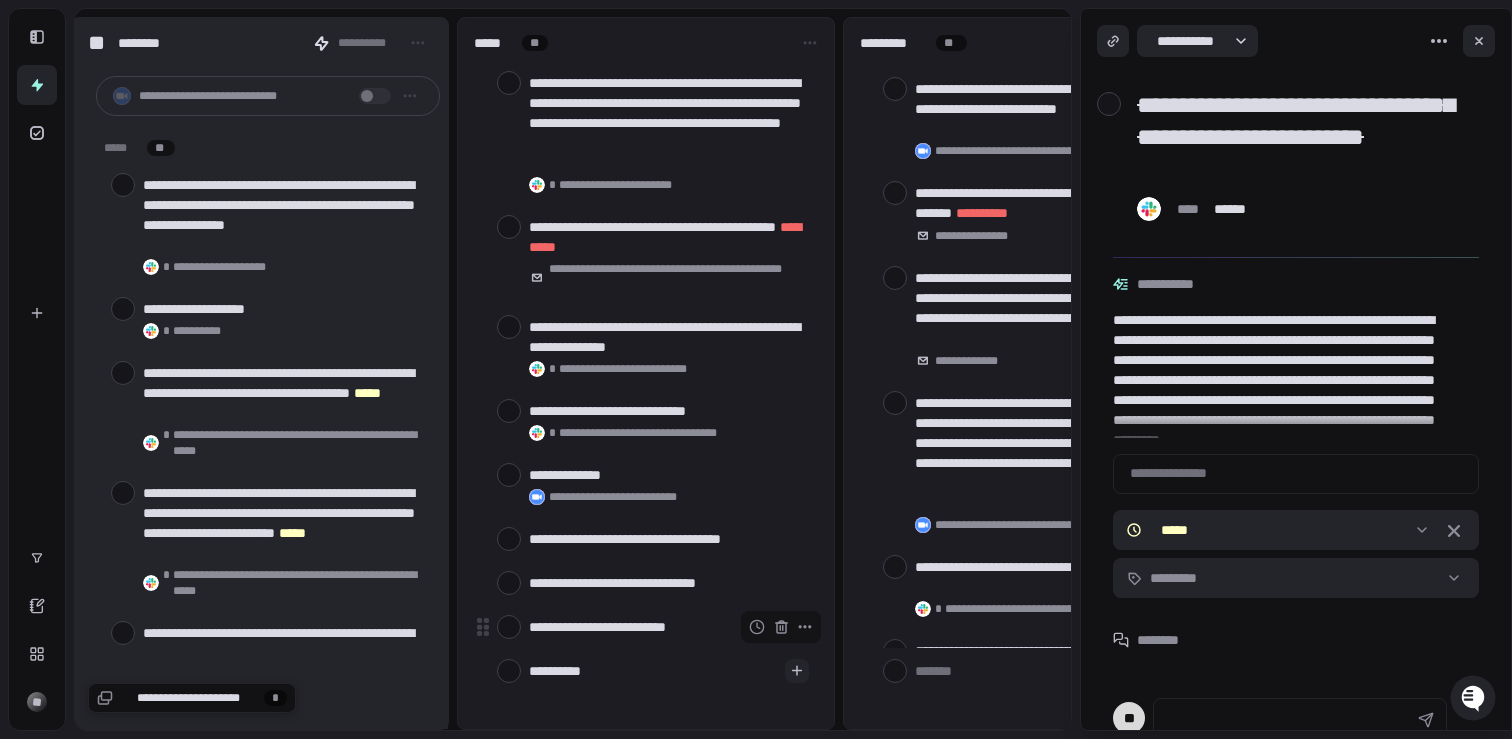 type on "**********" 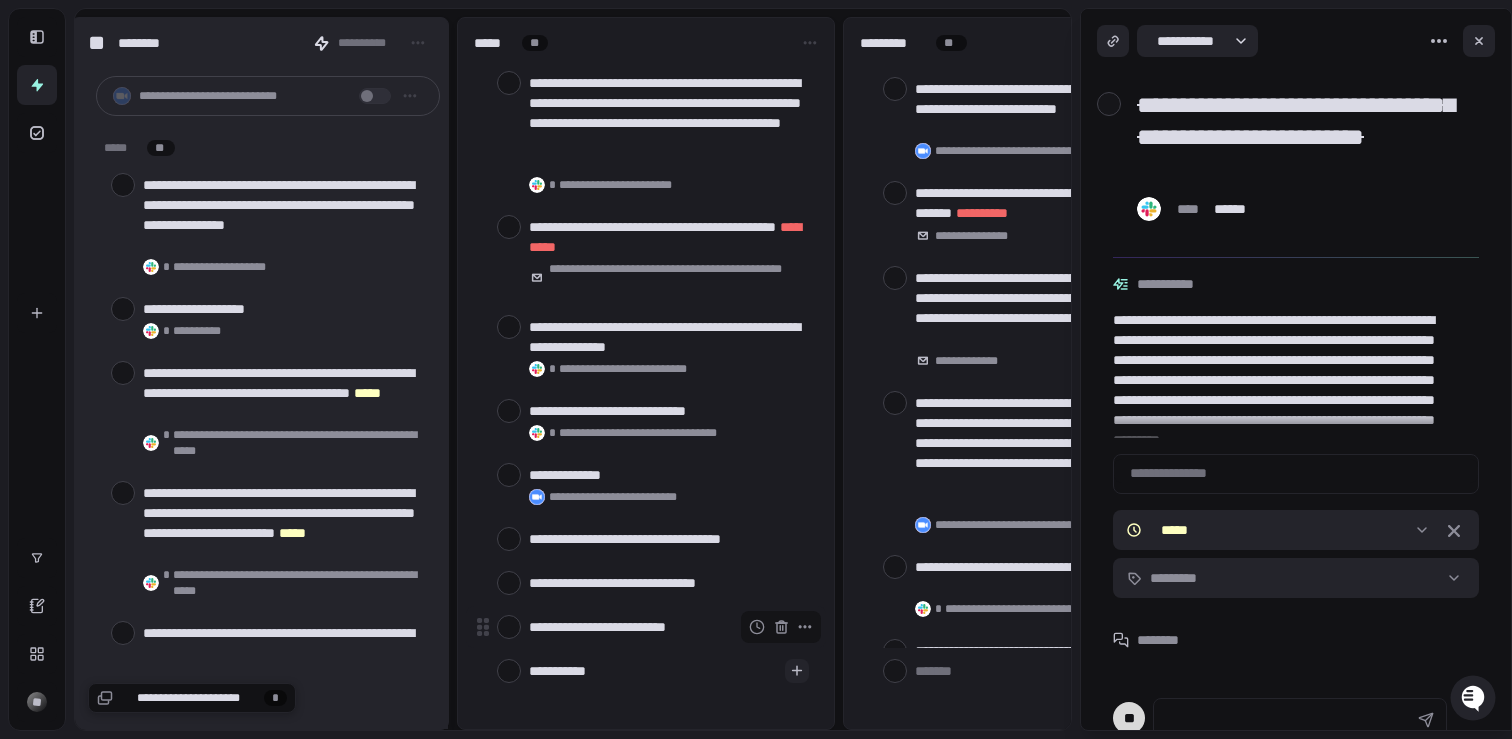 type on "**********" 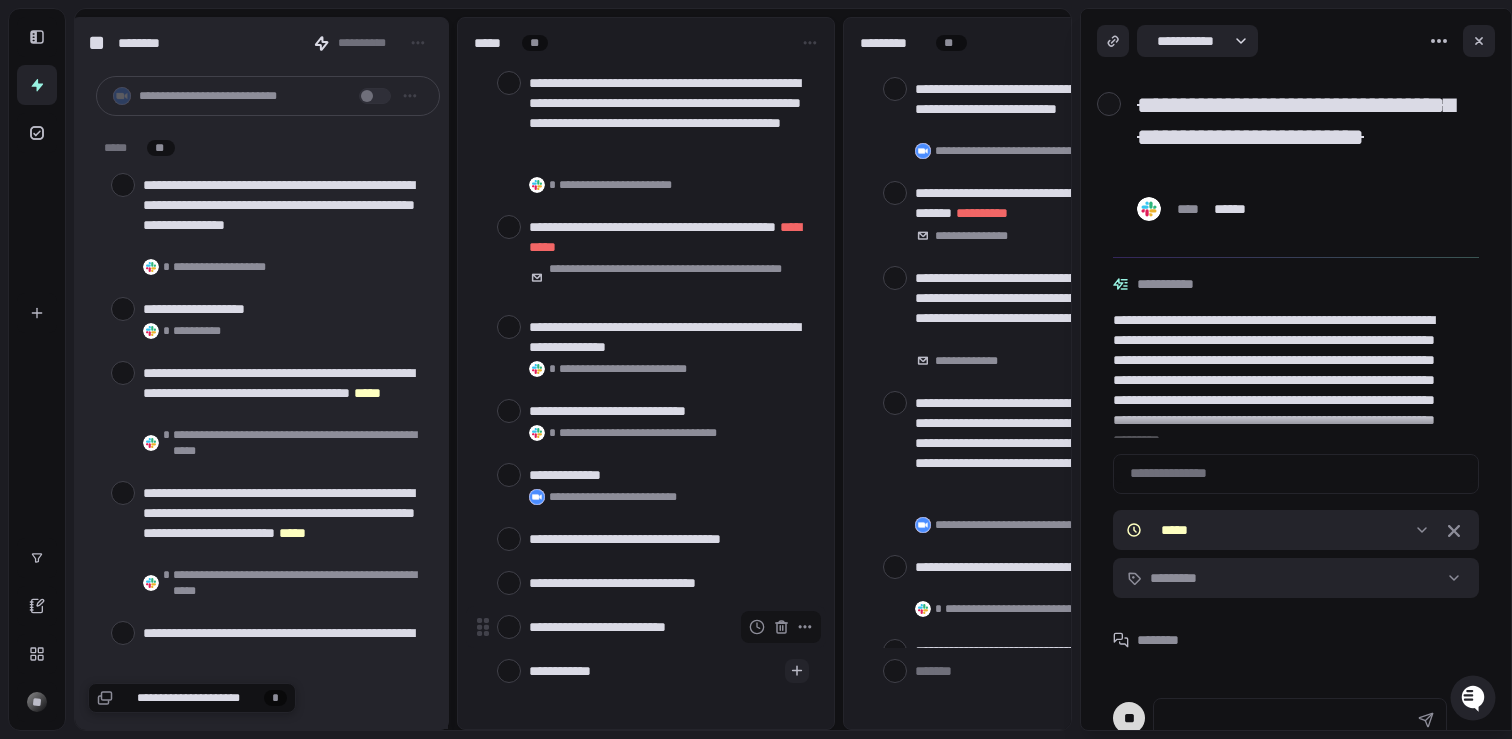 type on "**********" 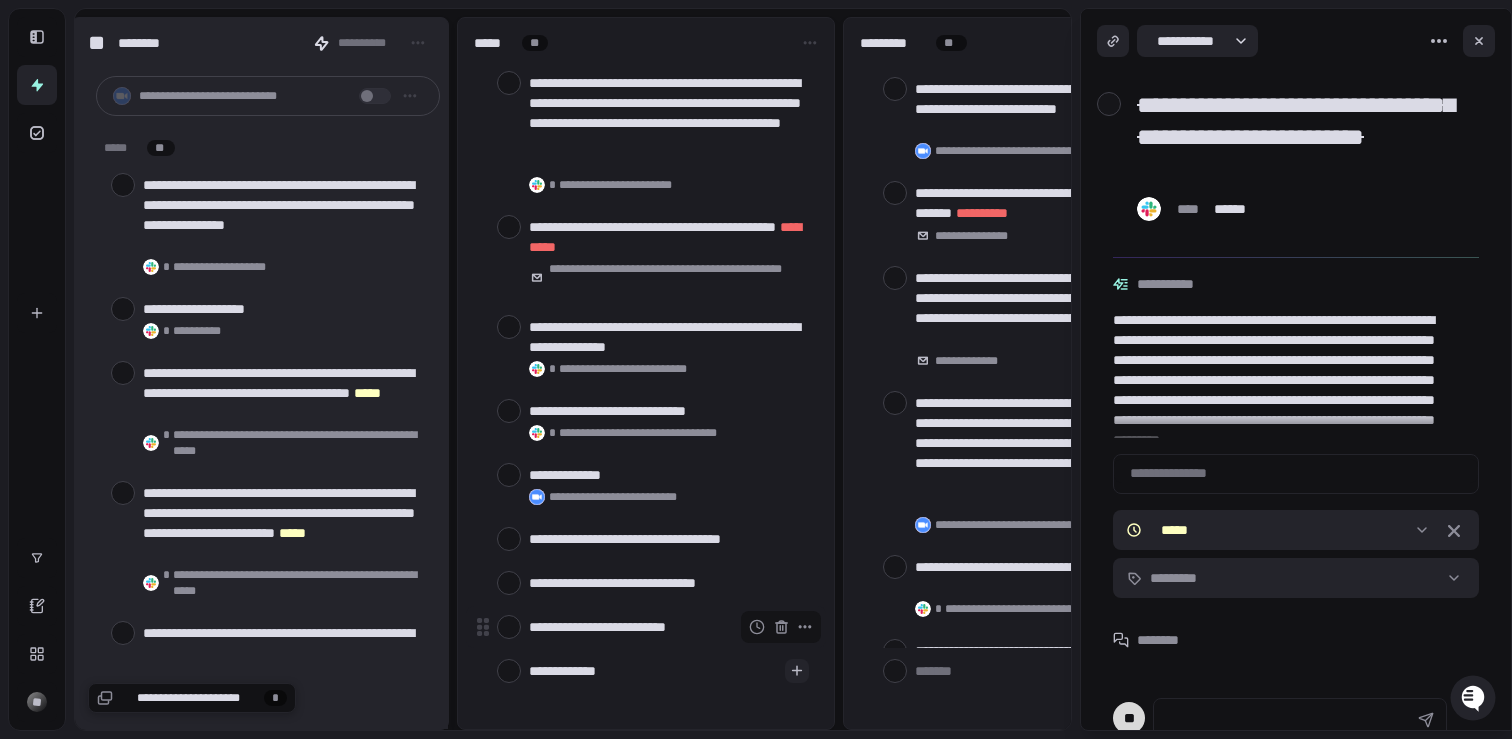 type on "**********" 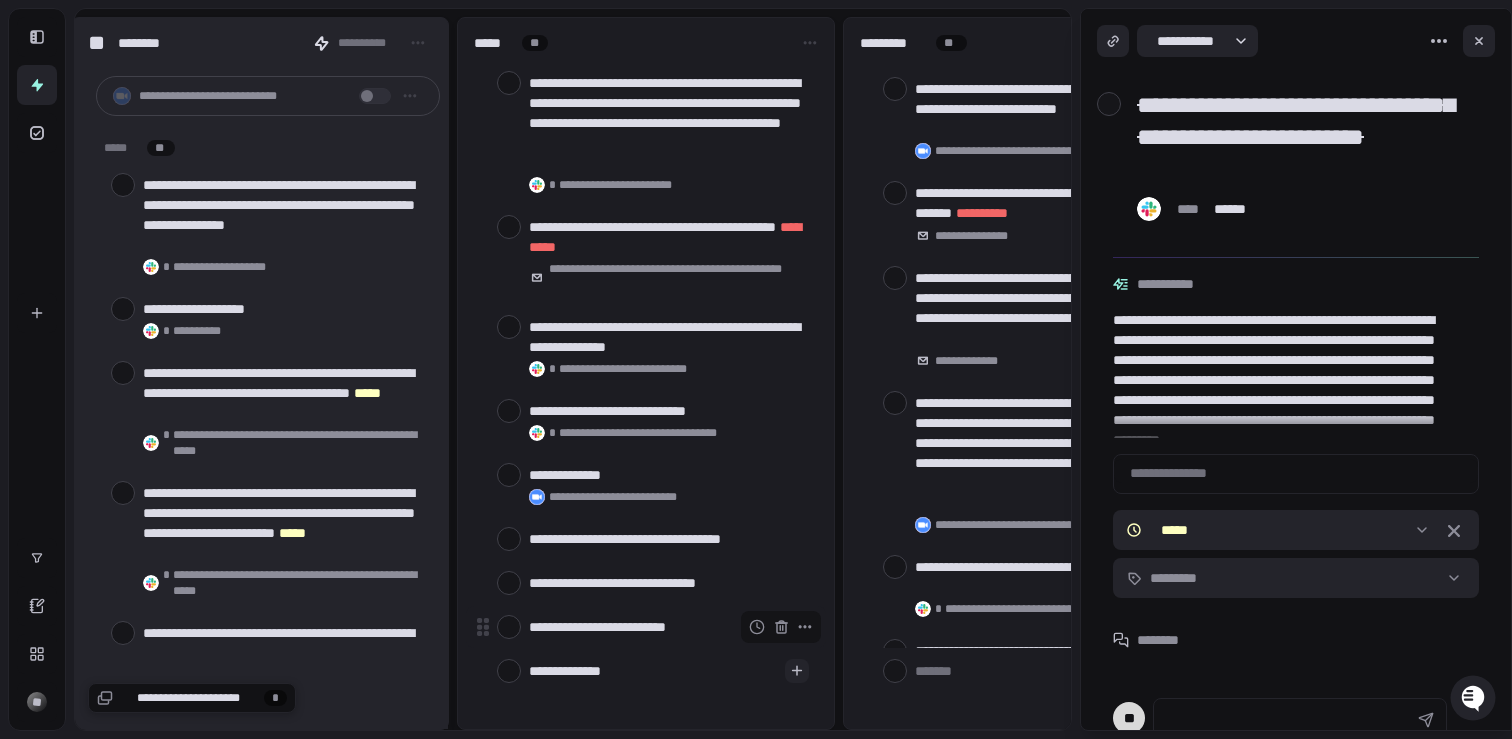 type on "**********" 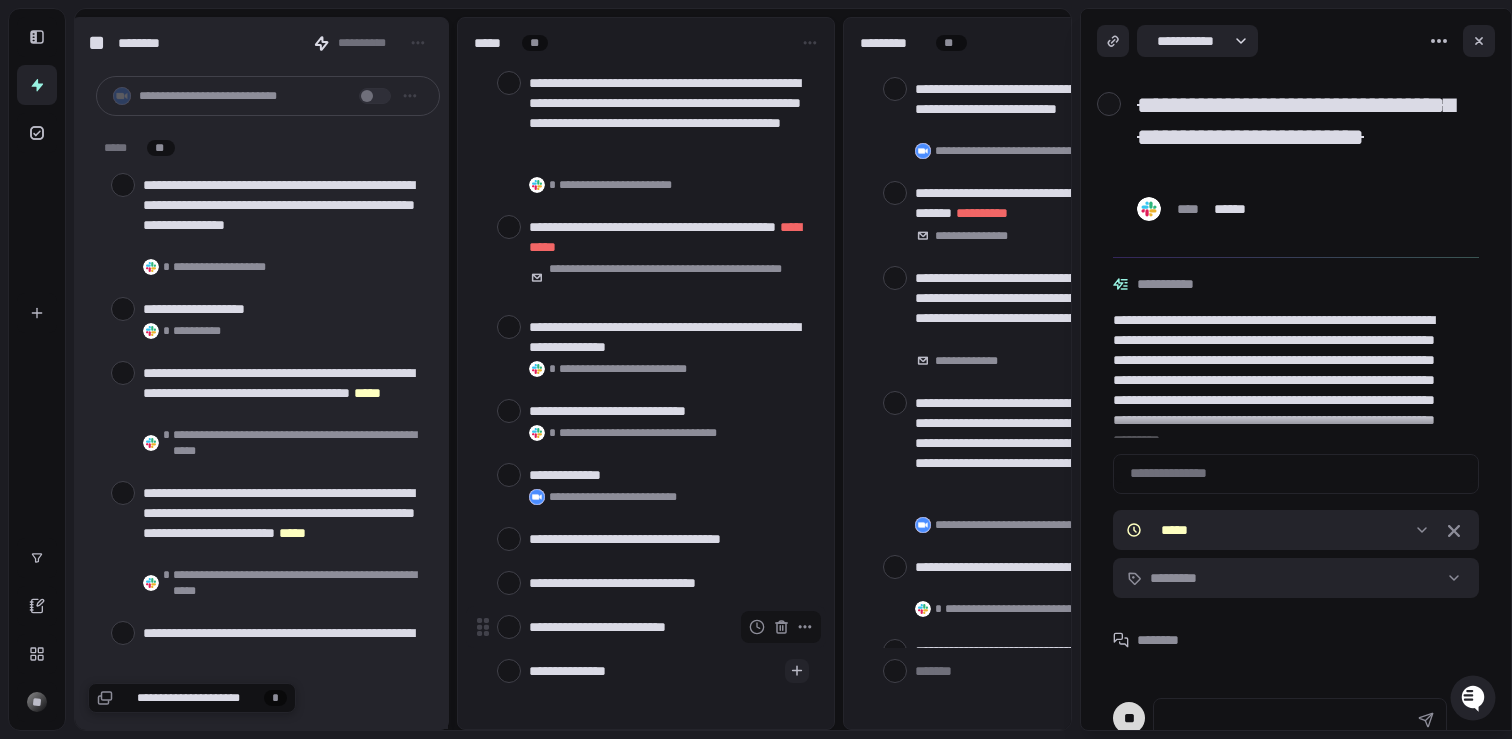 type on "**********" 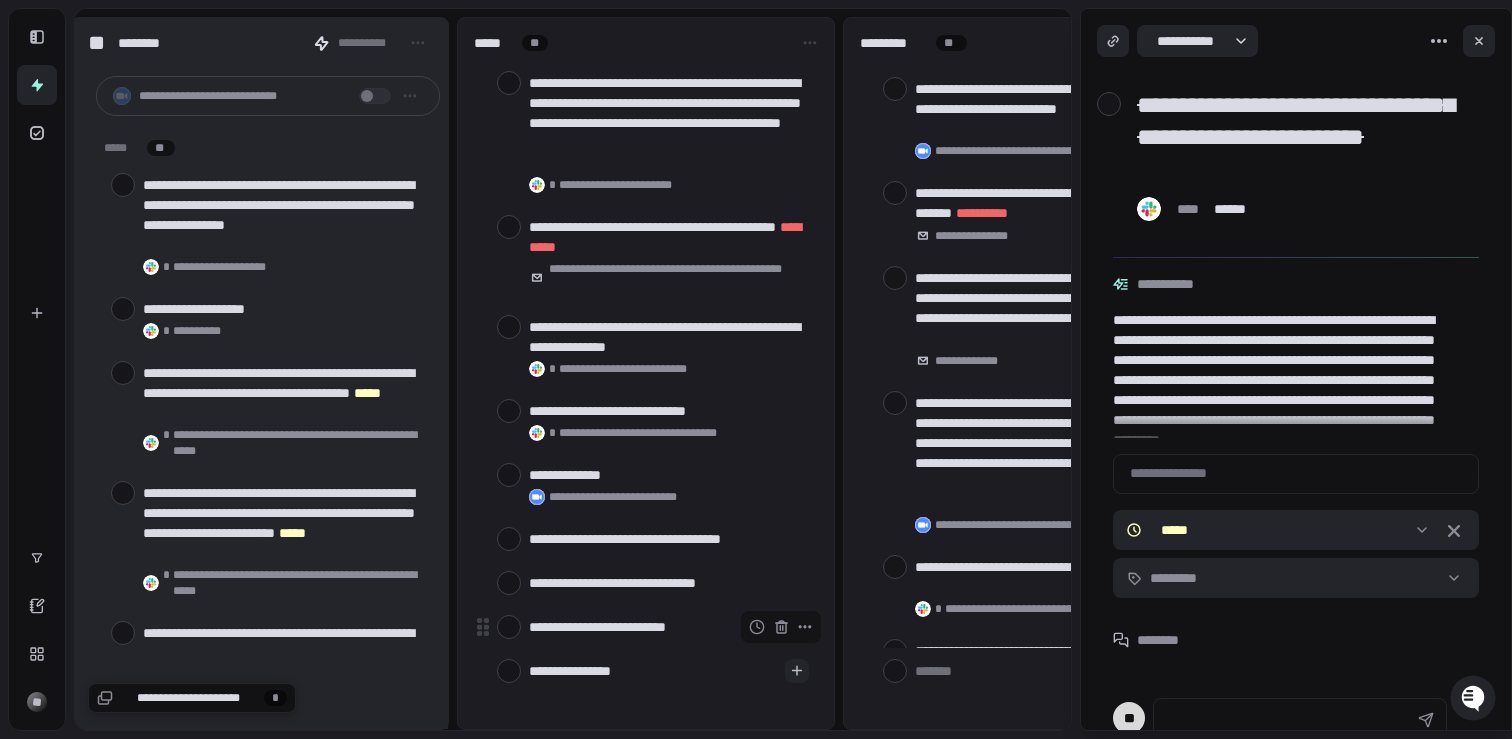 type on "**********" 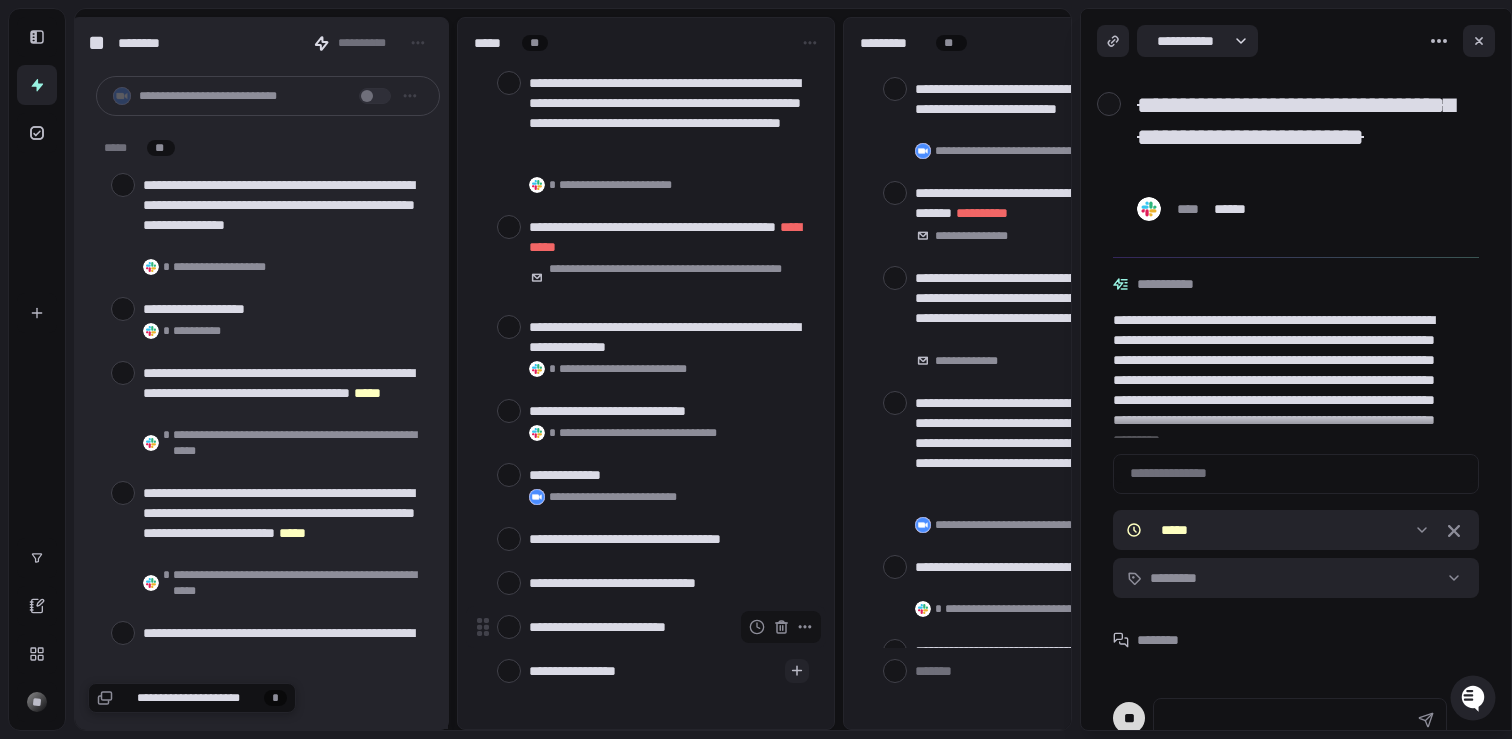 type on "**********" 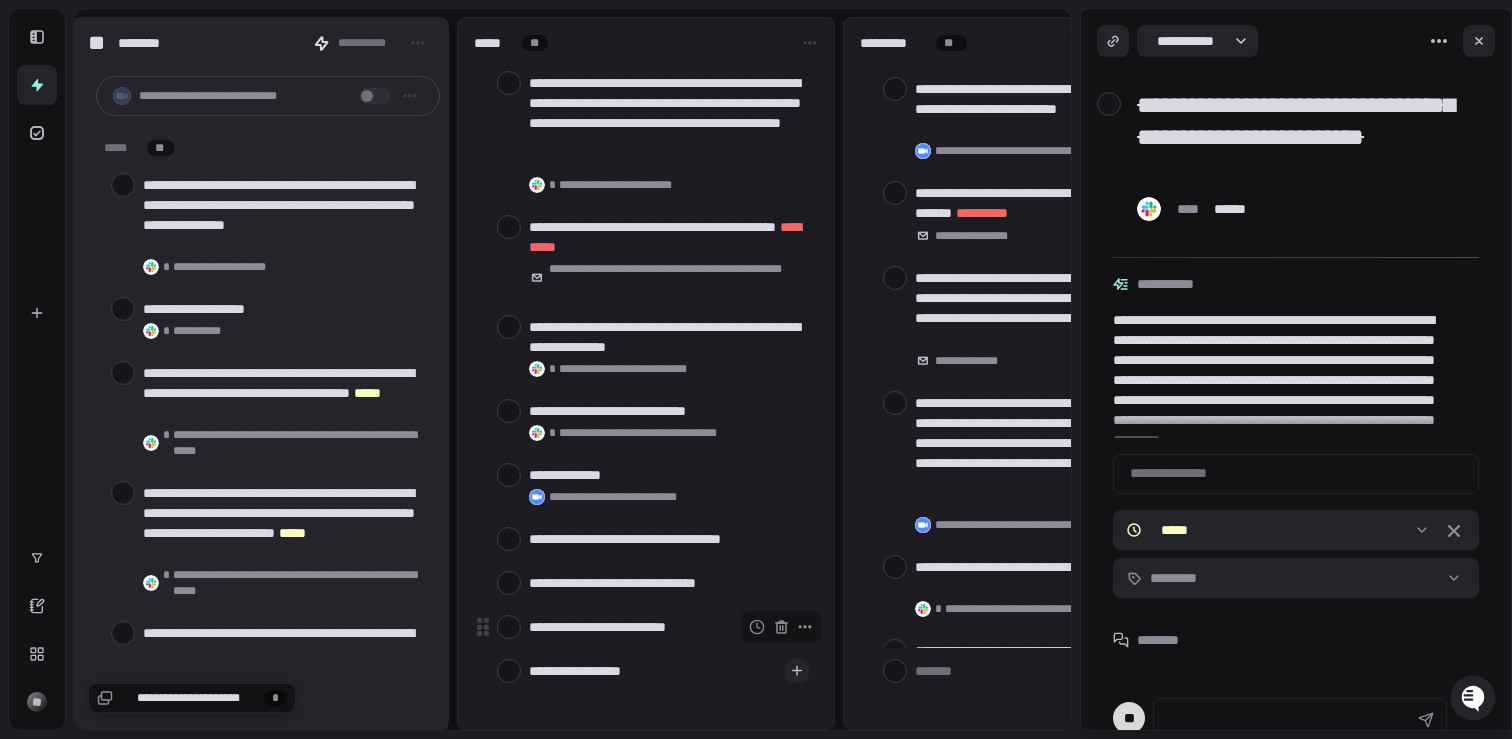 type on "**********" 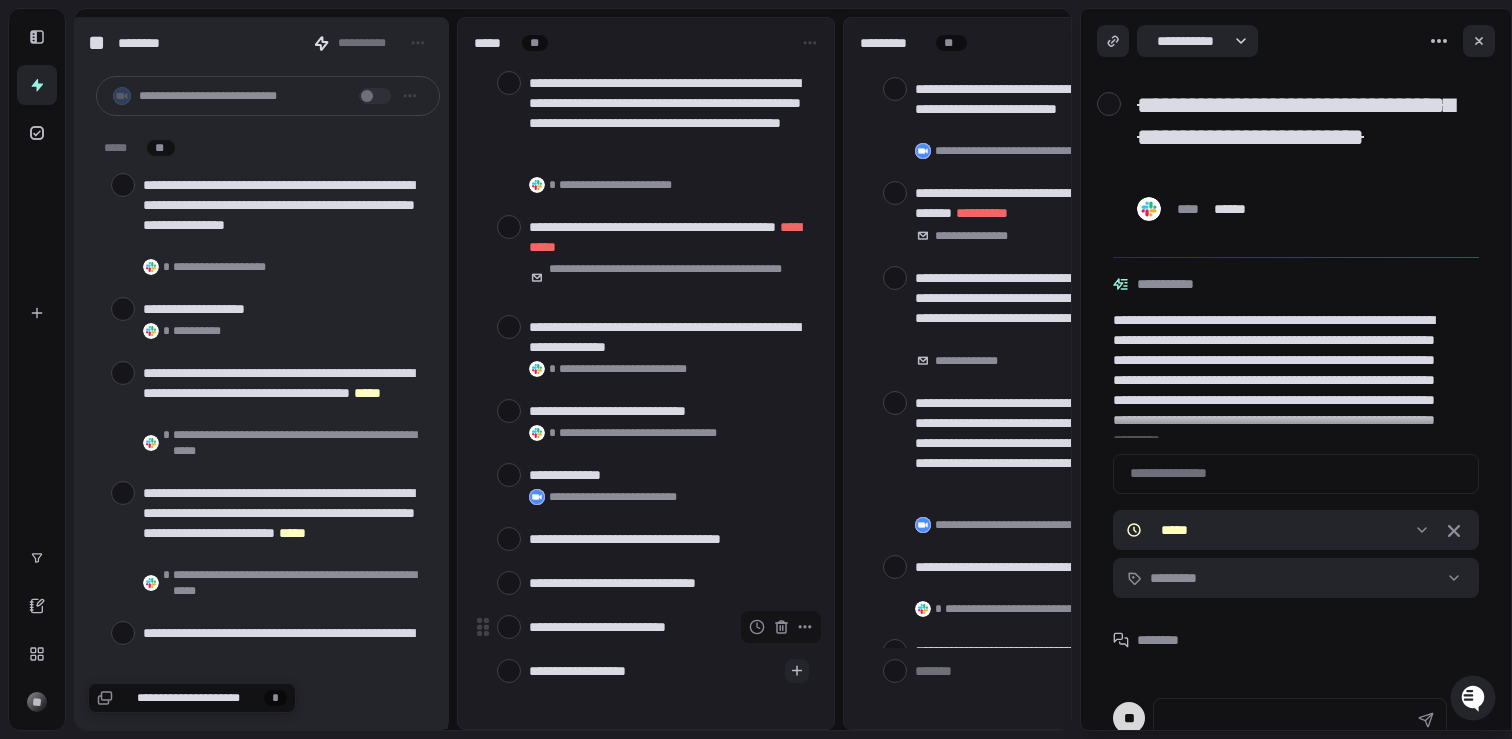 type on "*" 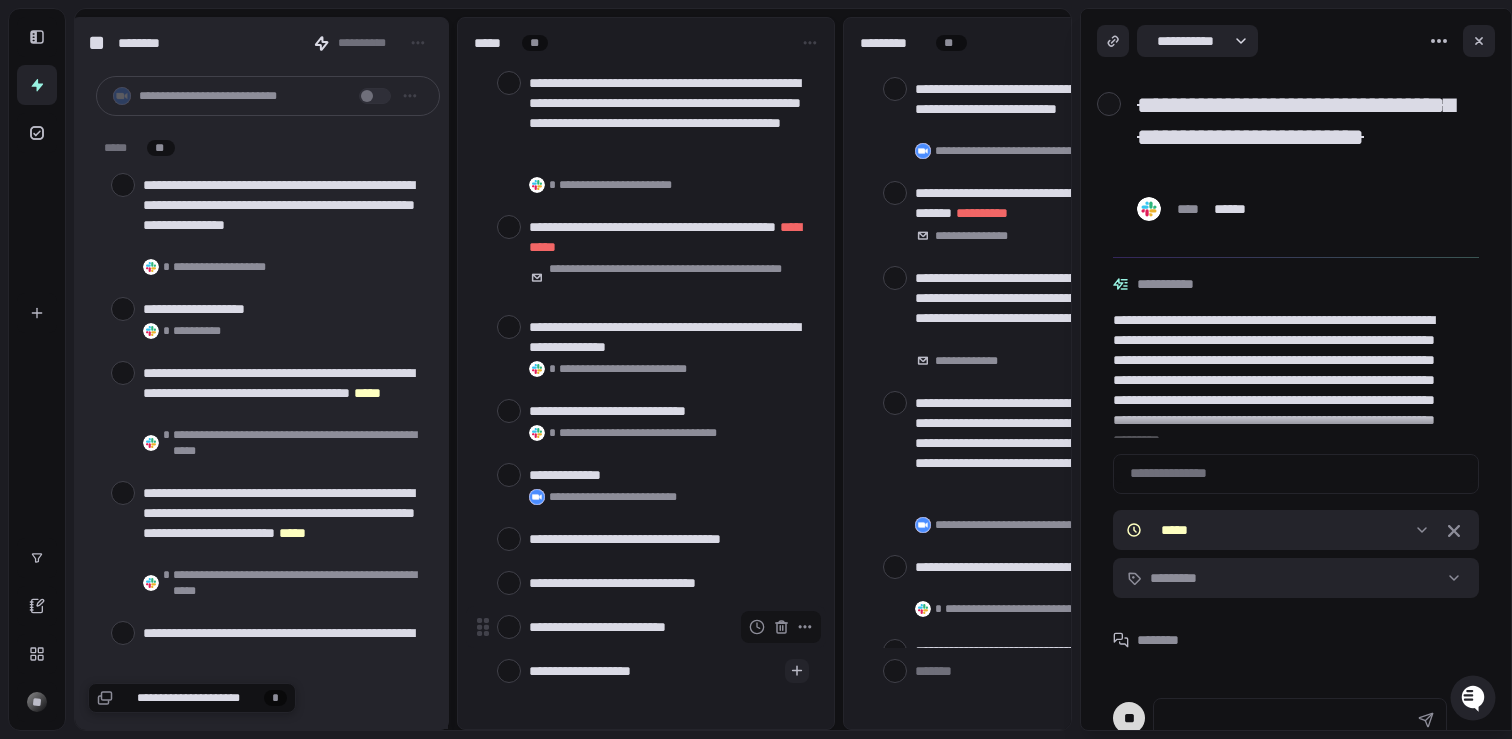 type on "**********" 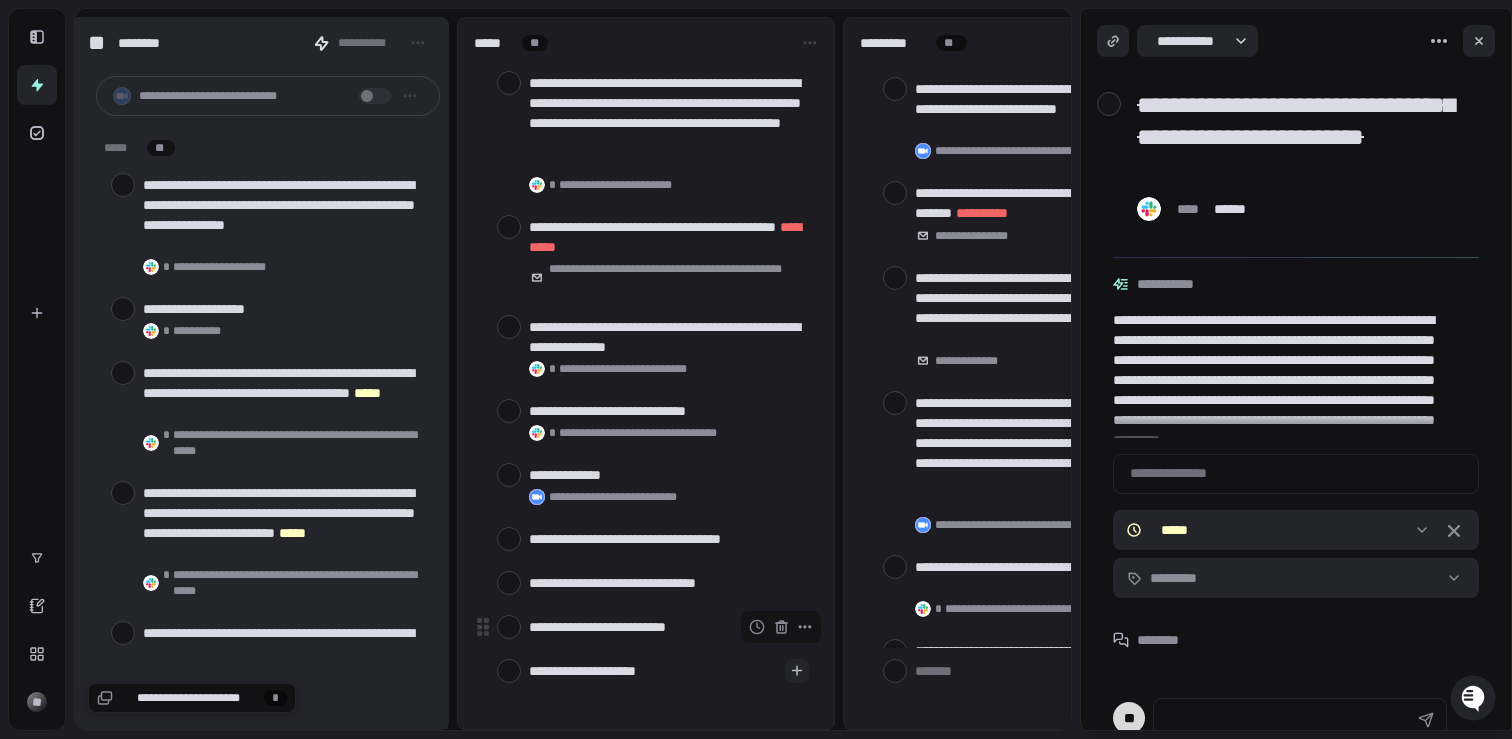type on "**********" 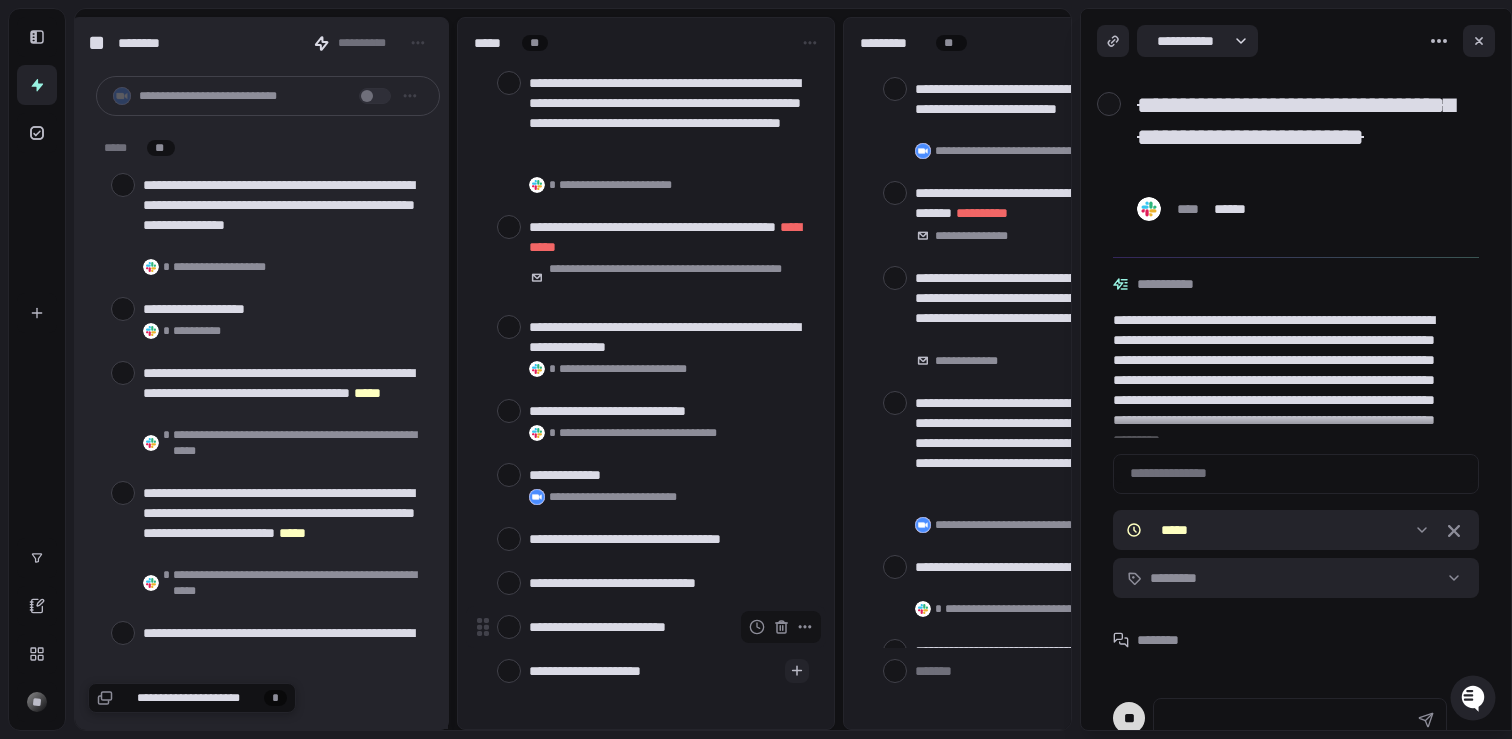 type on "**********" 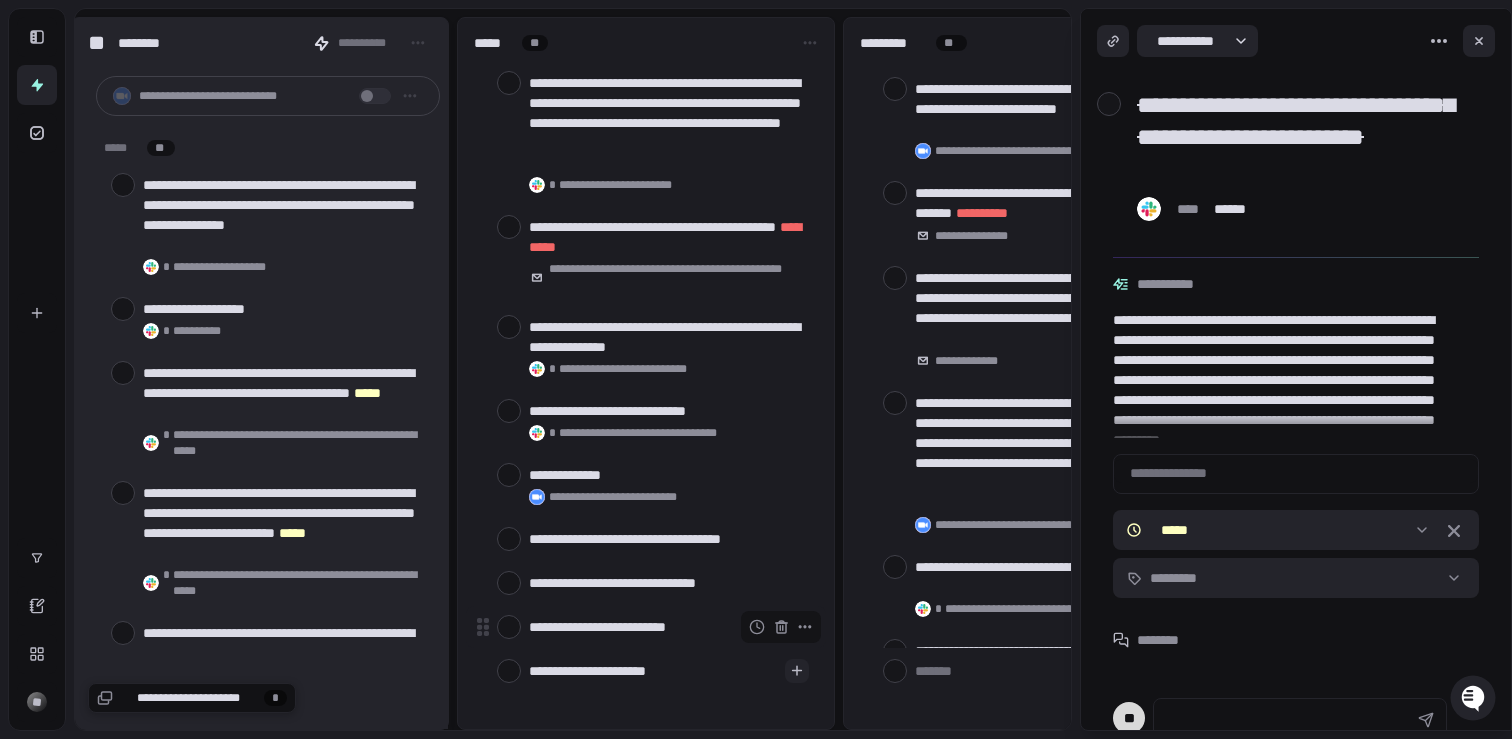 type 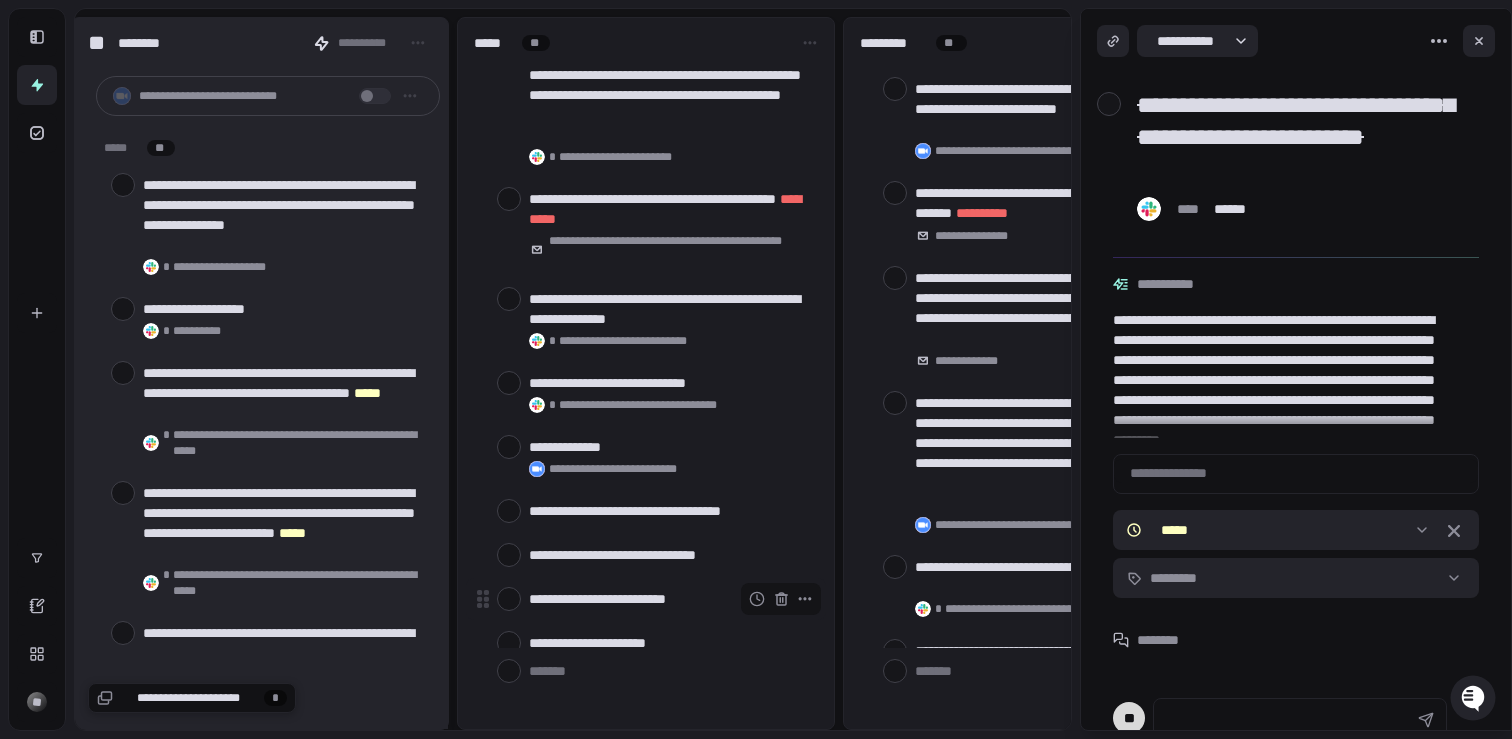 scroll, scrollTop: 422, scrollLeft: 0, axis: vertical 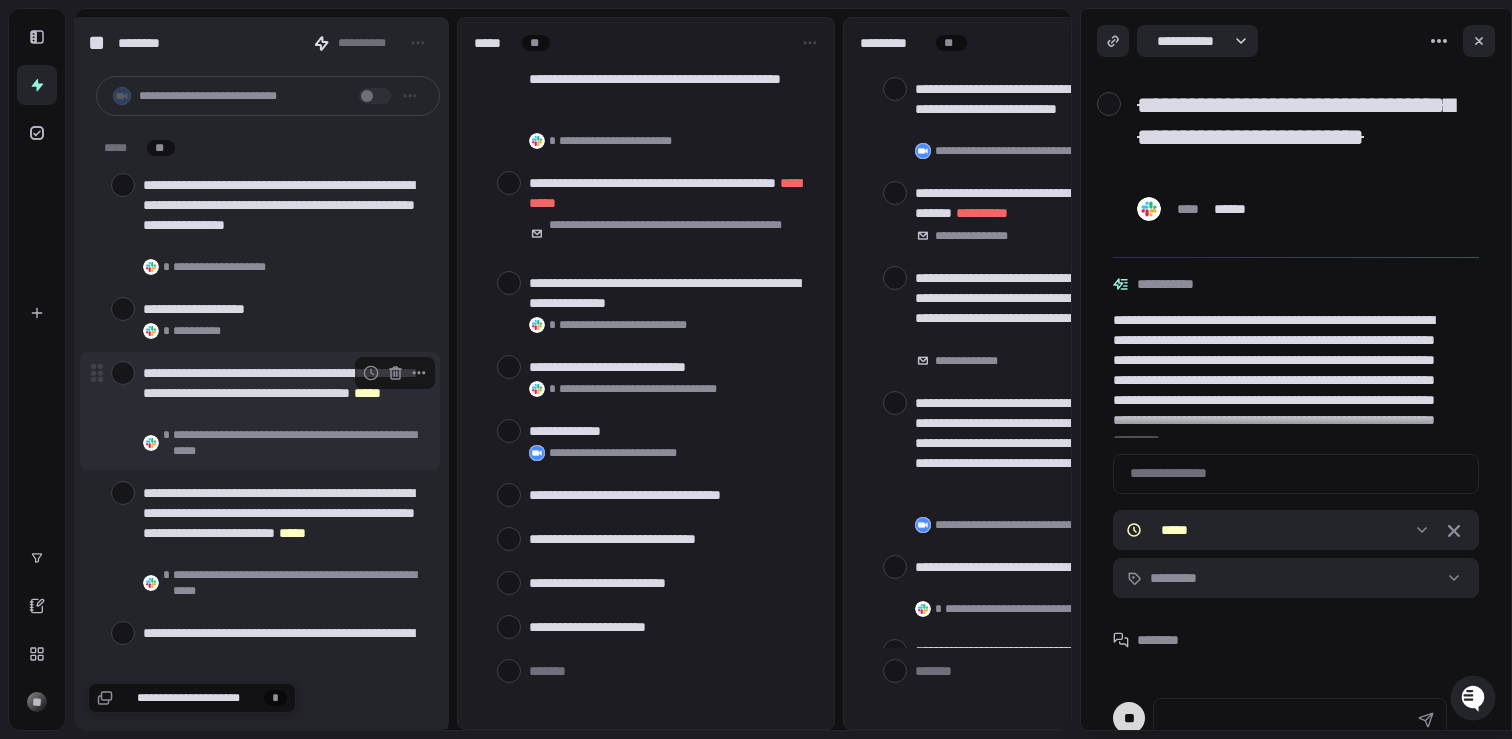 click at bounding box center [123, 373] 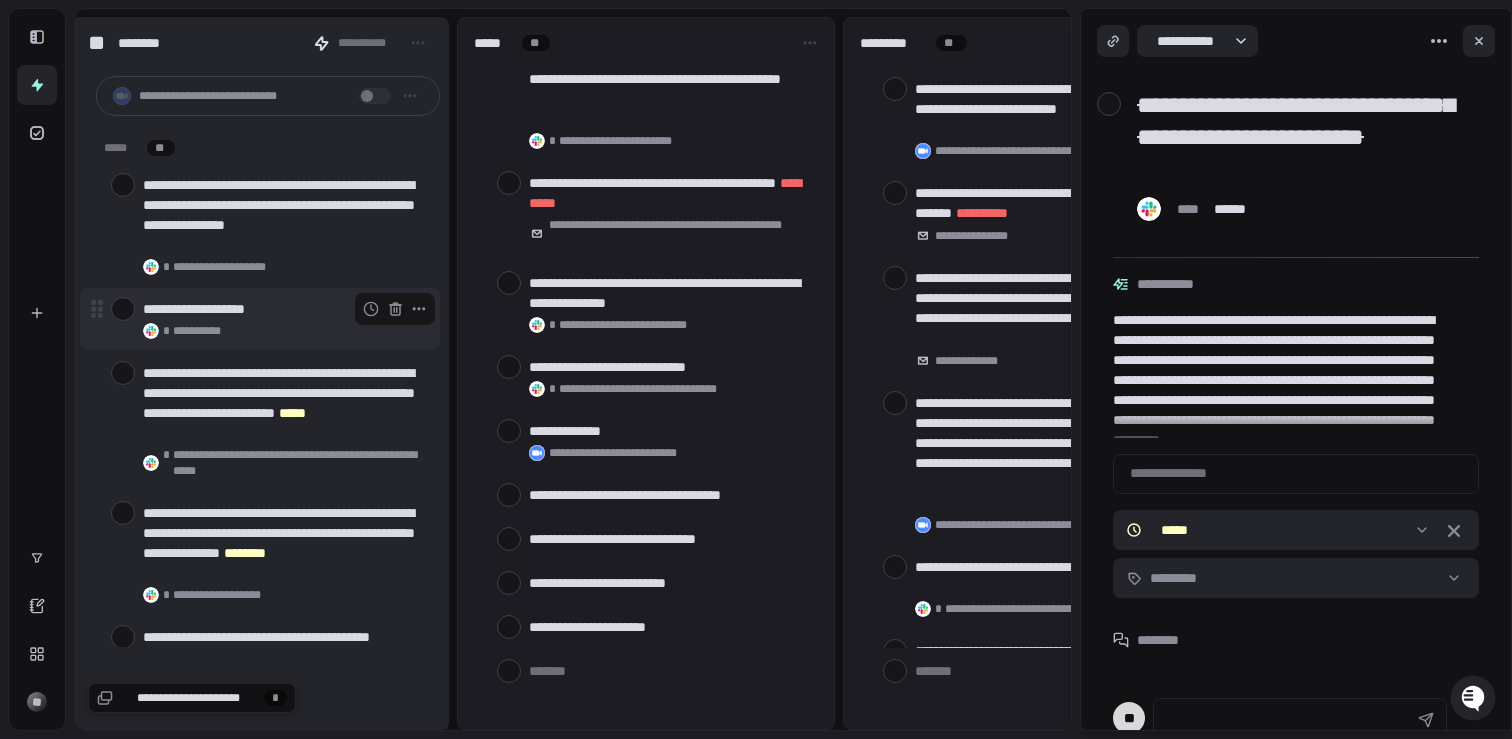 click at bounding box center (123, 309) 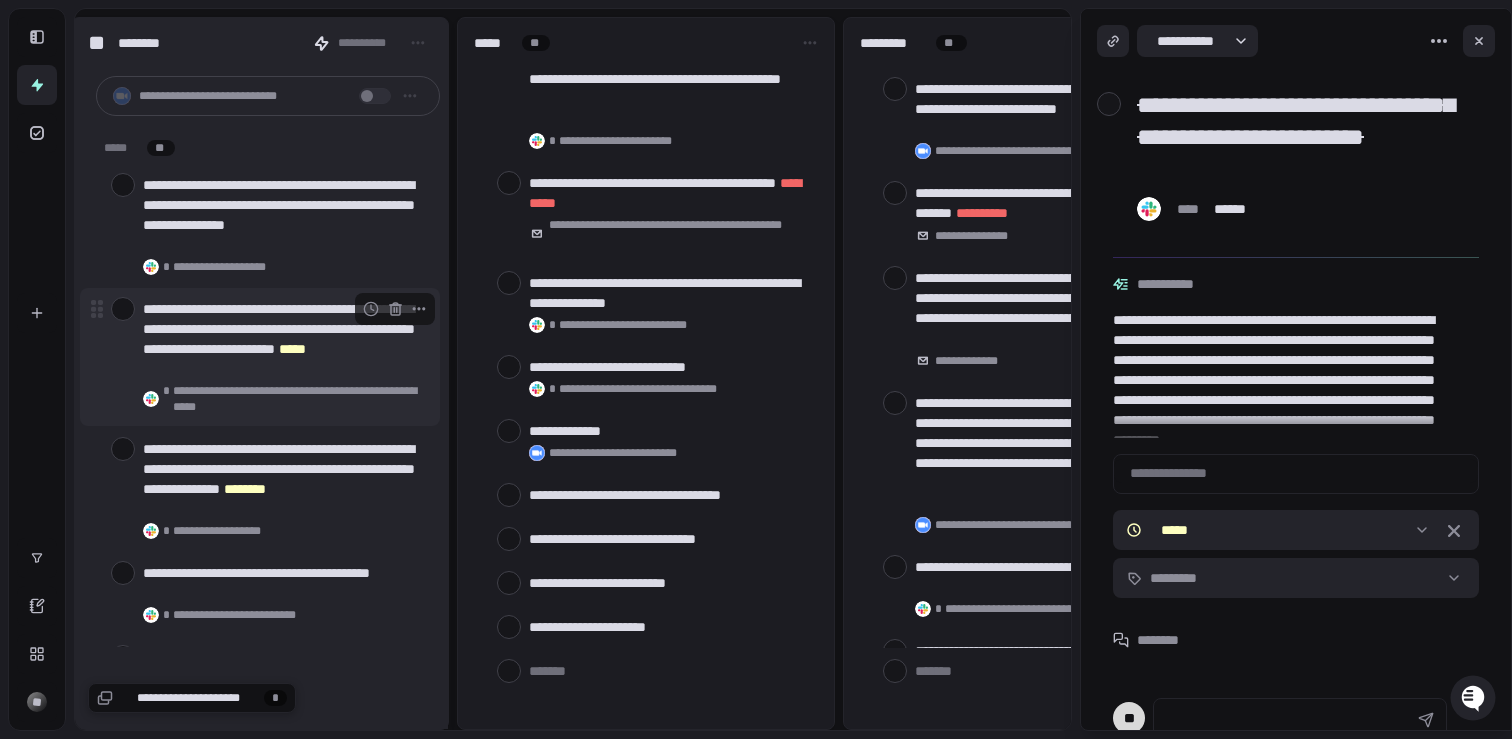click at bounding box center [123, 309] 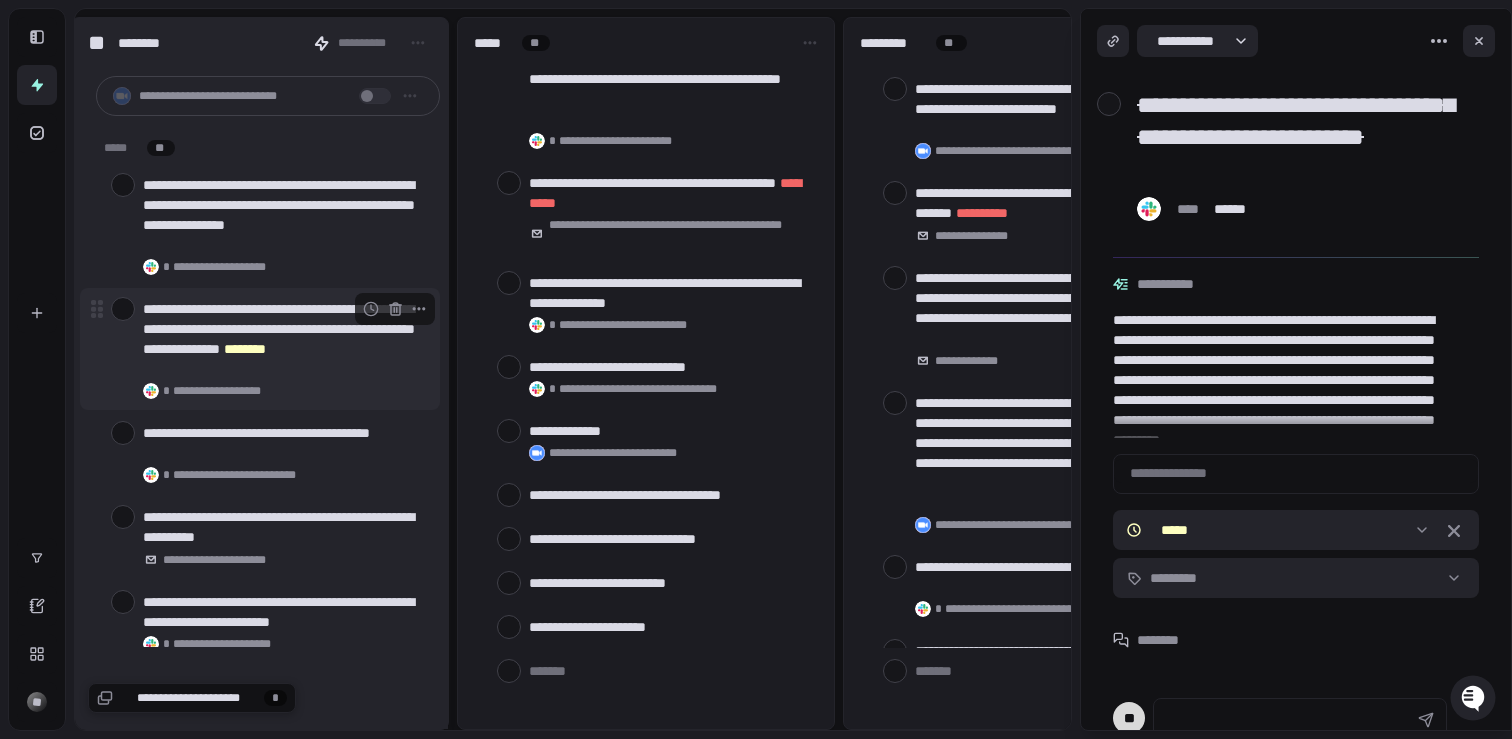 click at bounding box center (123, 309) 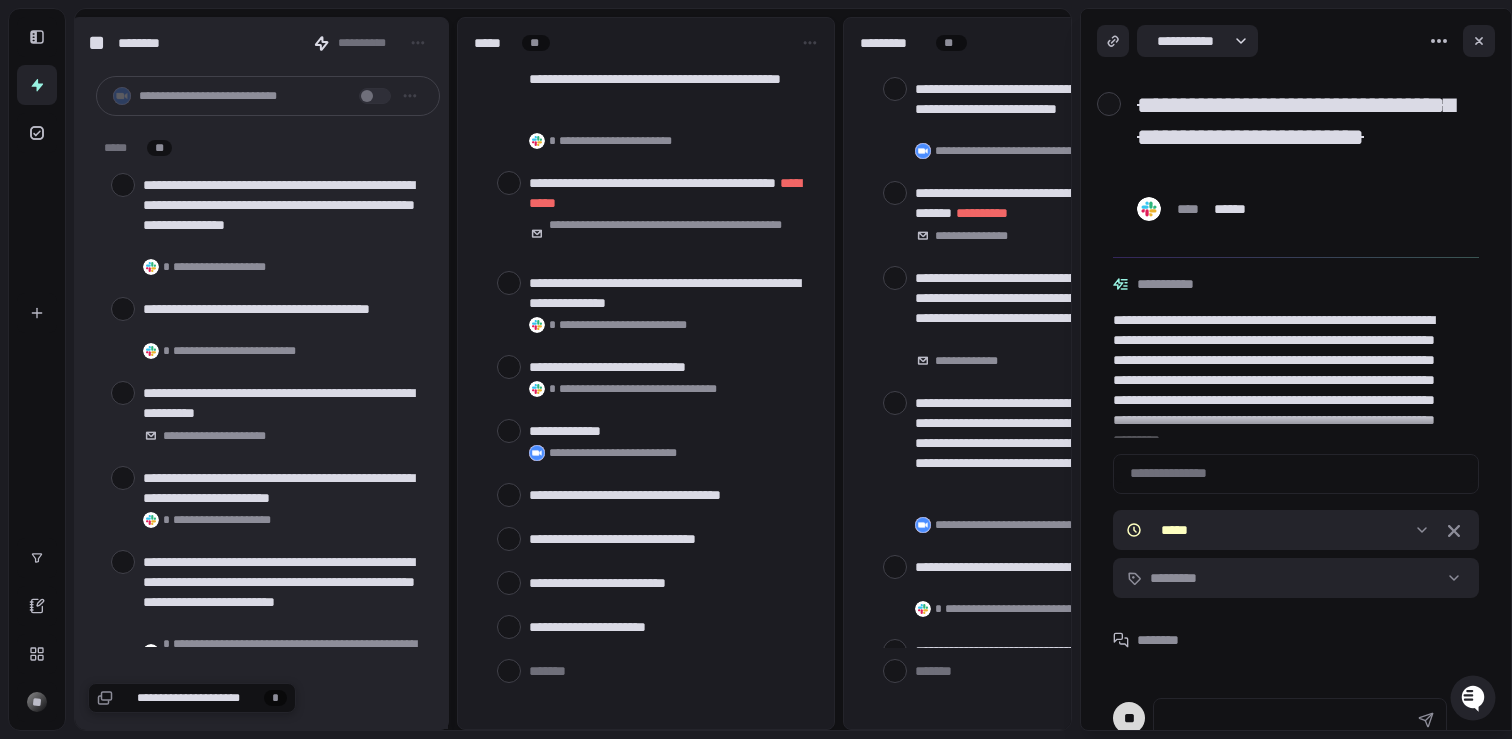 click at bounding box center (123, 309) 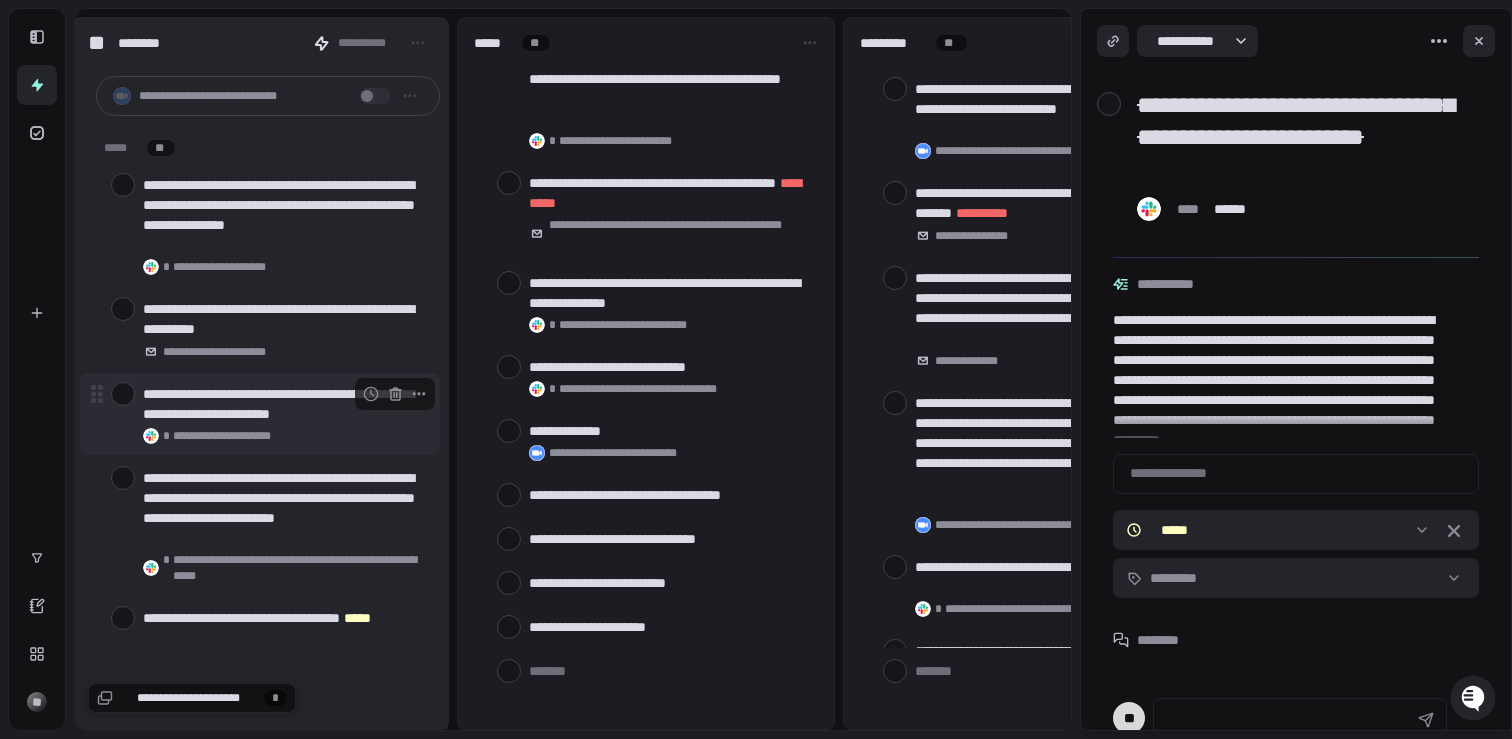 click at bounding box center (123, 394) 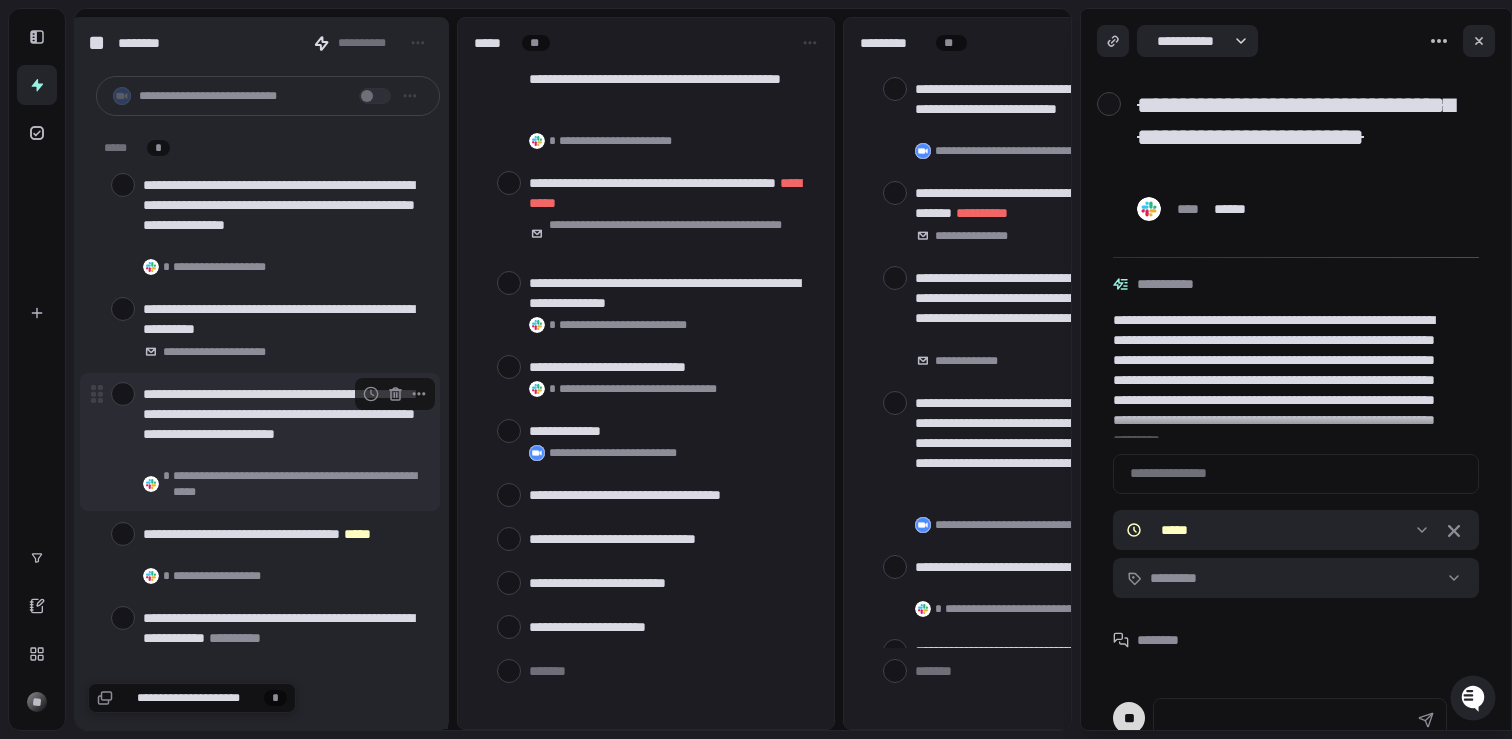click at bounding box center (123, 394) 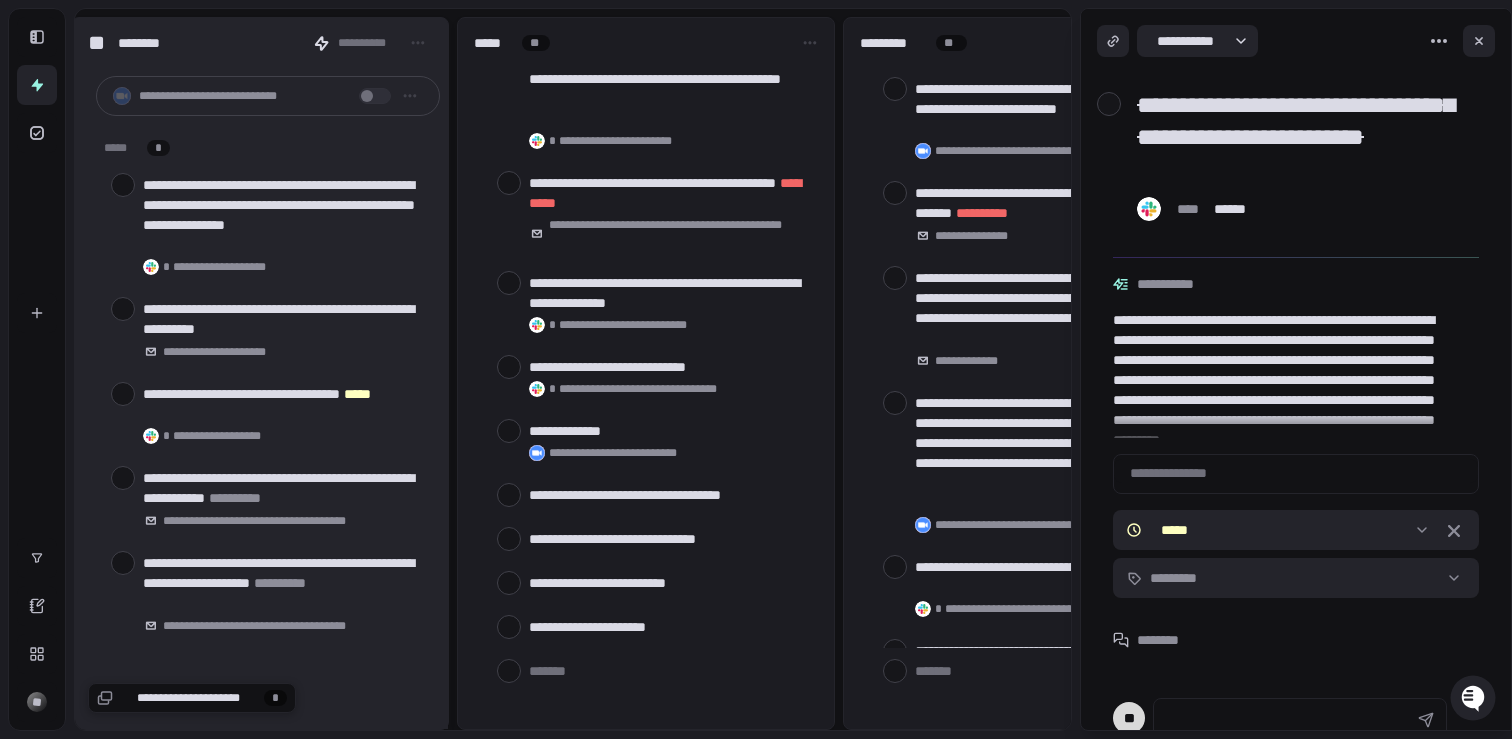 click at bounding box center [123, 394] 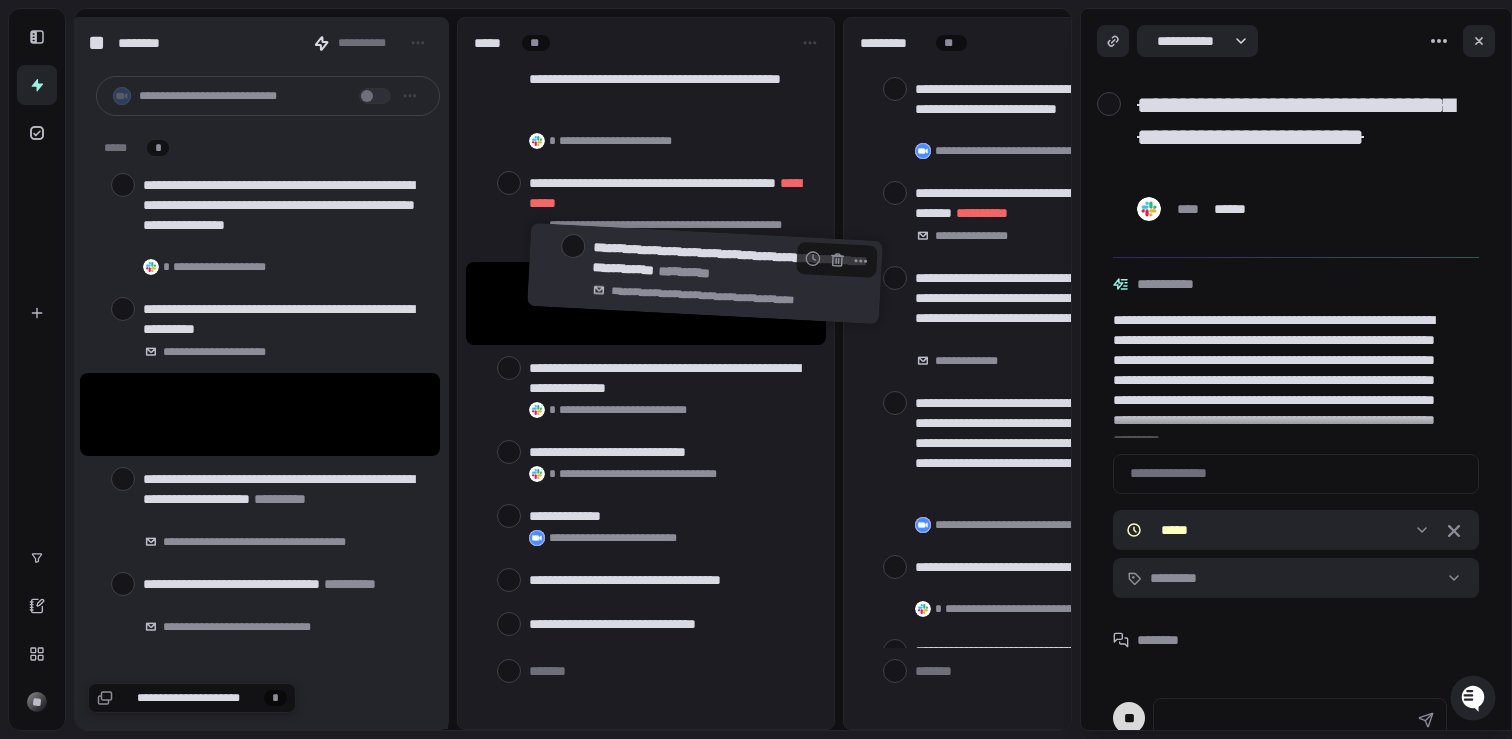 drag, startPoint x: 209, startPoint y: 415, endPoint x: 655, endPoint y: 233, distance: 481.7053 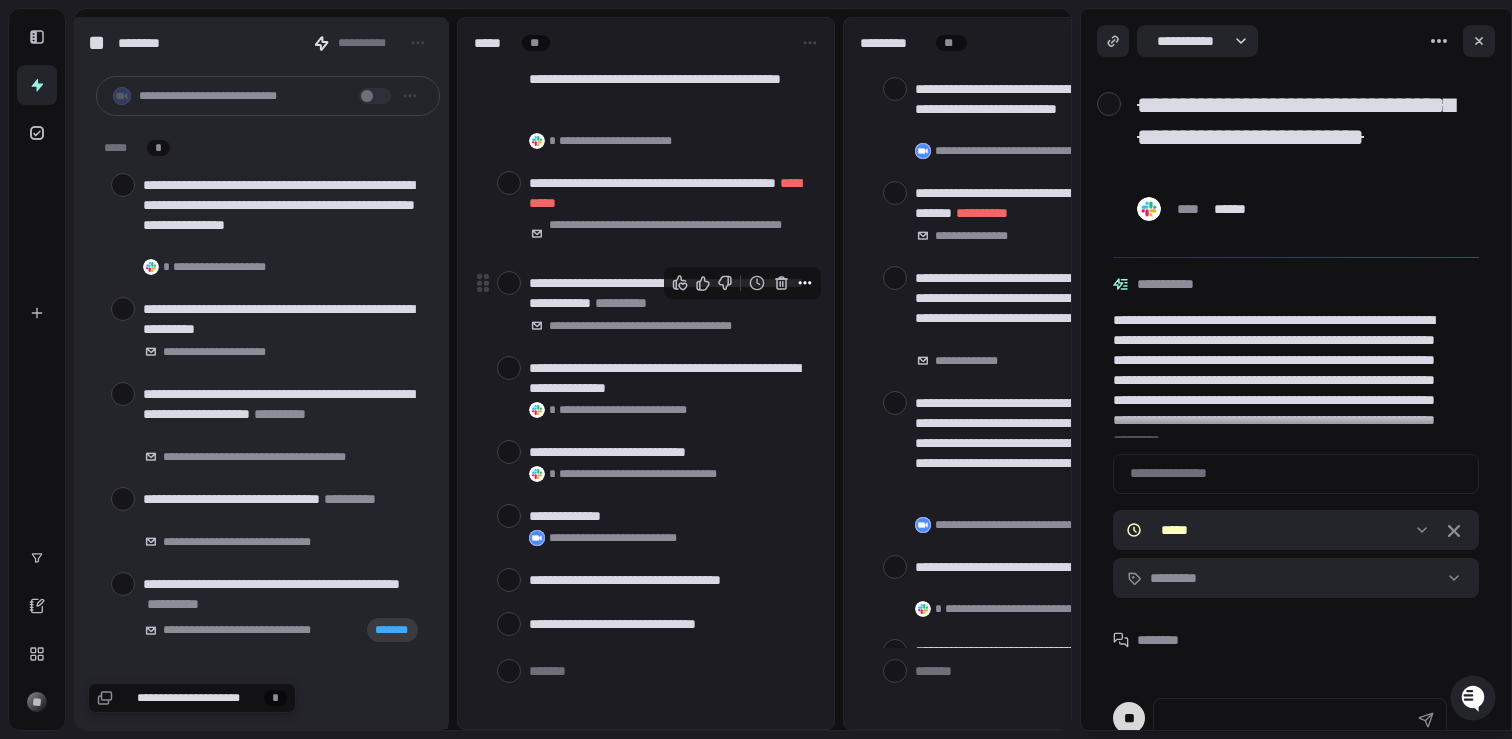 click 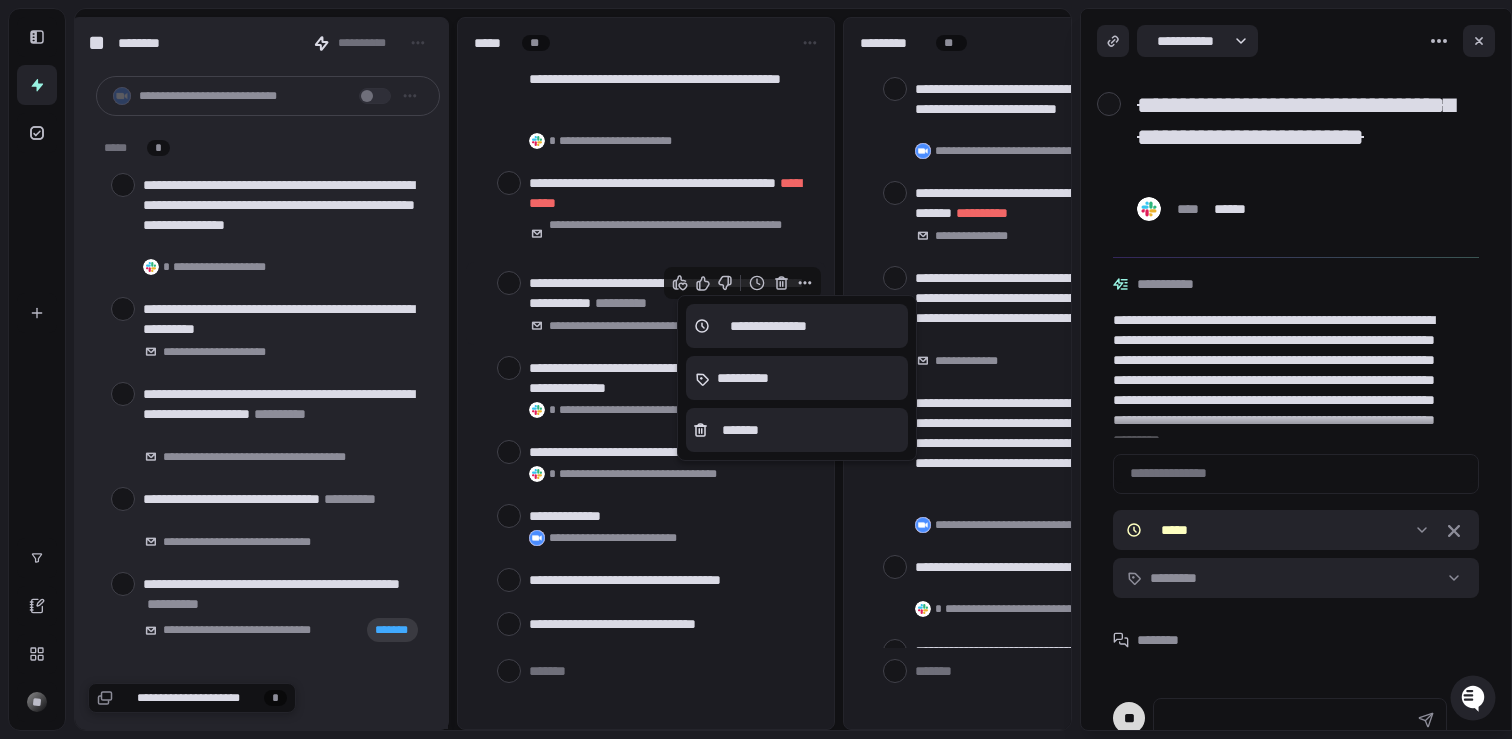 click at bounding box center [756, 369] 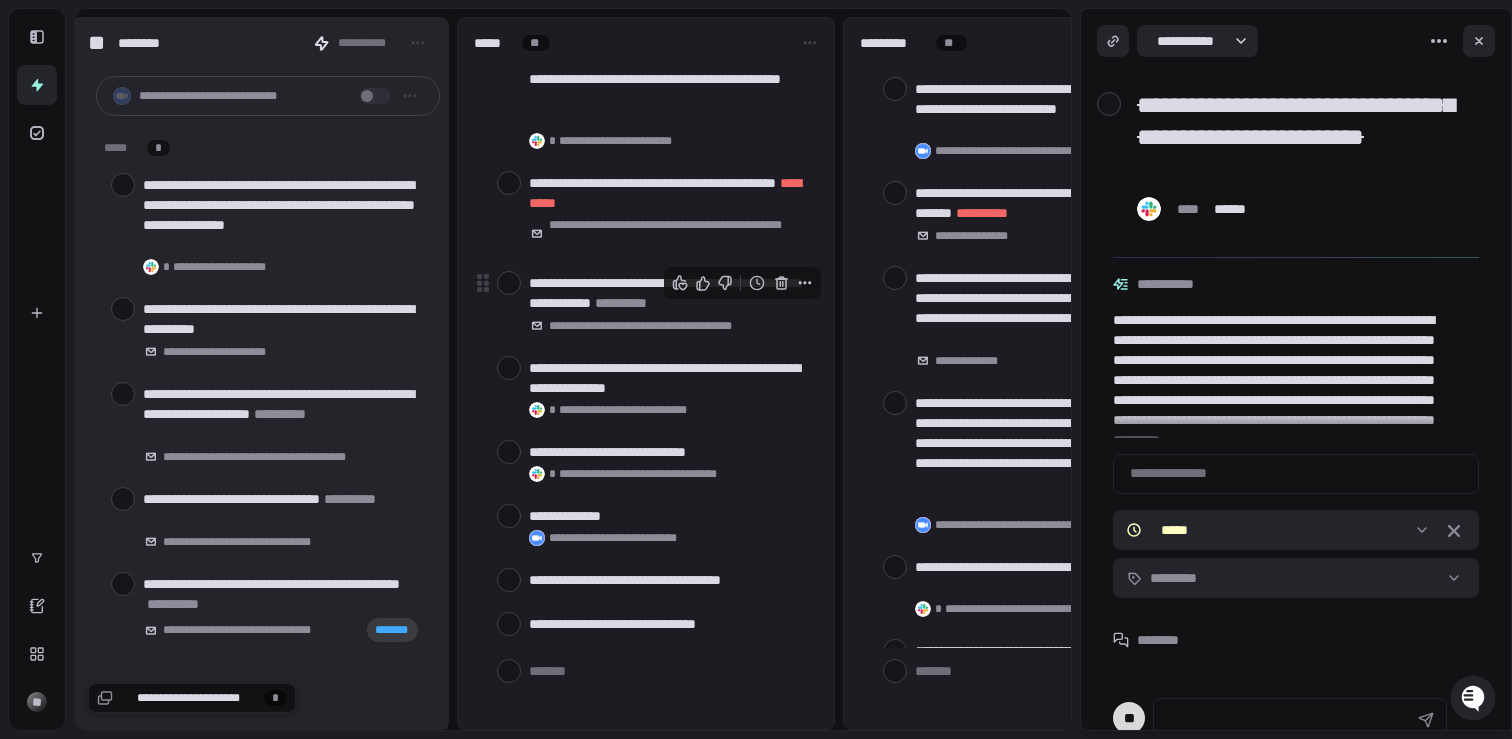 click on "[NUMBER] [STREET]" at bounding box center [669, 293] 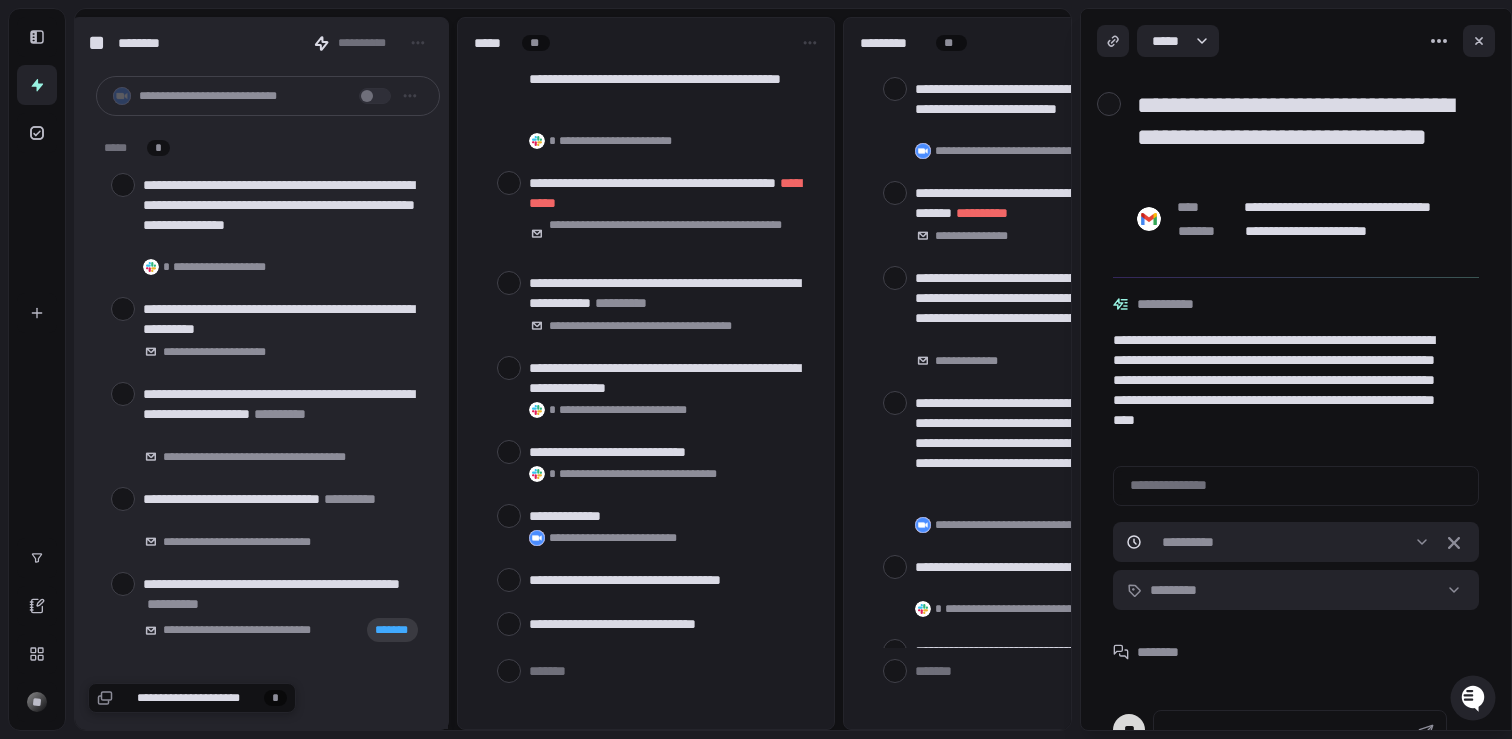 click on "**********" at bounding box center (1304, 137) 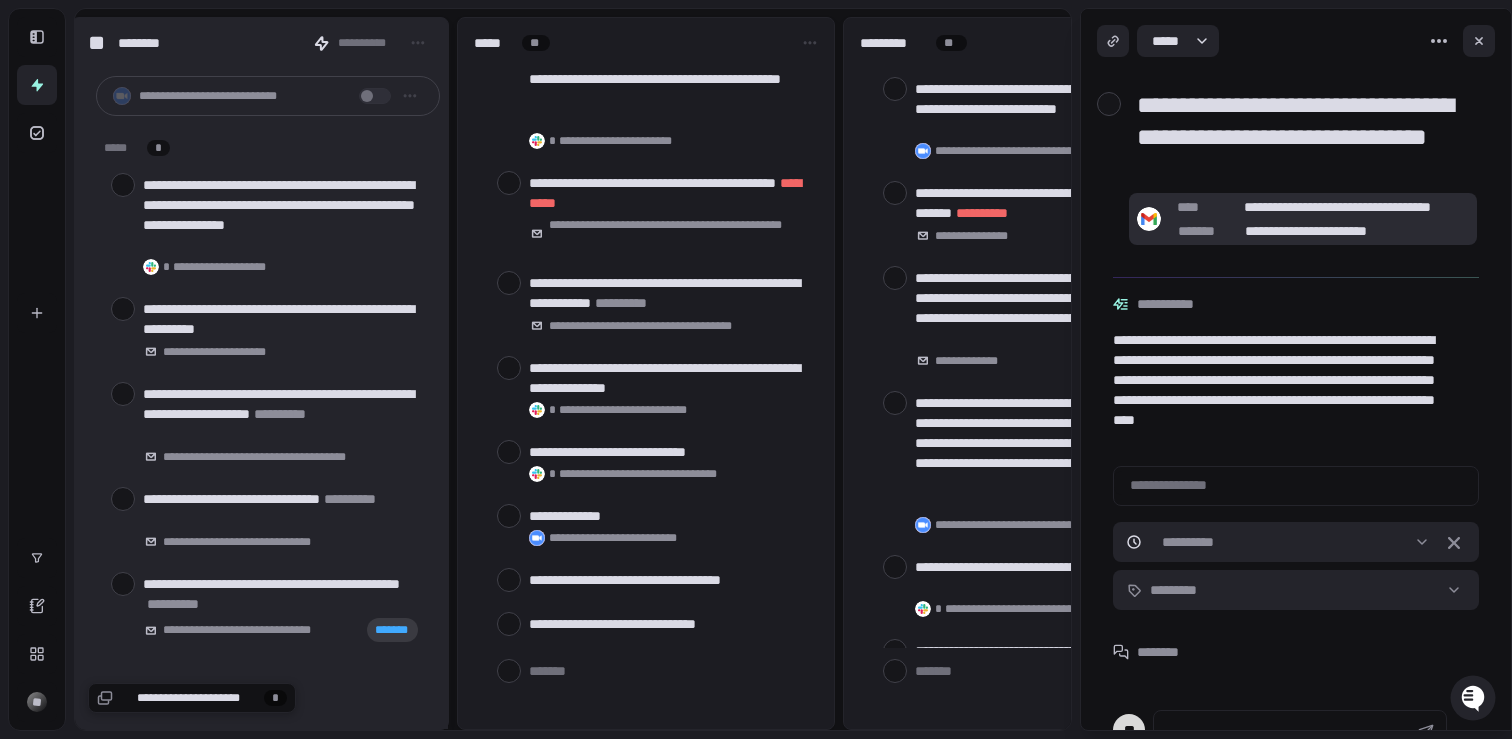 drag, startPoint x: 1138, startPoint y: 103, endPoint x: 1443, endPoint y: 227, distance: 329.24307 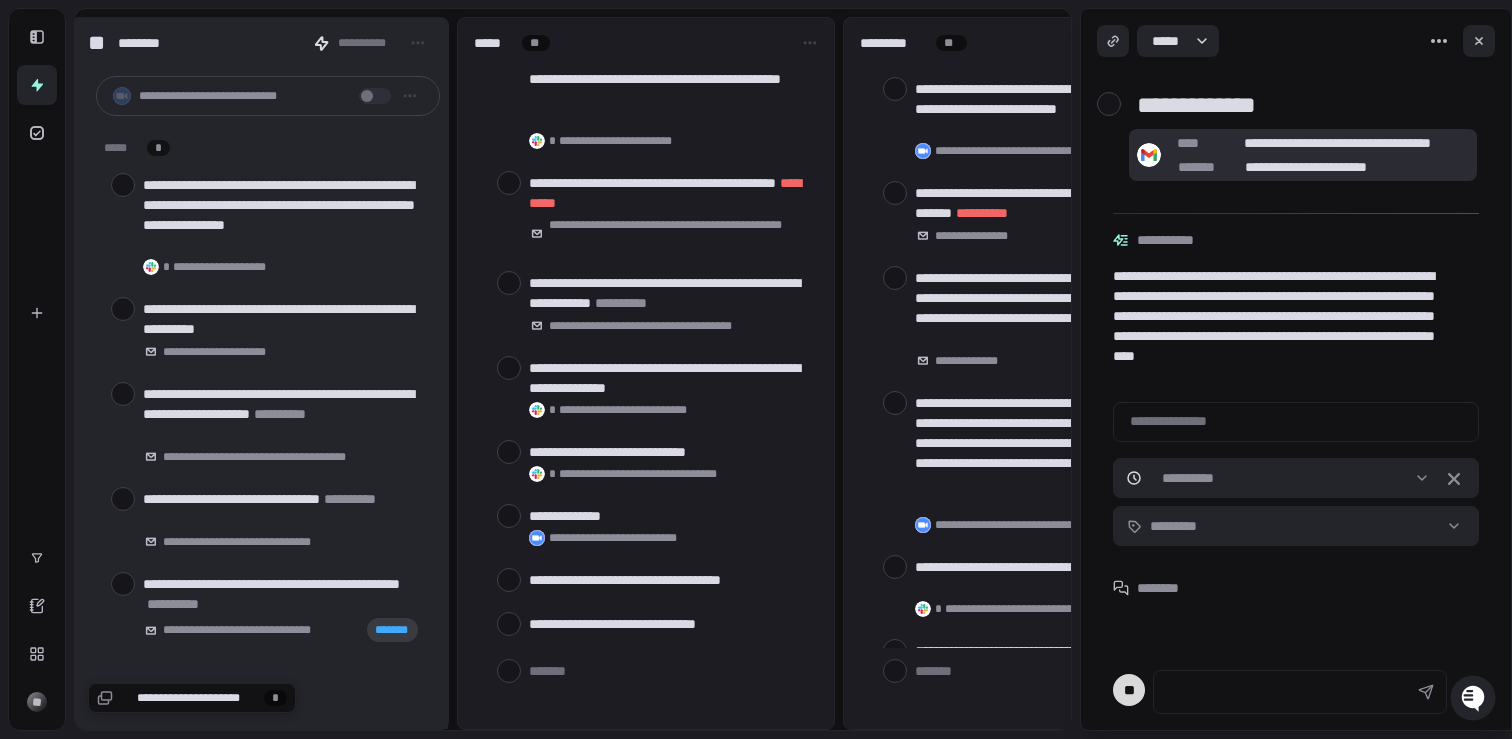 type on "**********" 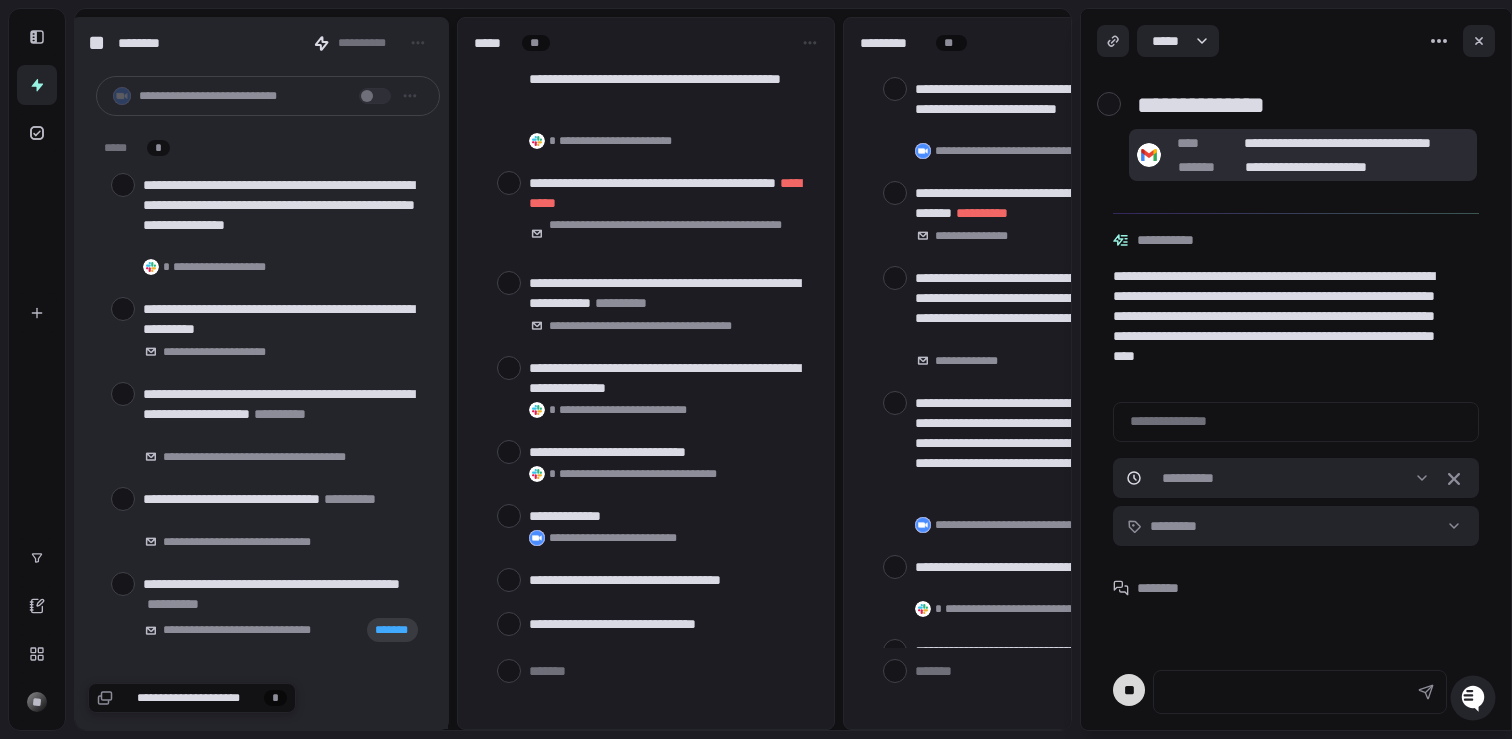 type on "*" 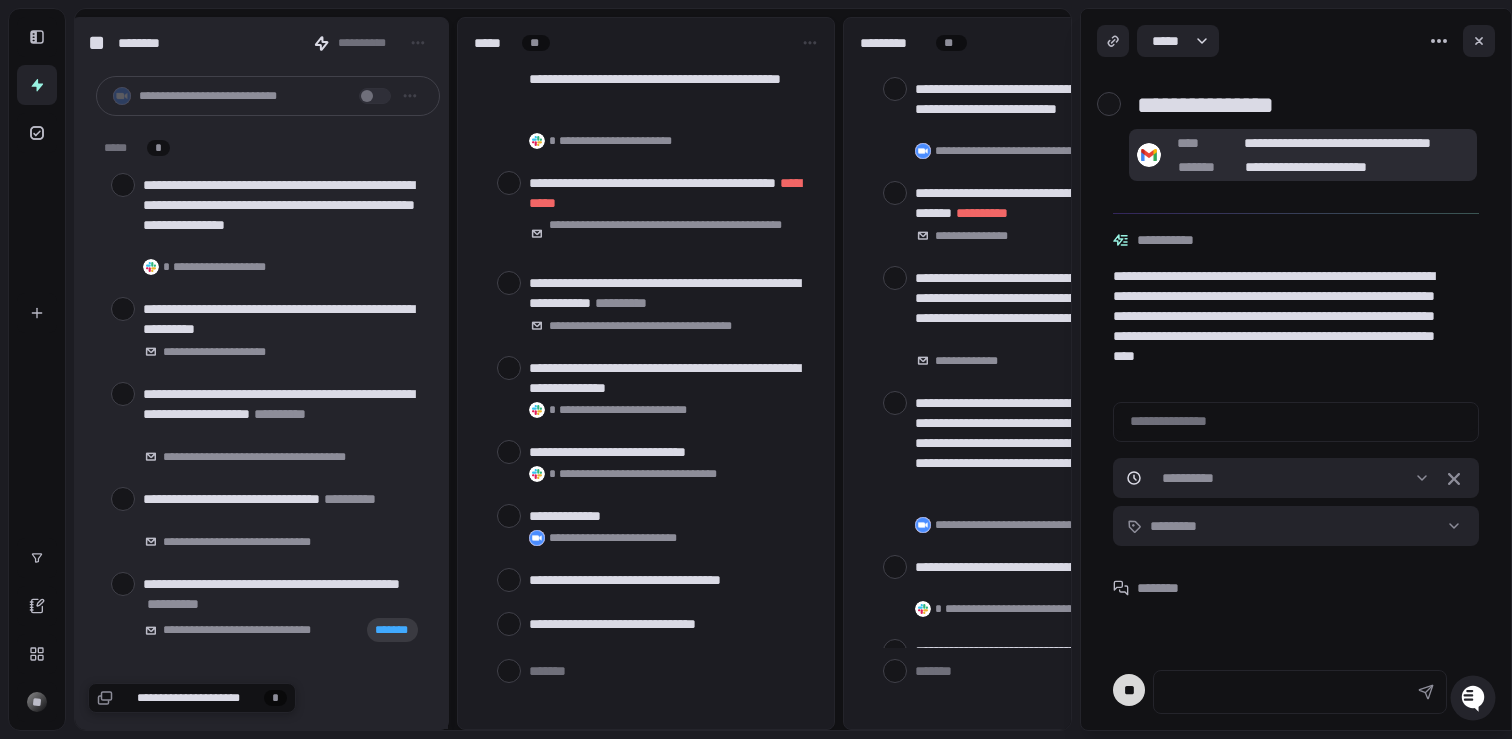 type on "*" 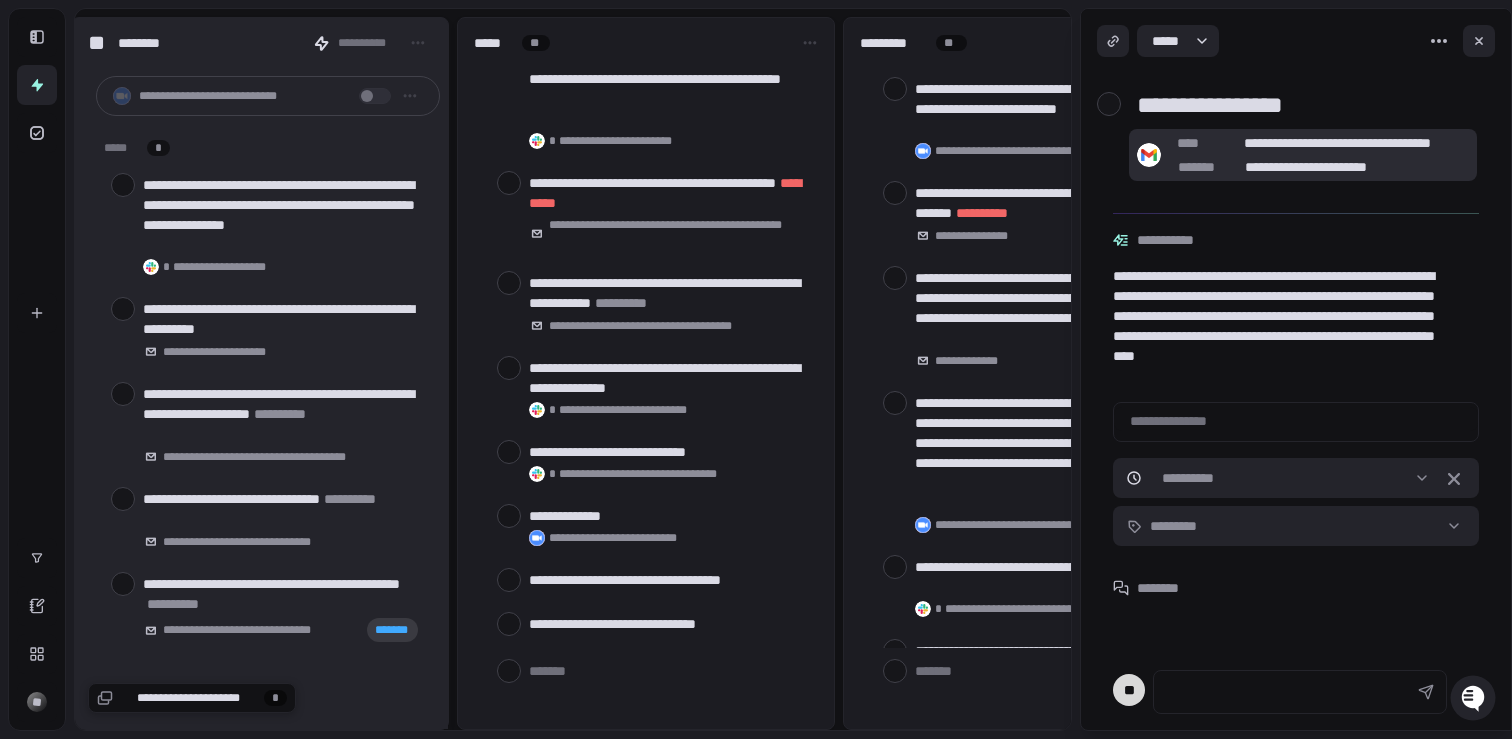 type on "**********" 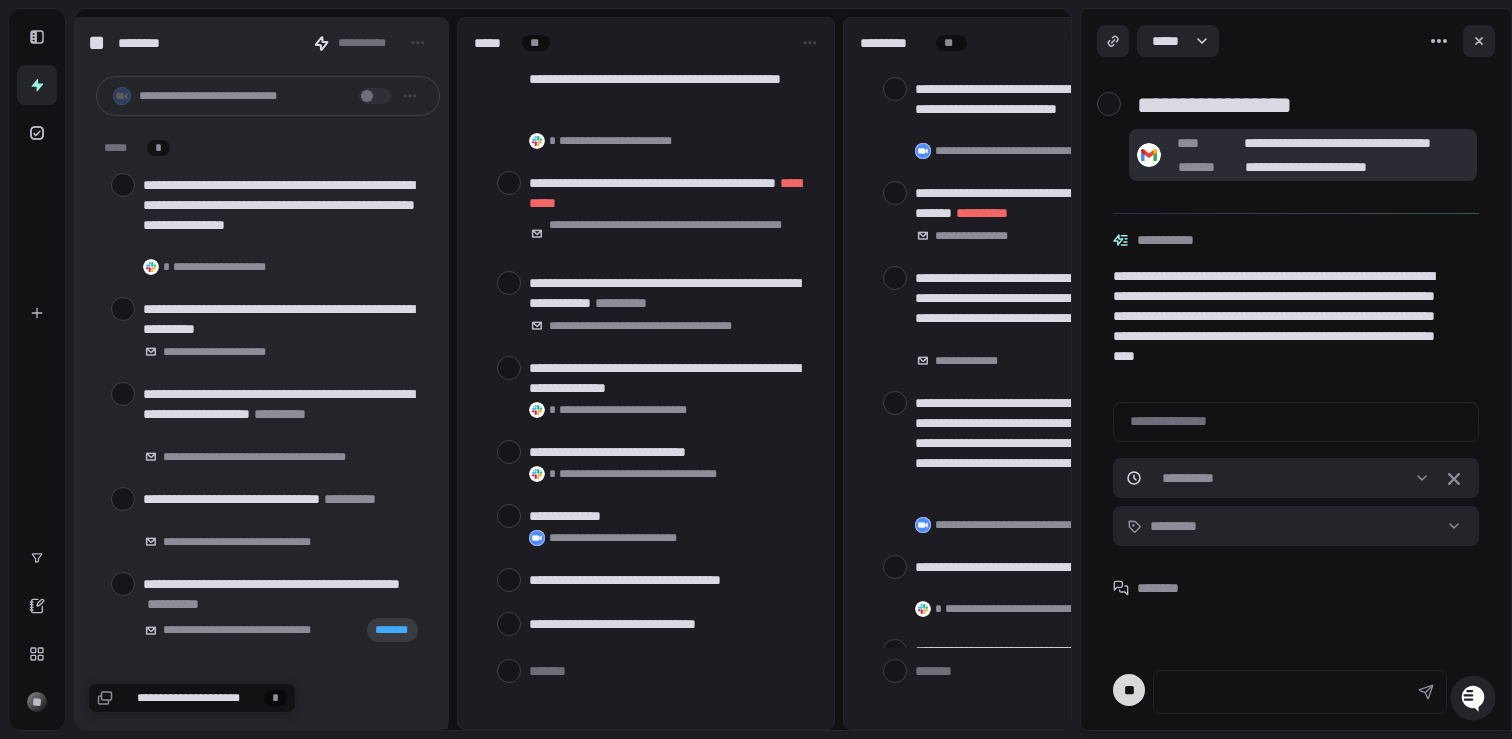 type on "*" 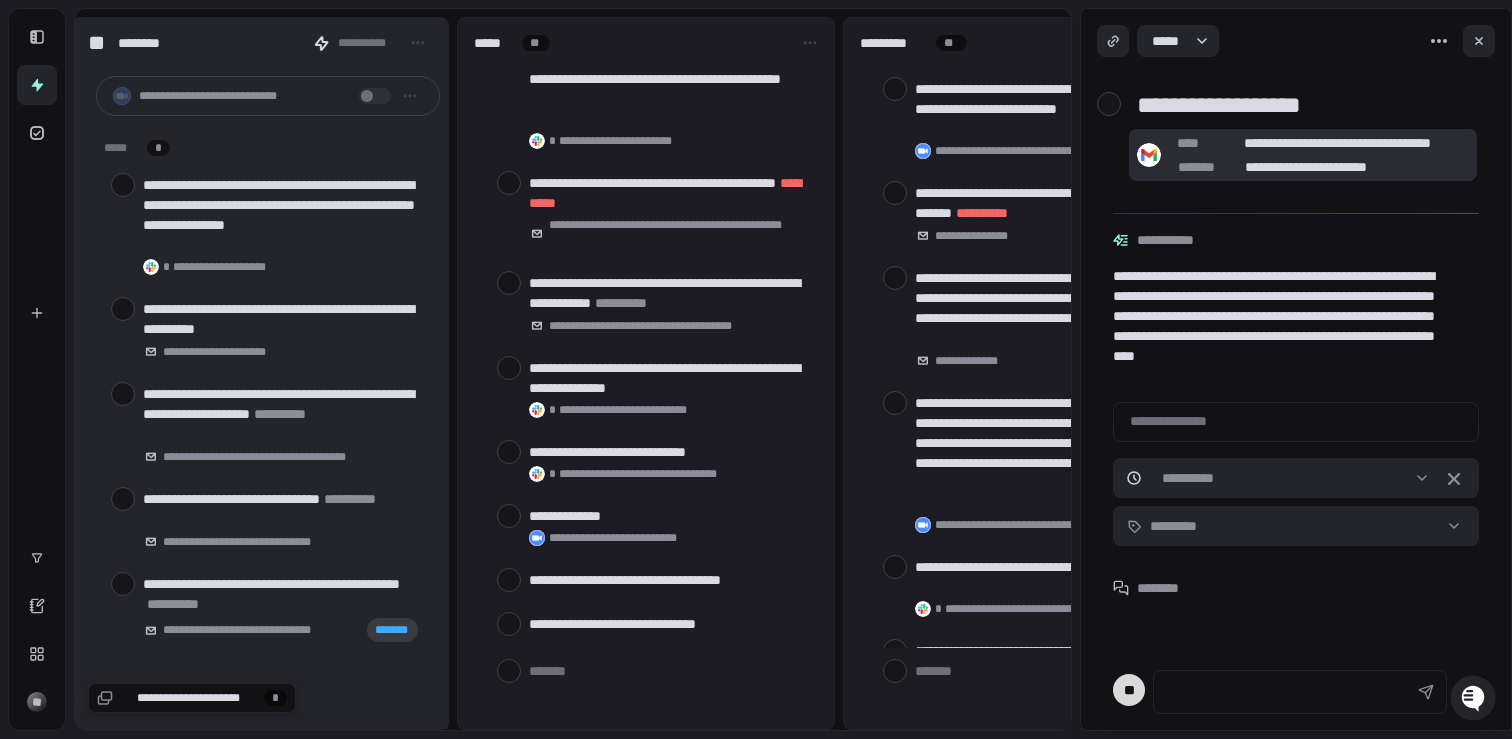 type on "*" 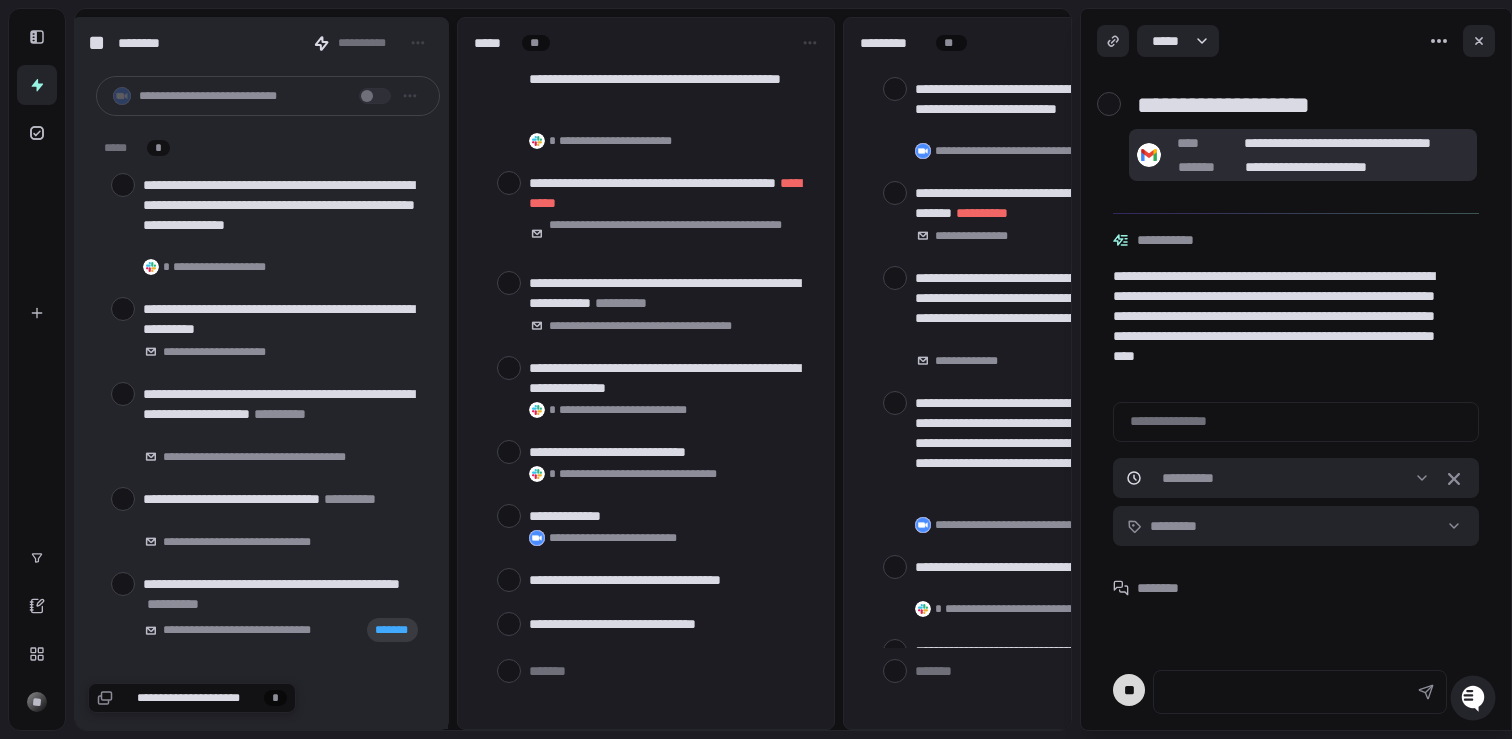 type on "*" 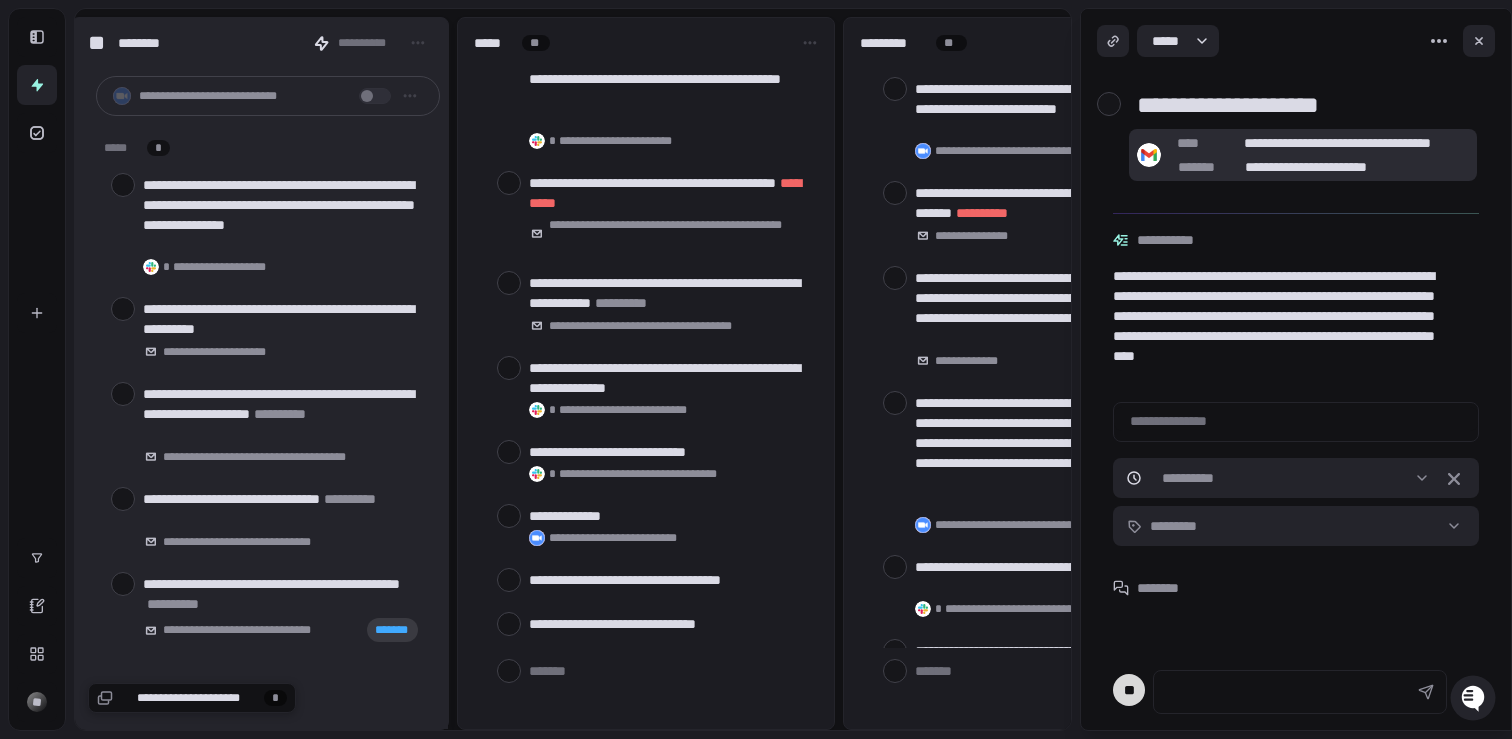 type on "*" 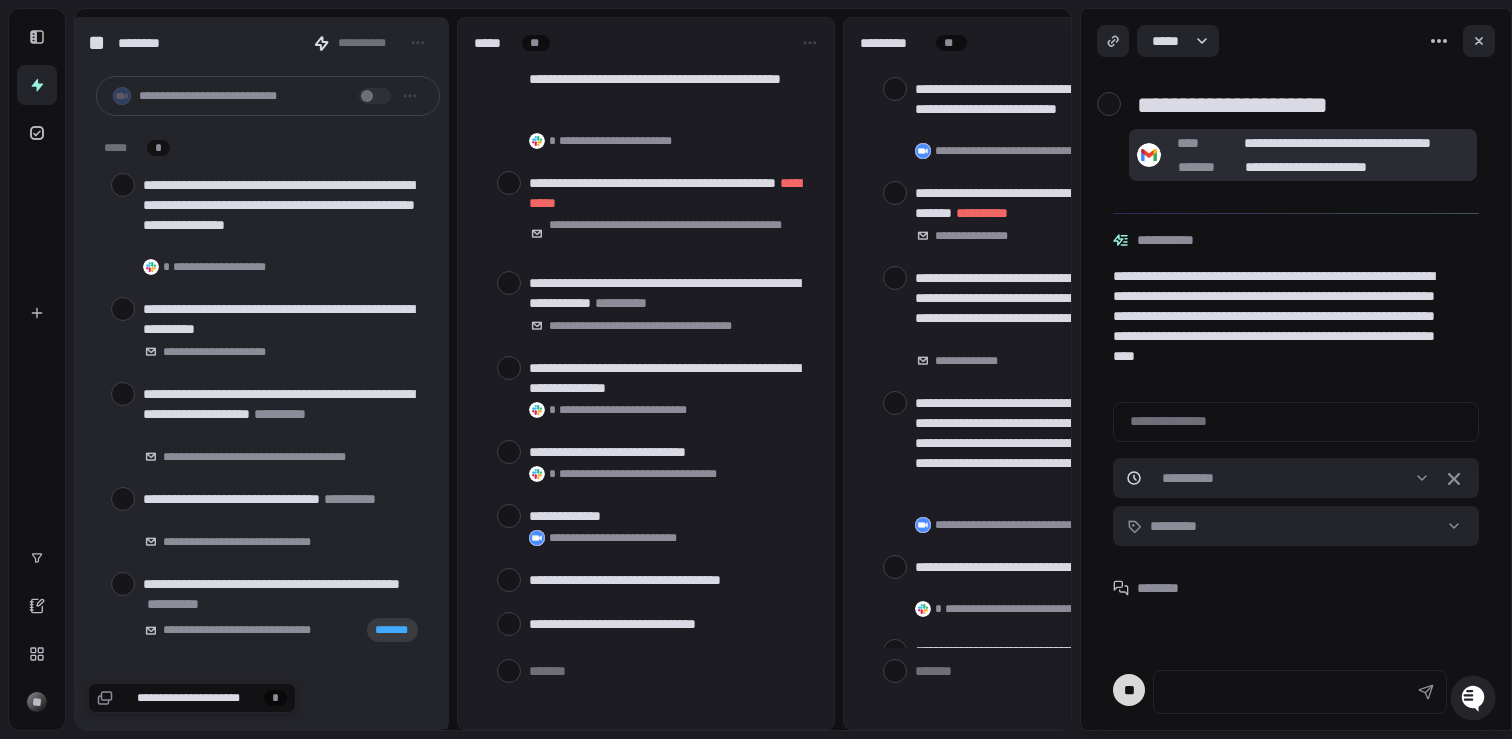 type on "*" 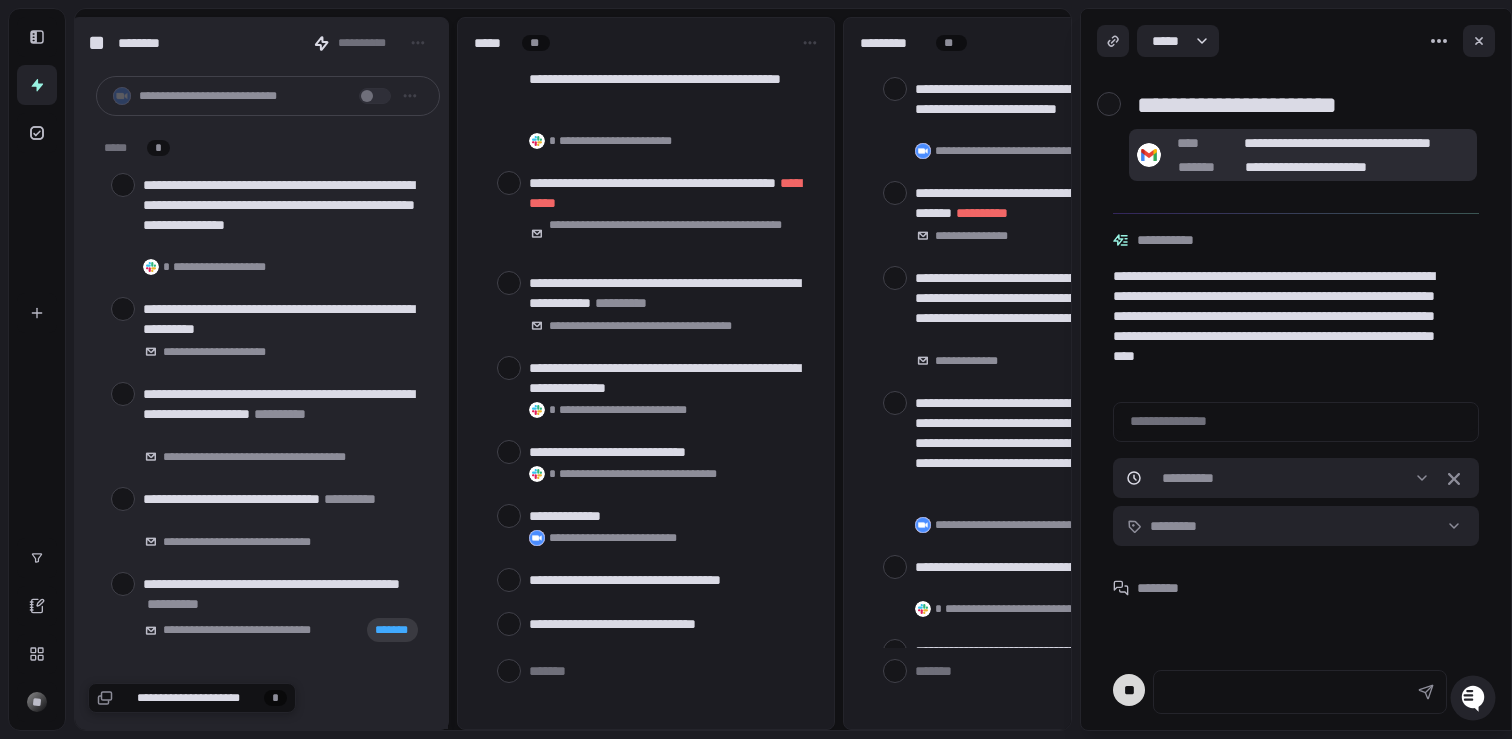 type on "*" 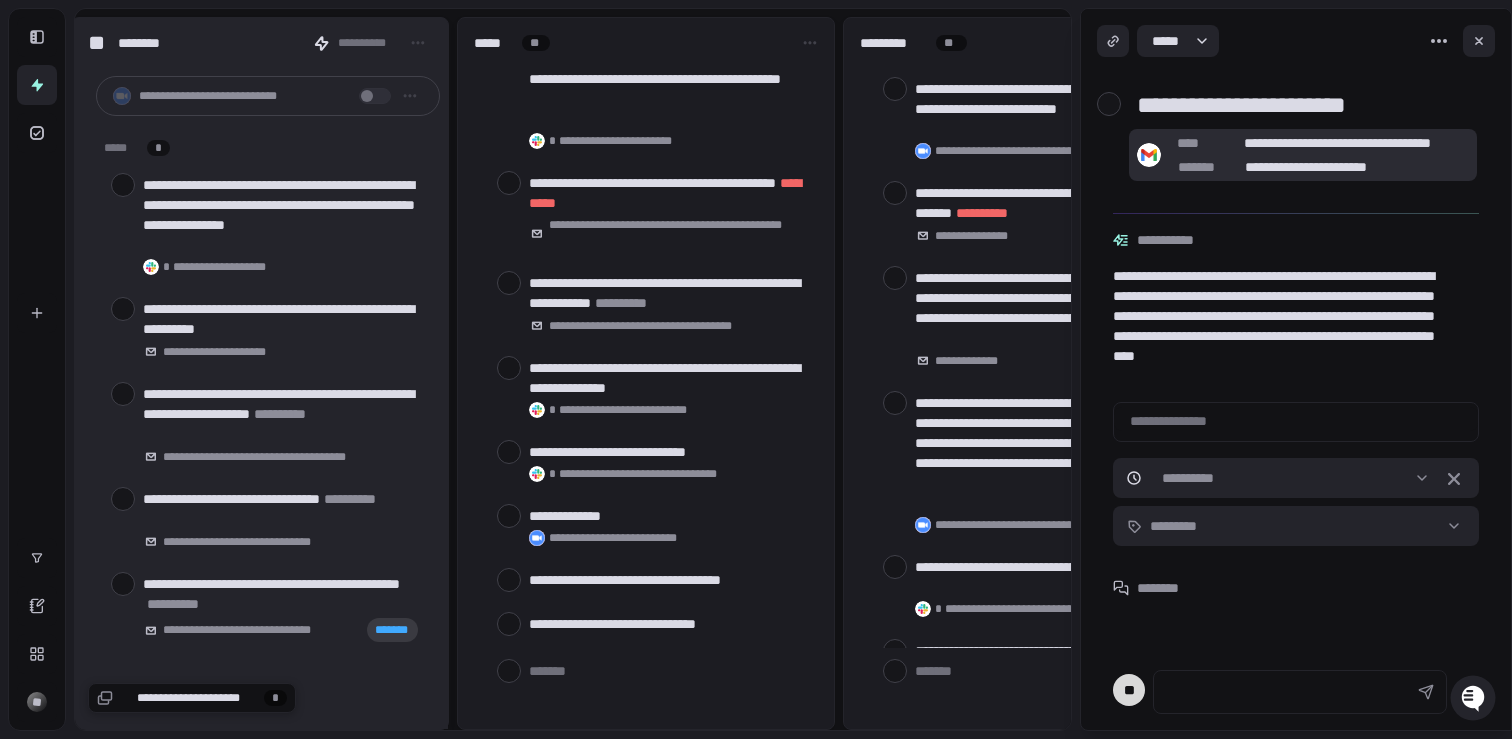 type on "**********" 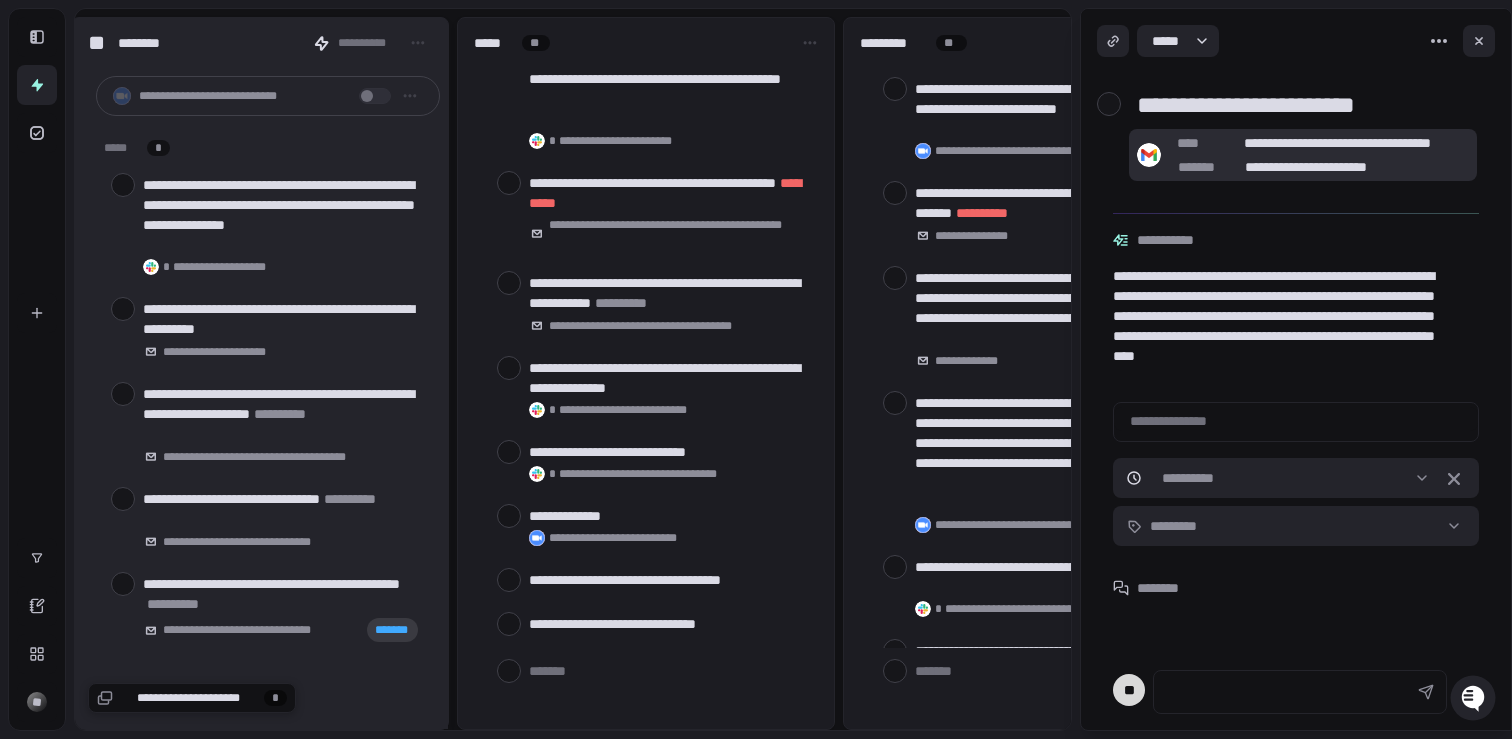 type on "*" 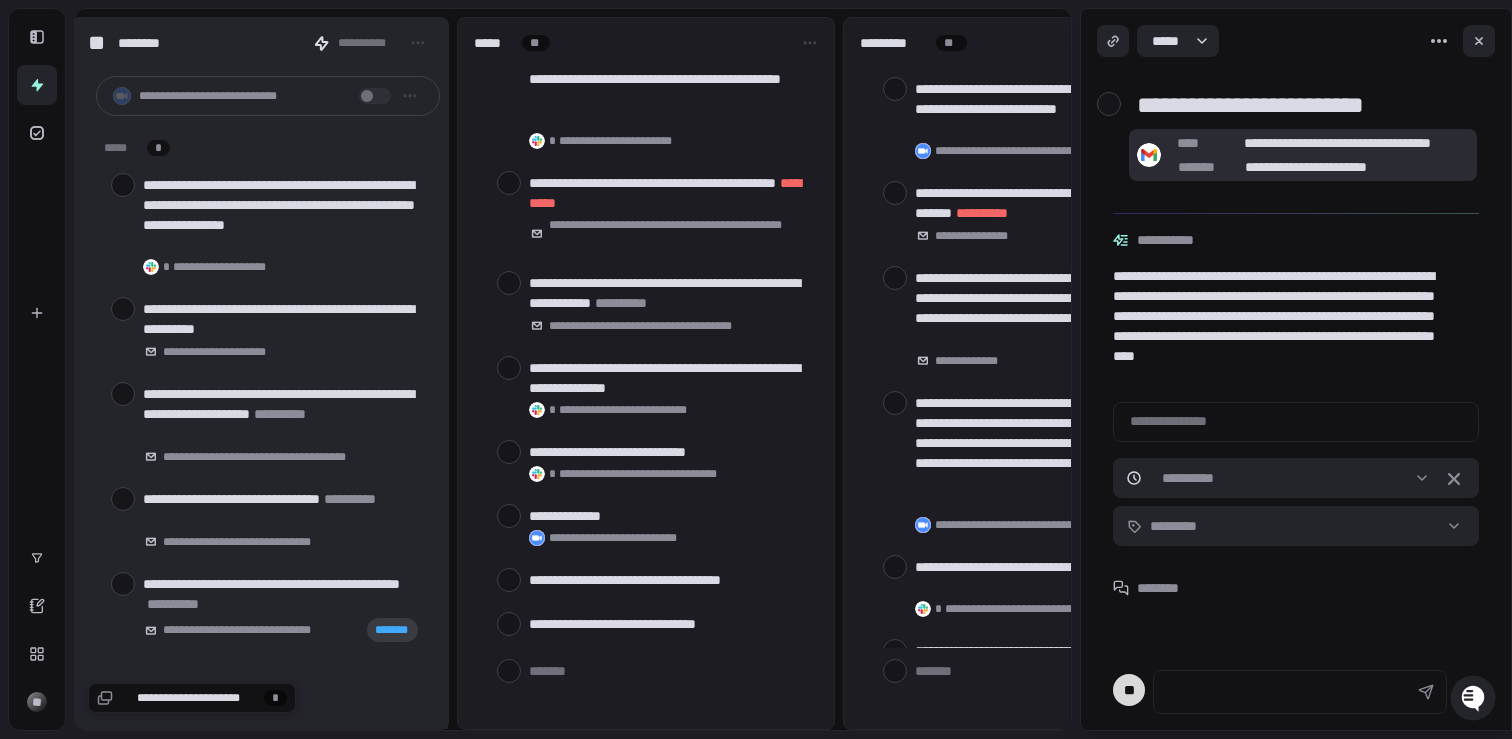 type on "*" 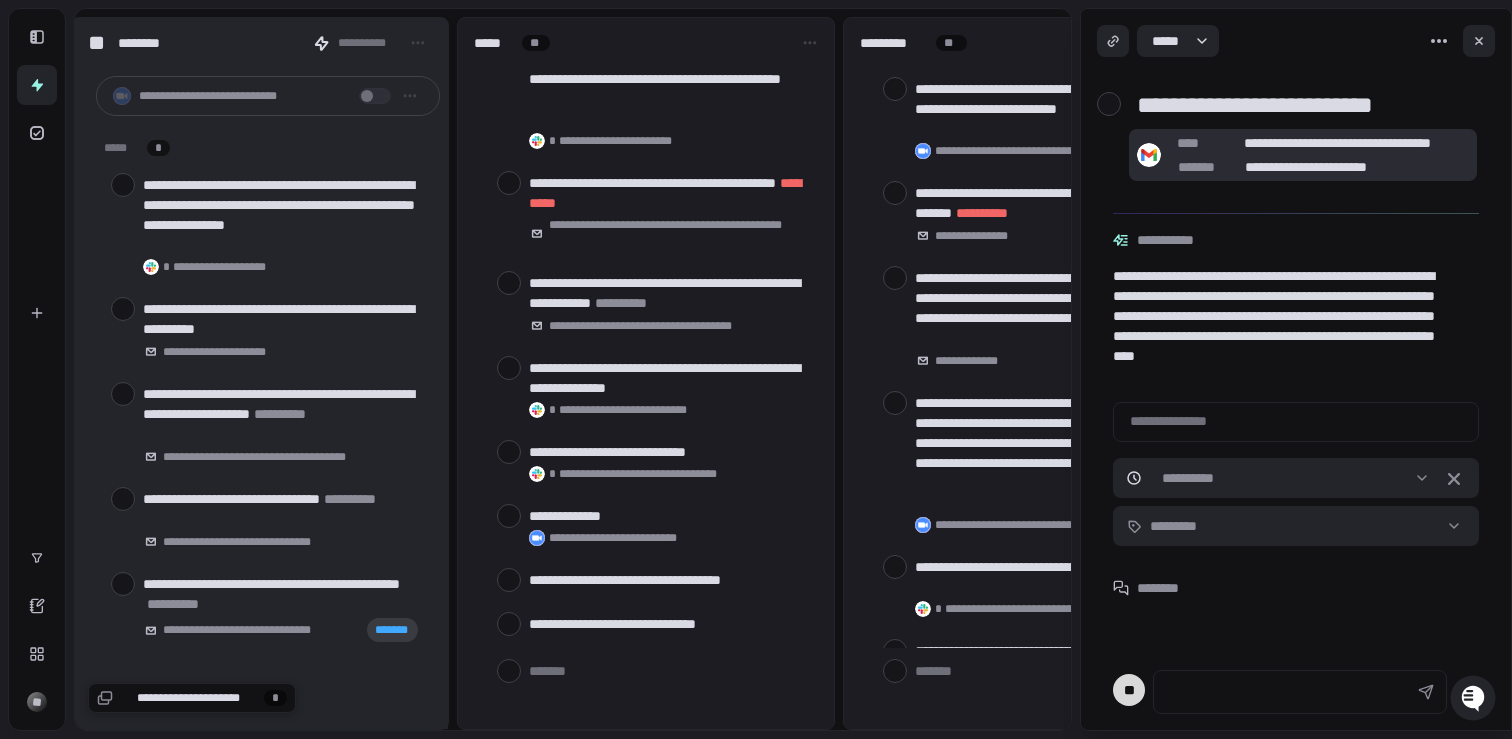 type on "*" 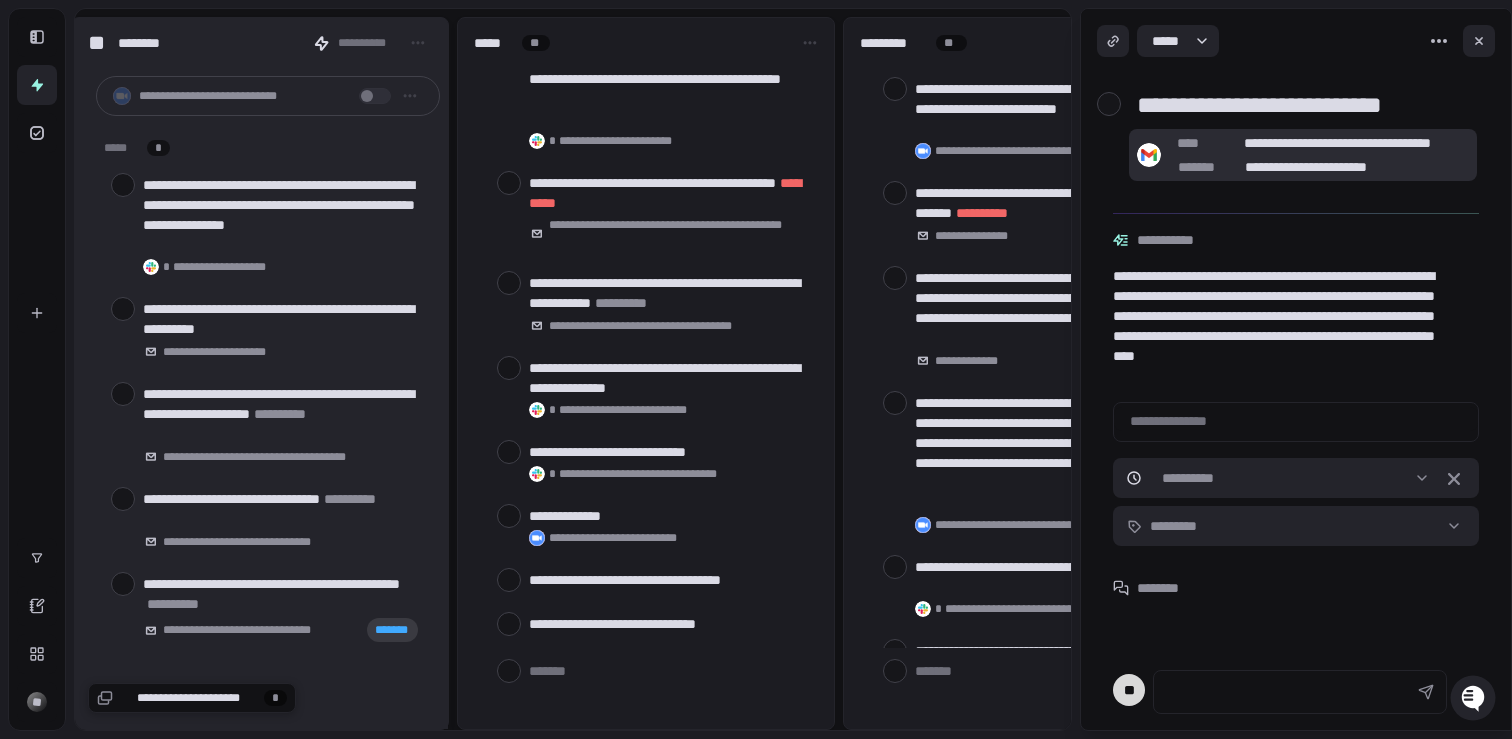 type on "*" 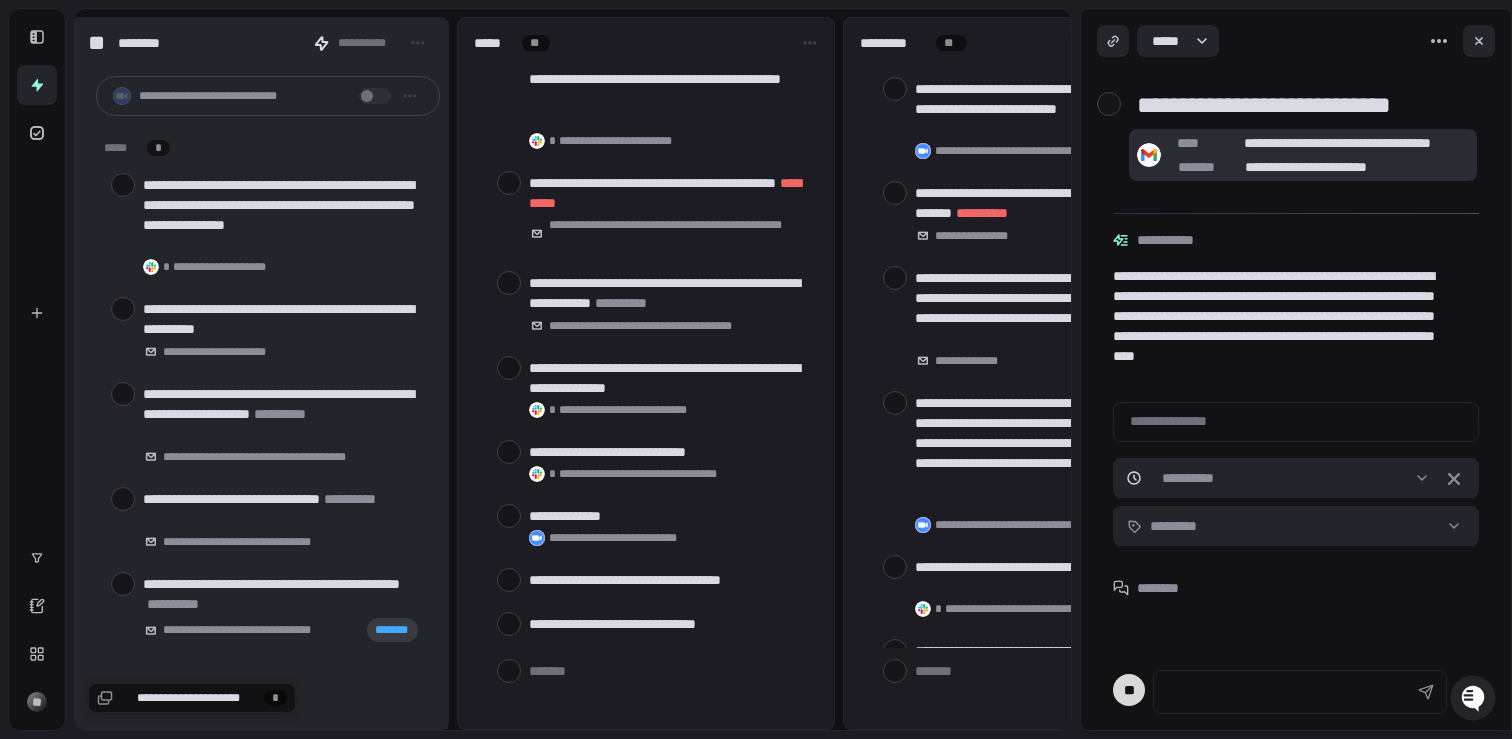 type on "**********" 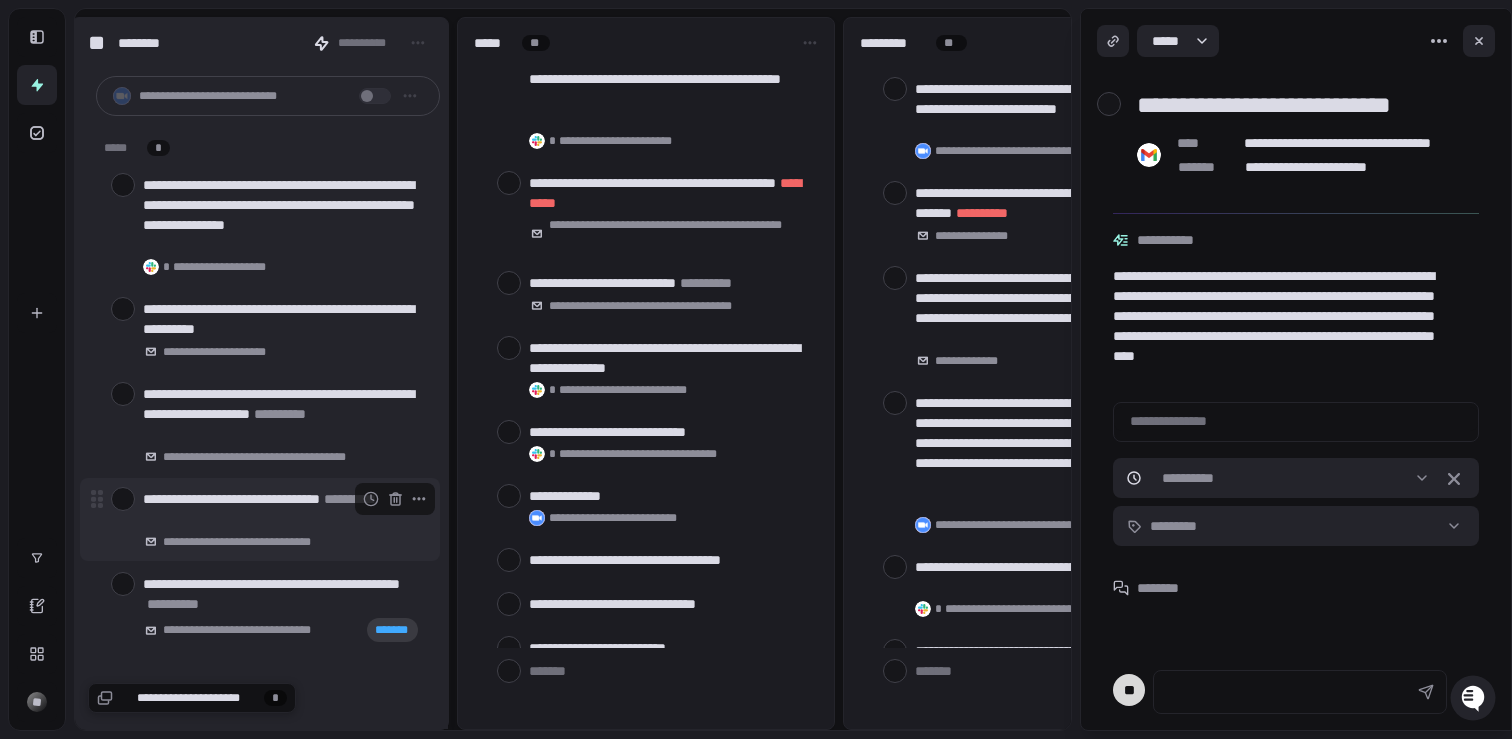 click at bounding box center (123, 499) 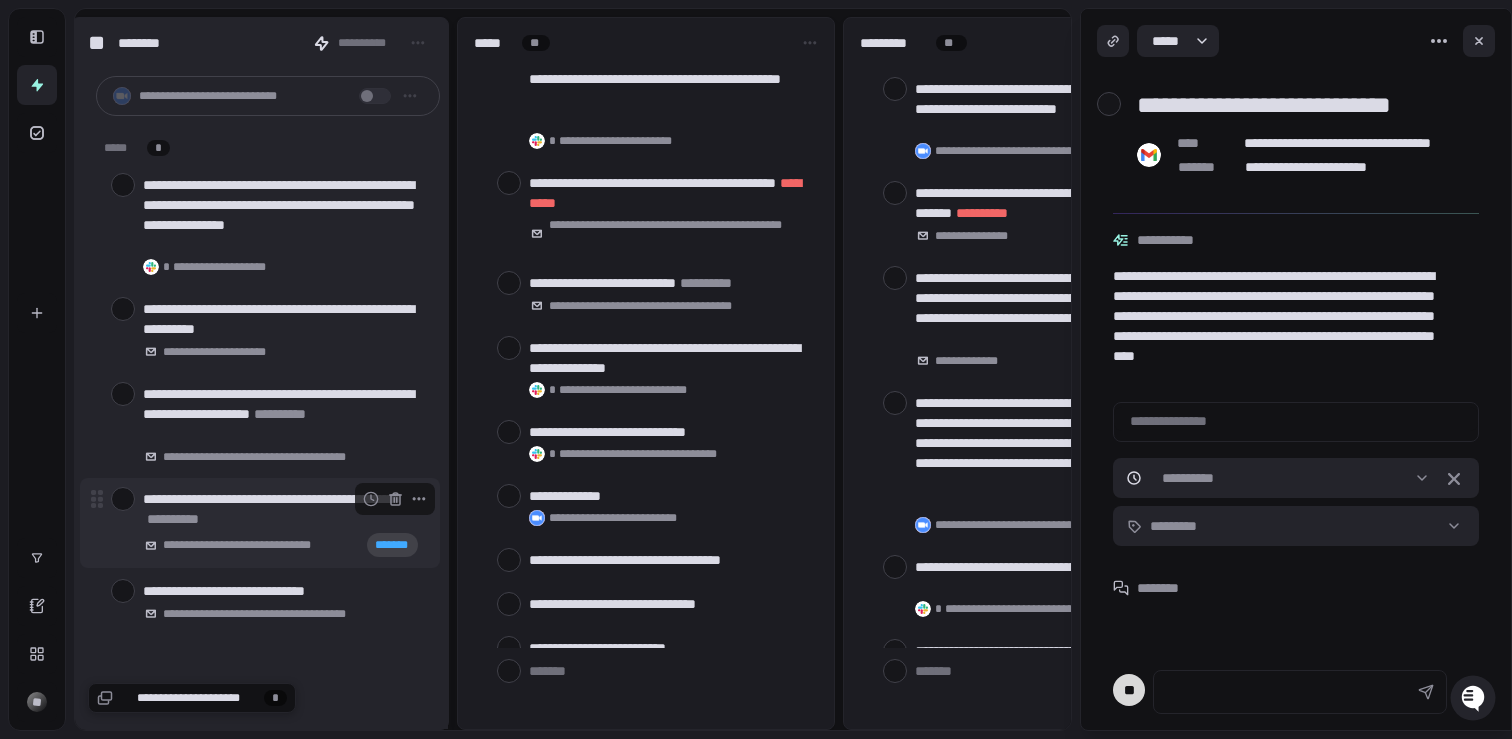 click at bounding box center [123, 499] 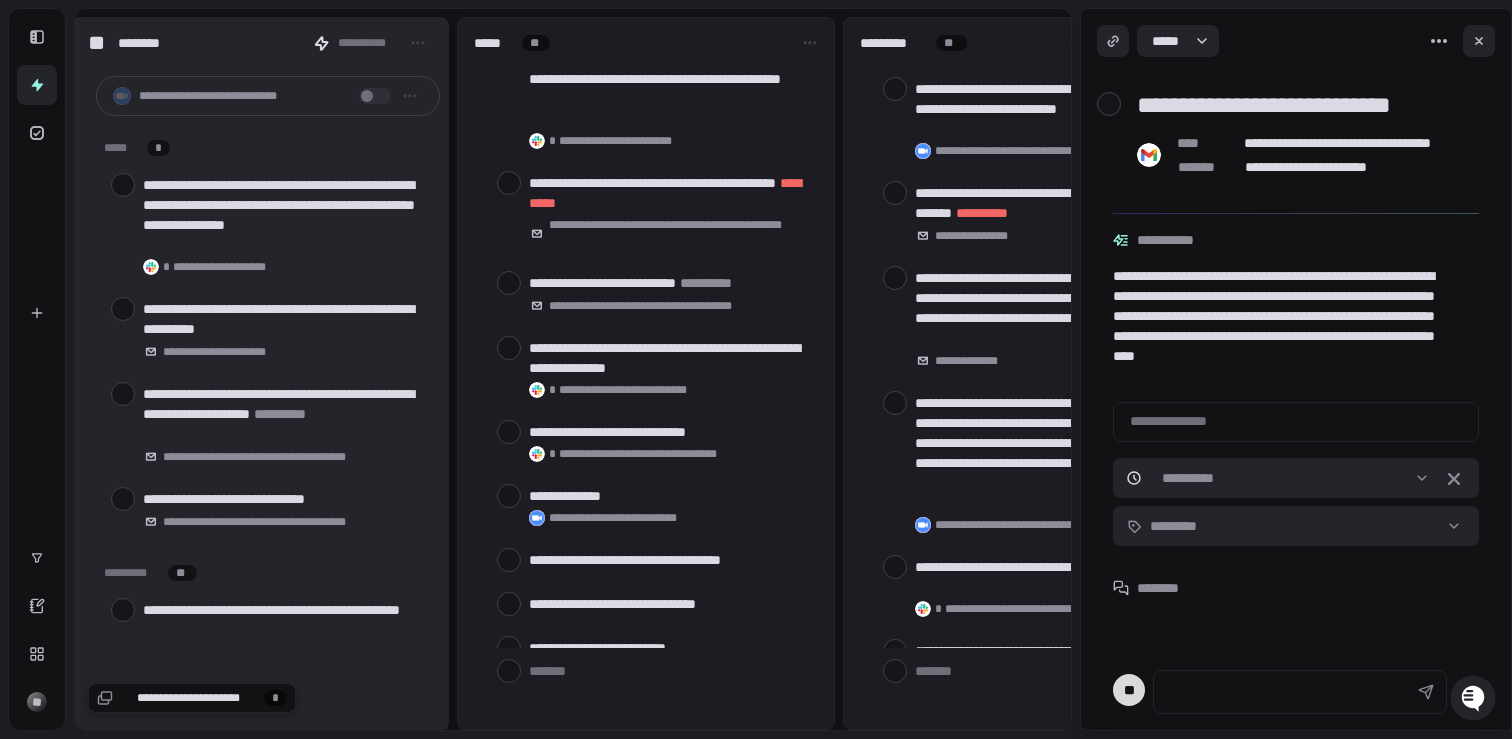 click at bounding box center [123, 499] 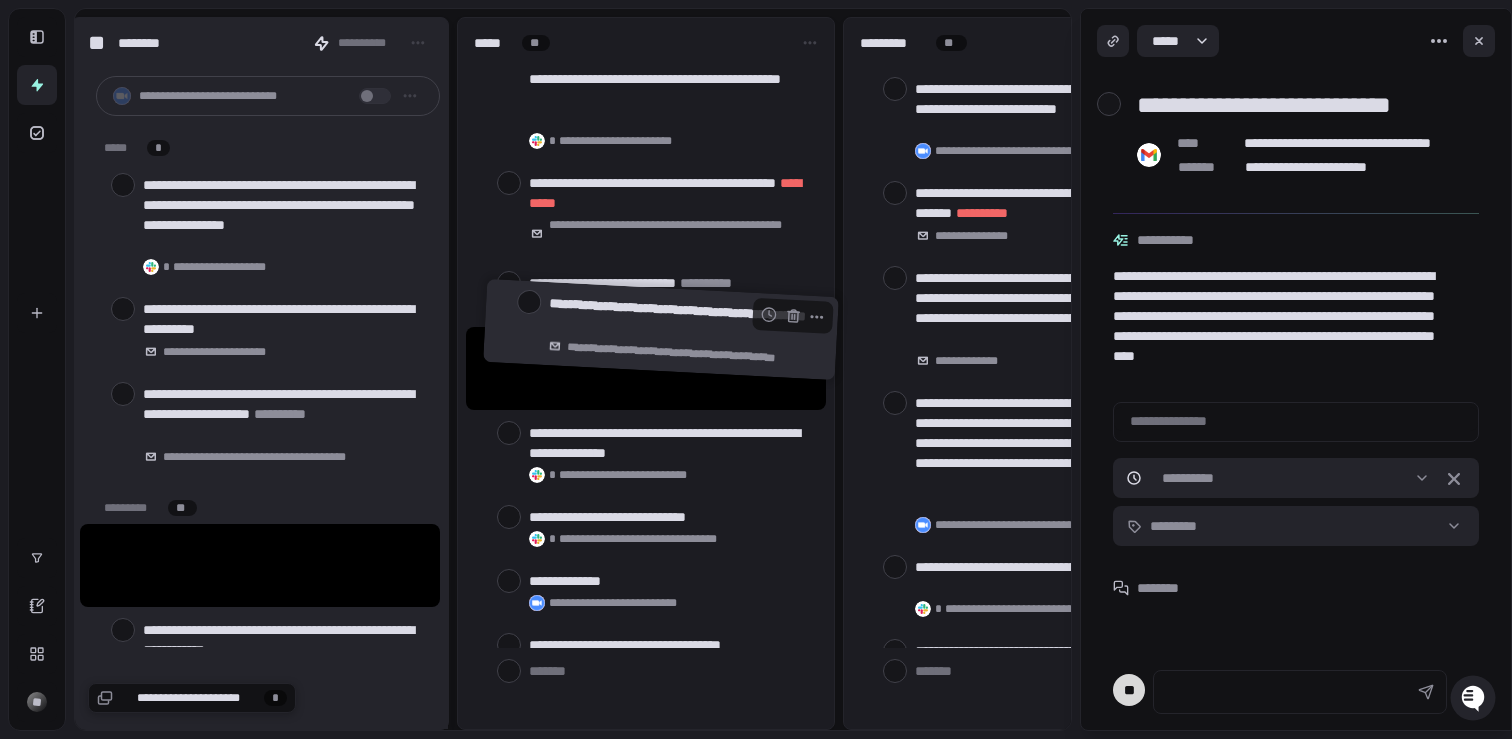 drag, startPoint x: 186, startPoint y: 560, endPoint x: 591, endPoint y: 324, distance: 468.74408 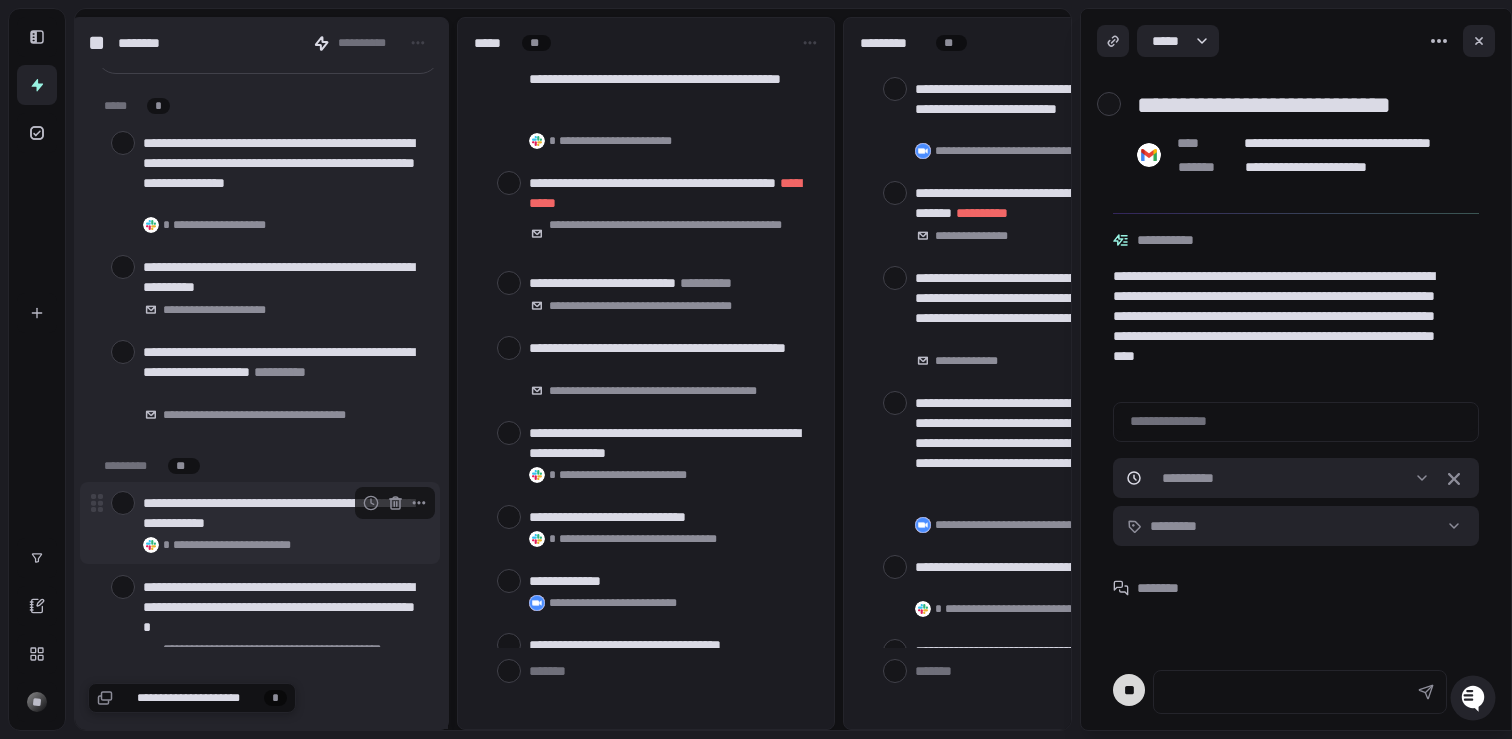 scroll, scrollTop: 43, scrollLeft: 0, axis: vertical 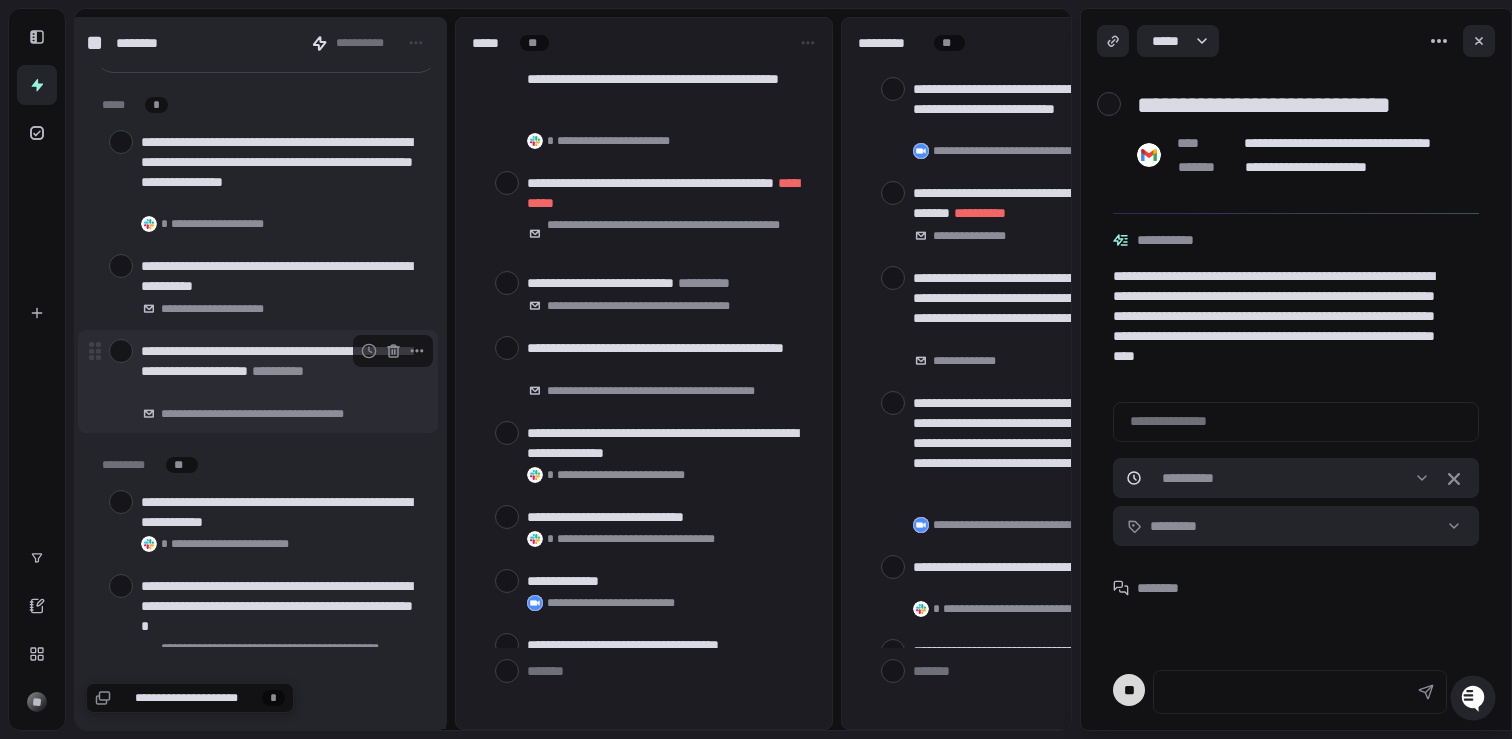 click at bounding box center (121, 351) 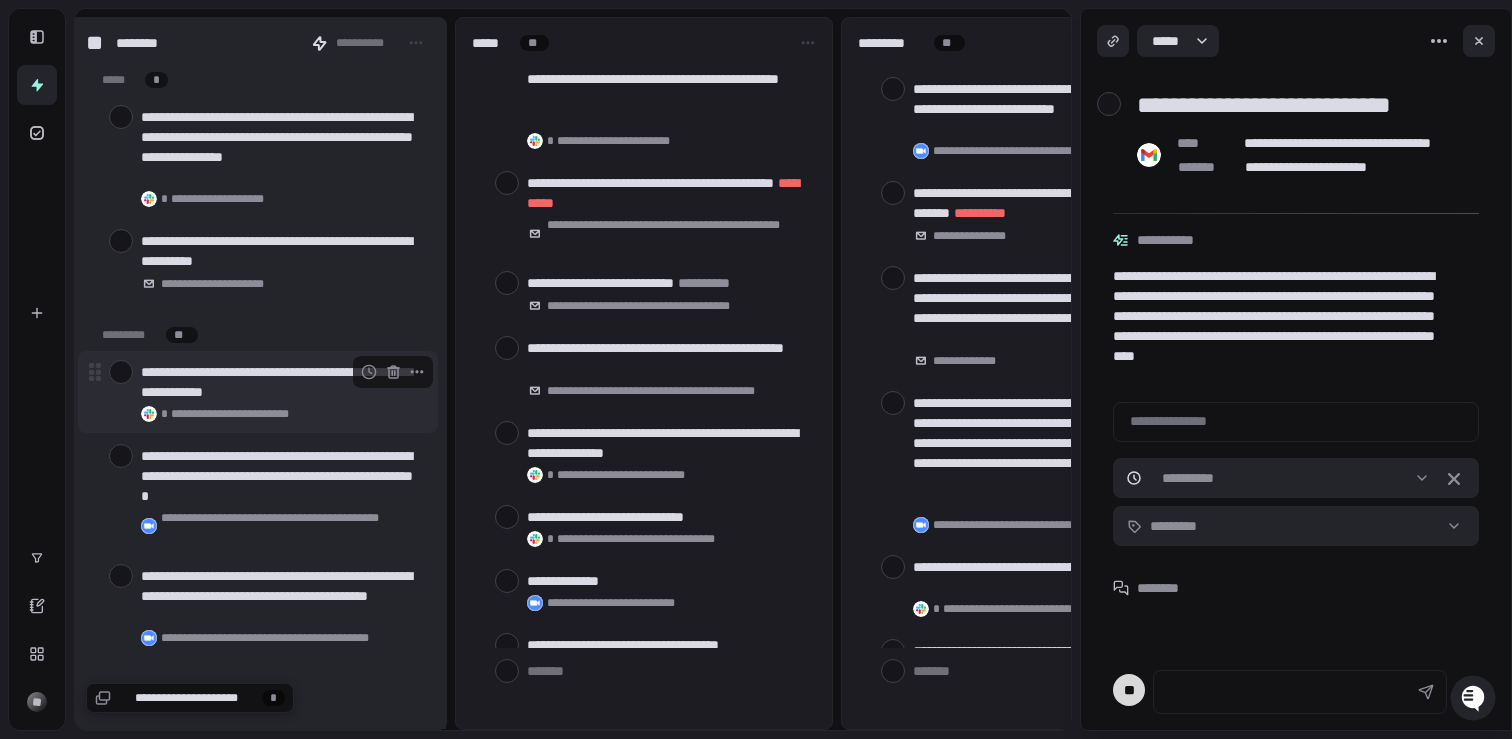 scroll, scrollTop: 71, scrollLeft: 0, axis: vertical 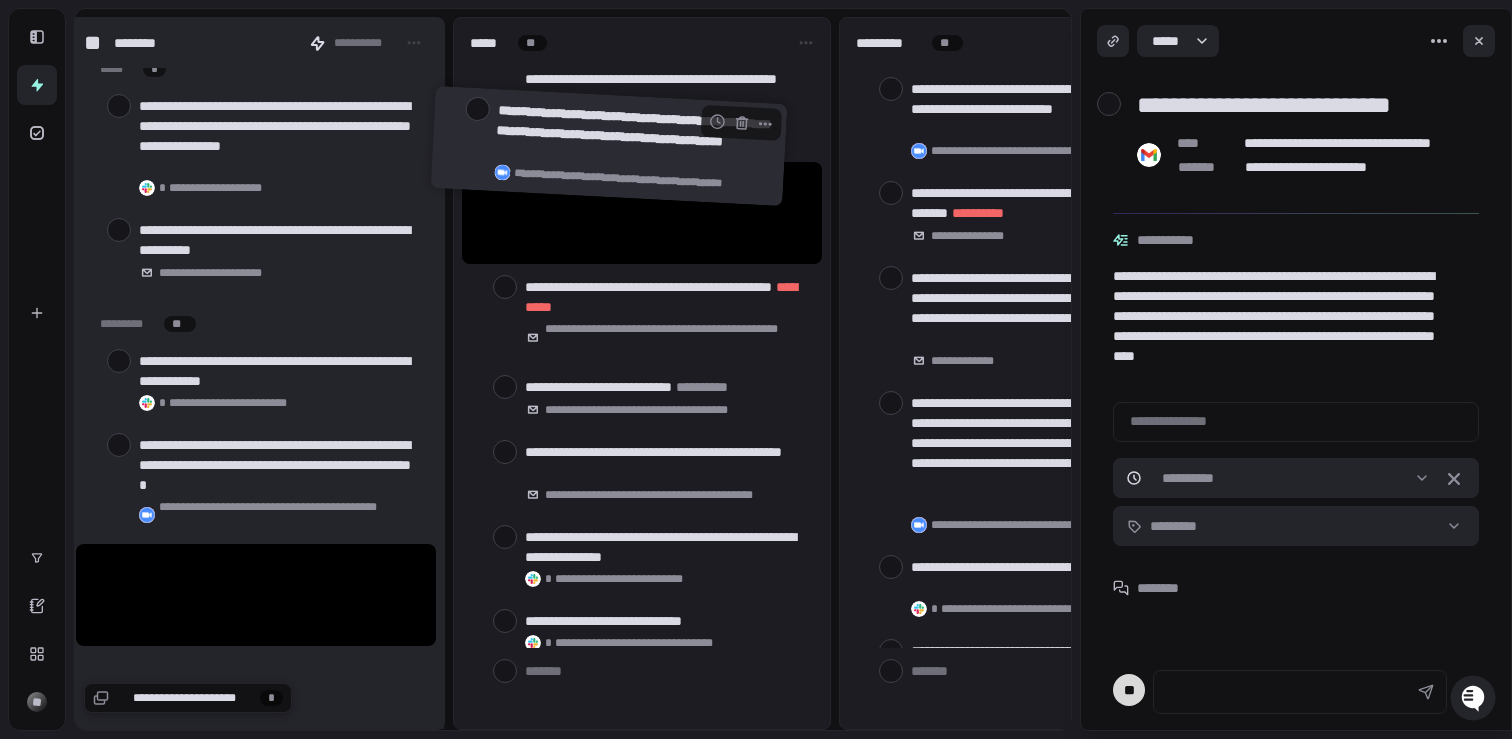 drag, startPoint x: 268, startPoint y: 577, endPoint x: 625, endPoint y: 128, distance: 573.6288 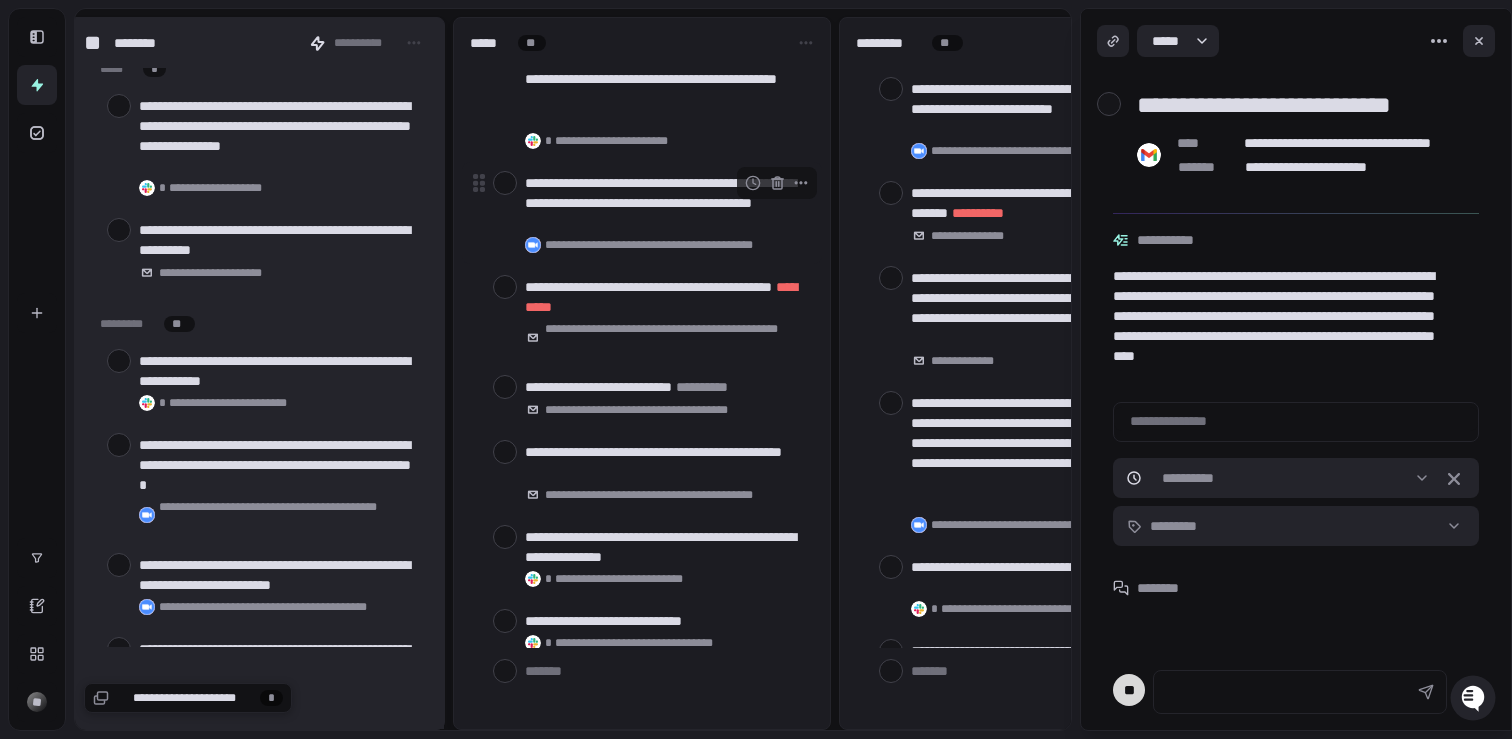 click on "**********" at bounding box center [665, 203] 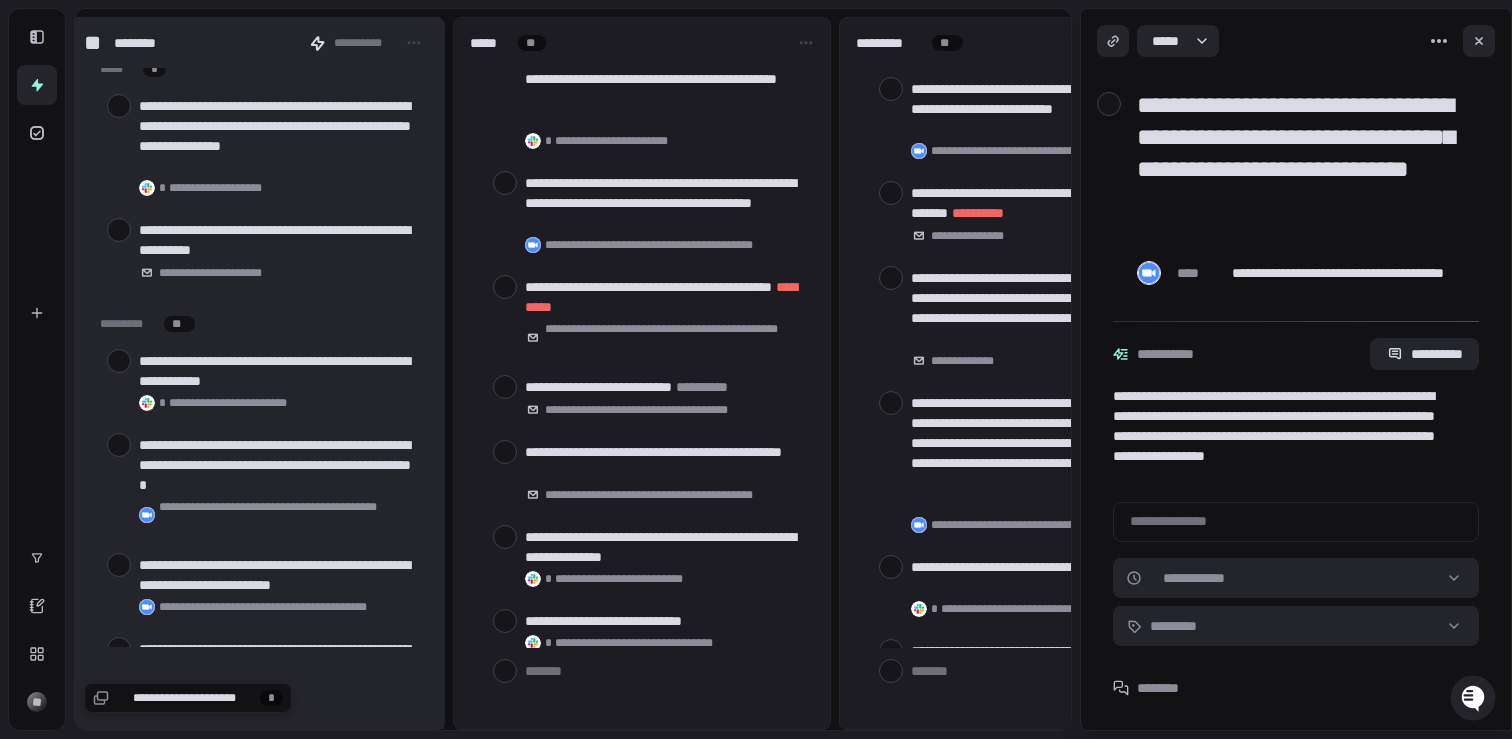 click on "**********" at bounding box center (1304, 169) 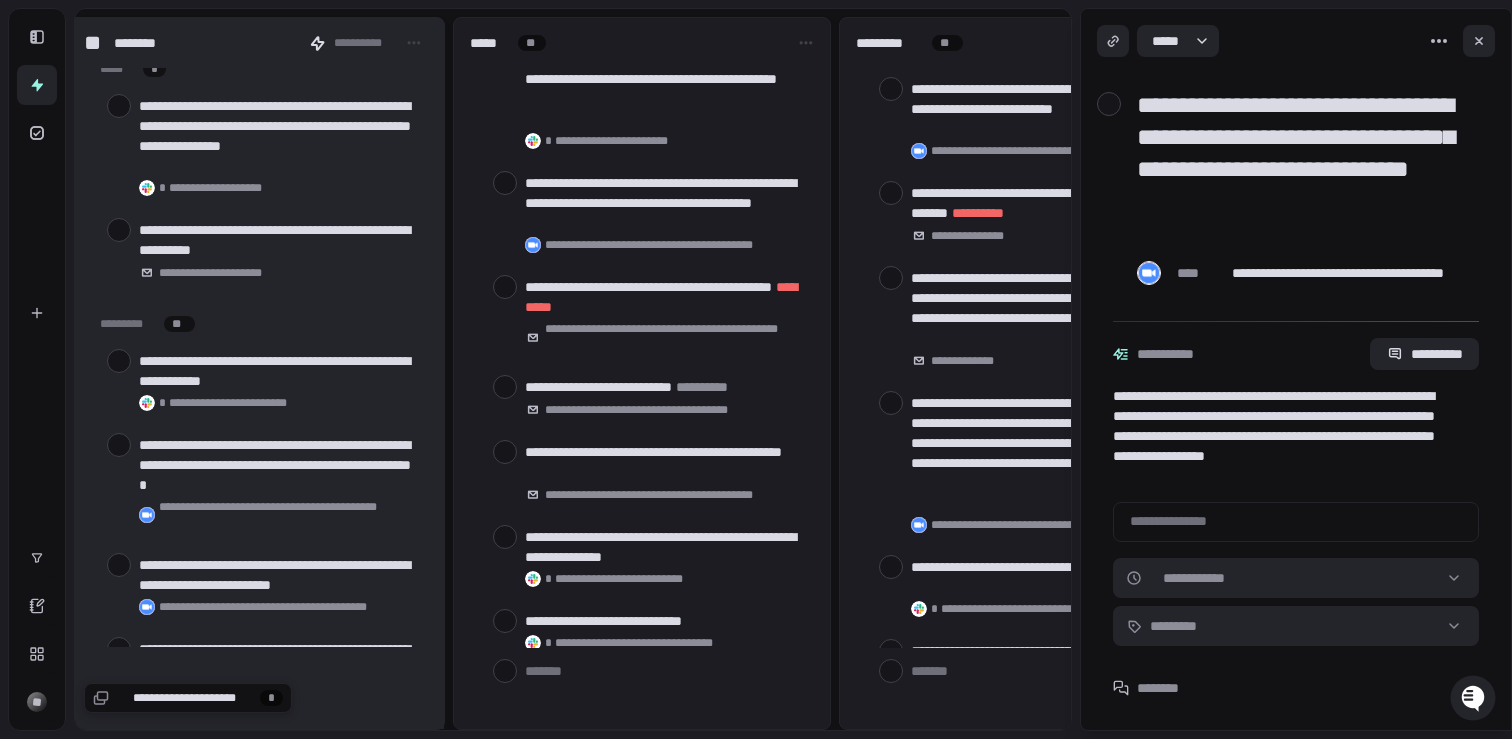 click on "**********" at bounding box center (1304, 169) 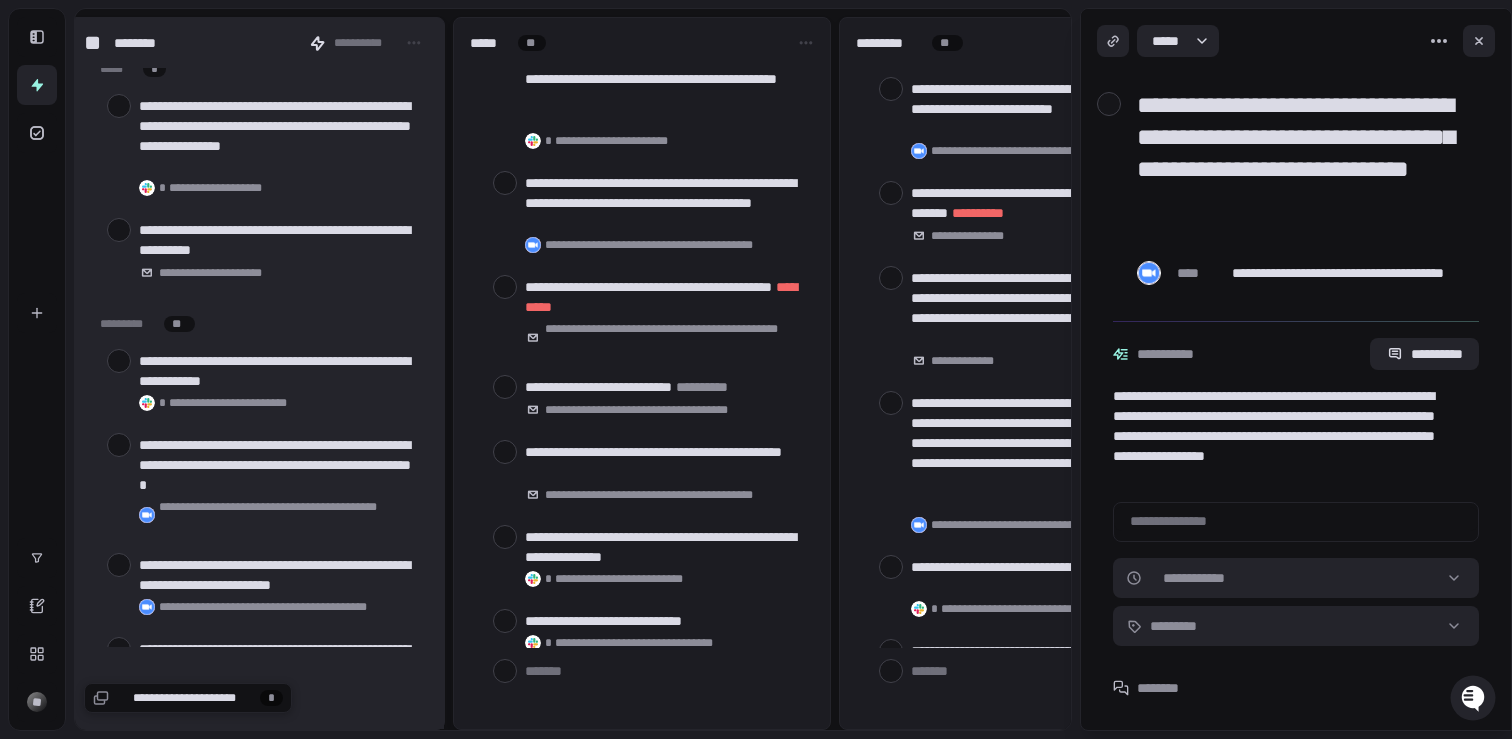 drag, startPoint x: 1297, startPoint y: 235, endPoint x: 1077, endPoint y: 66, distance: 277.41846 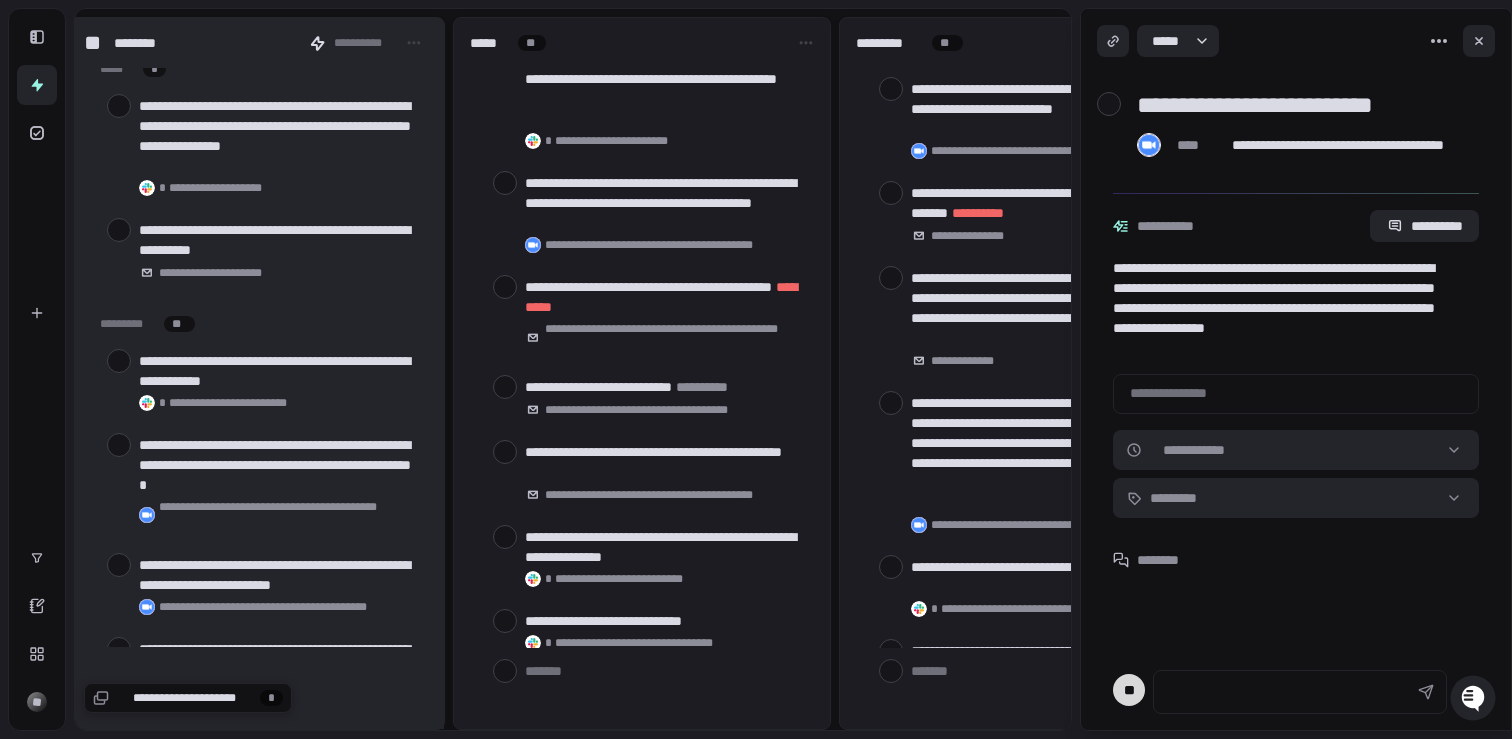 type on "**********" 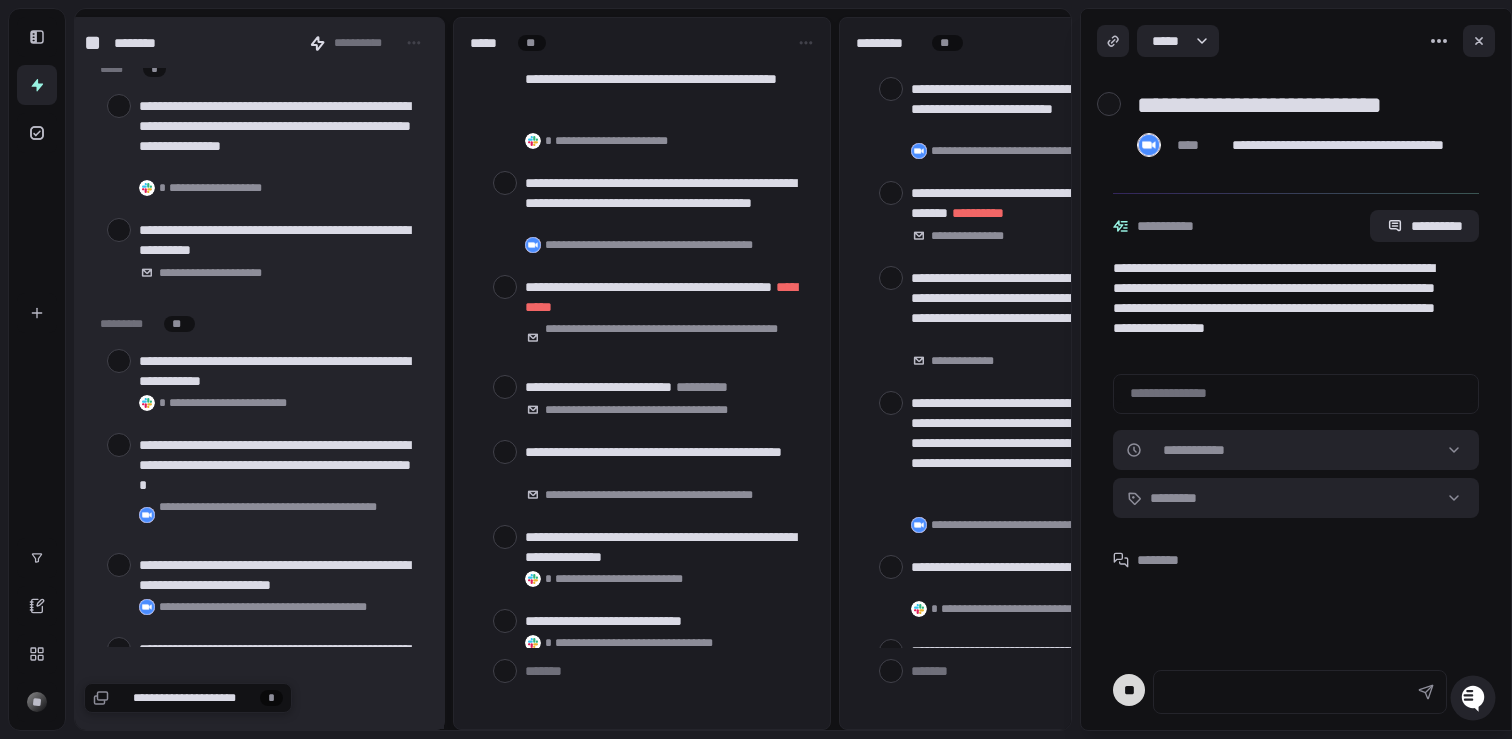 type on "*" 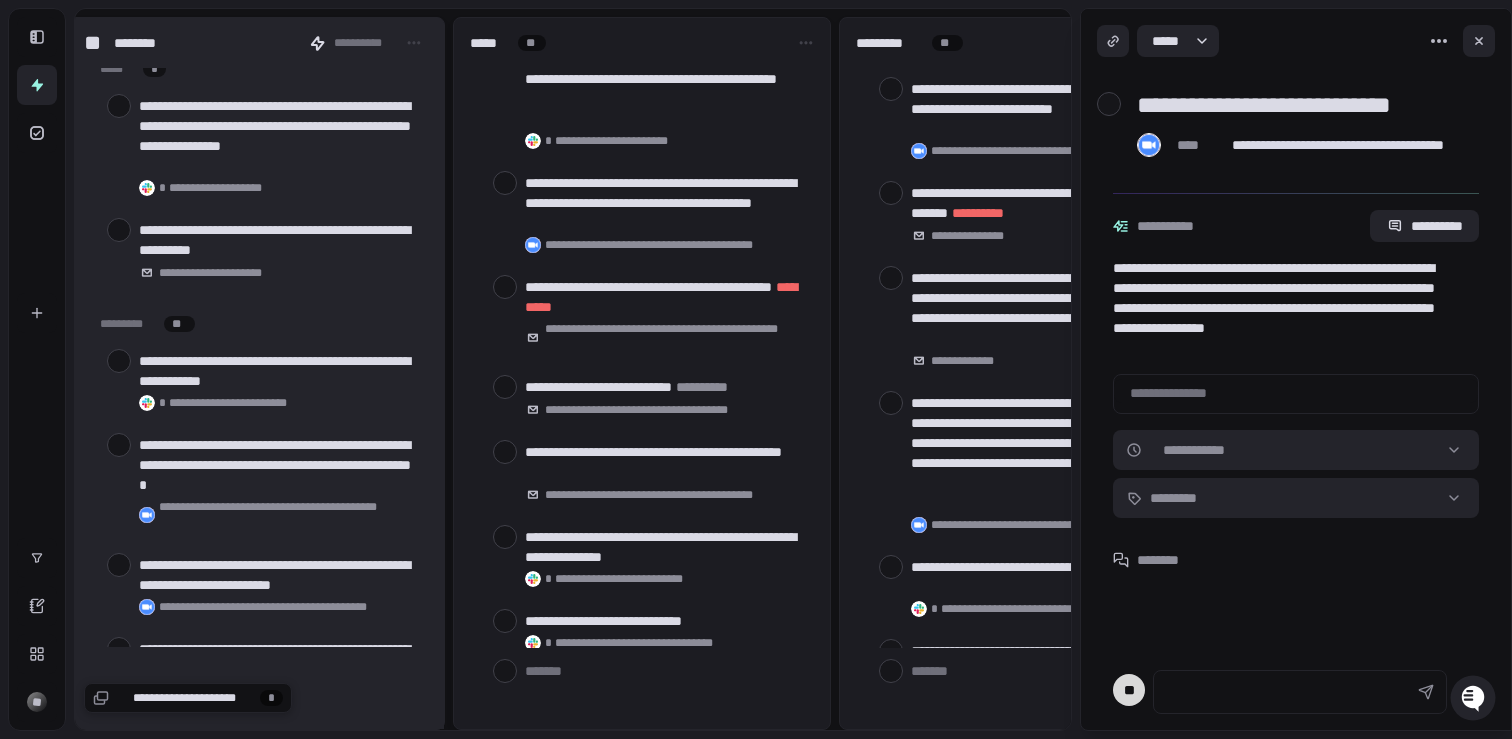 type on "*" 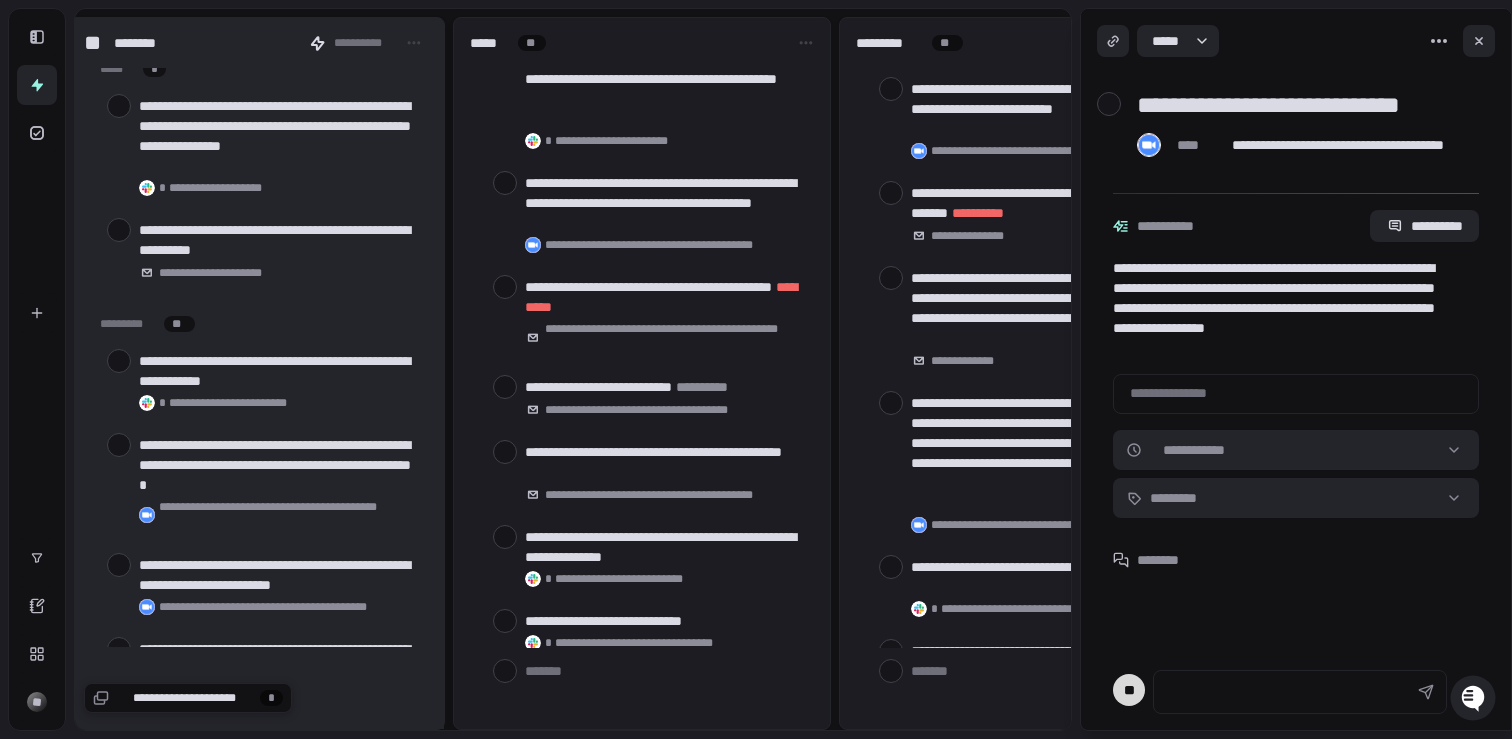 type on "*" 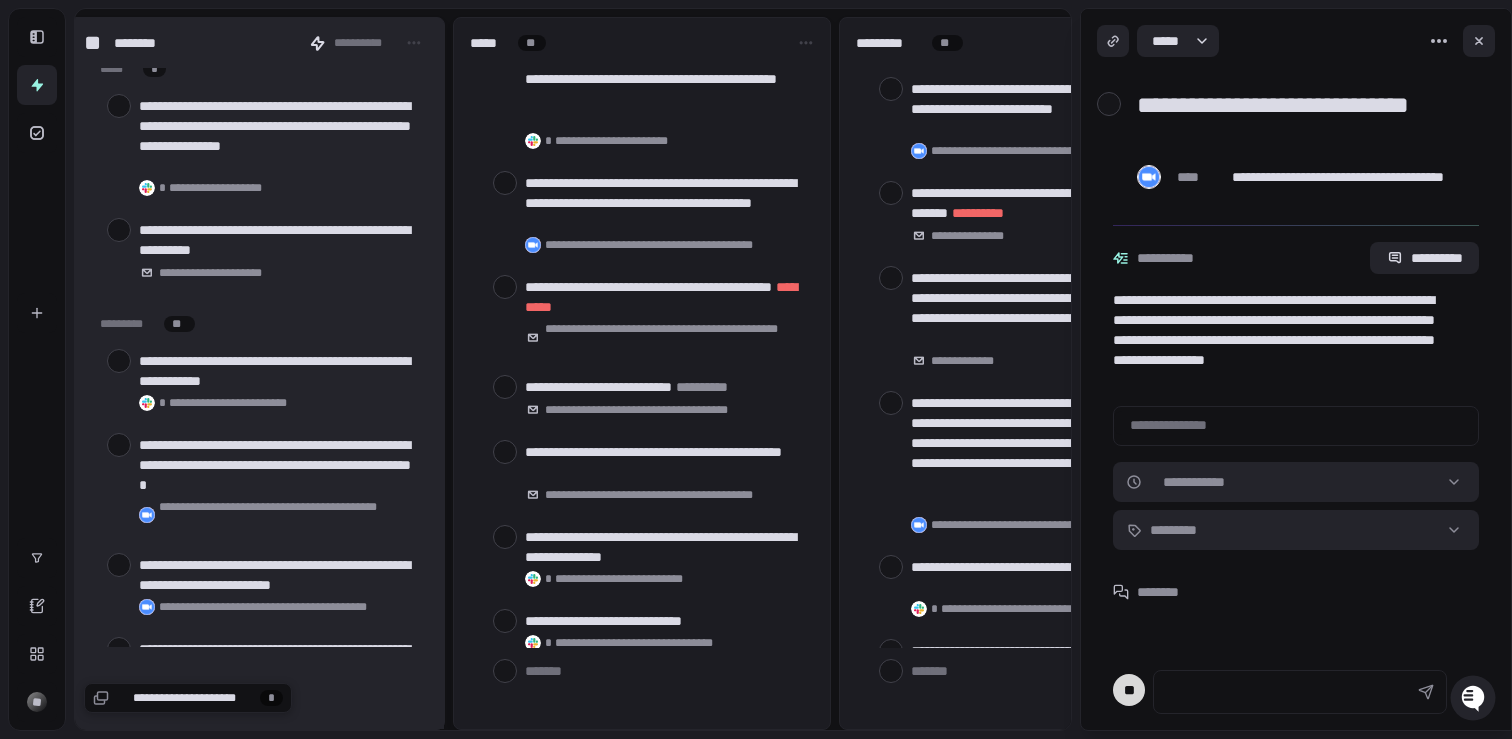 type on "*" 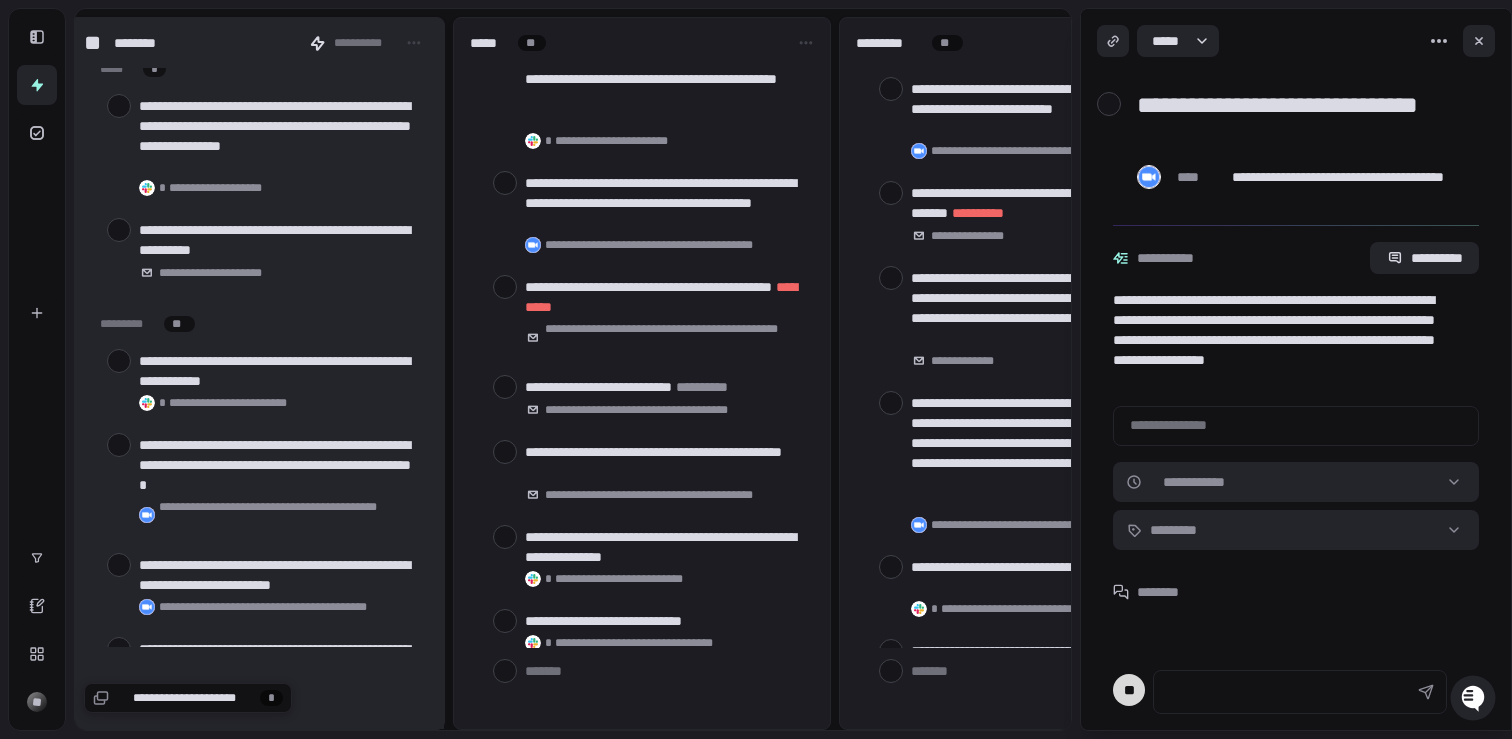 type on "*" 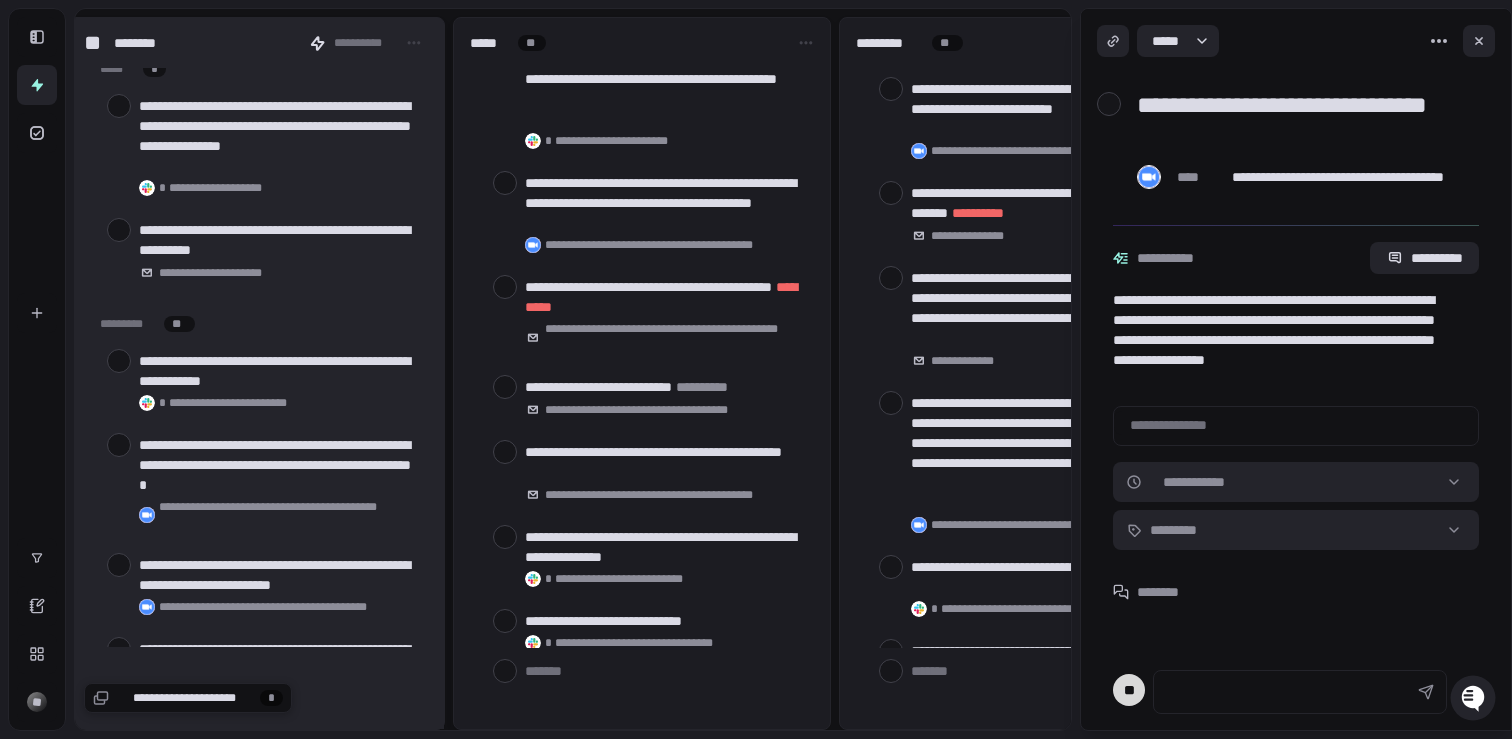 type on "*" 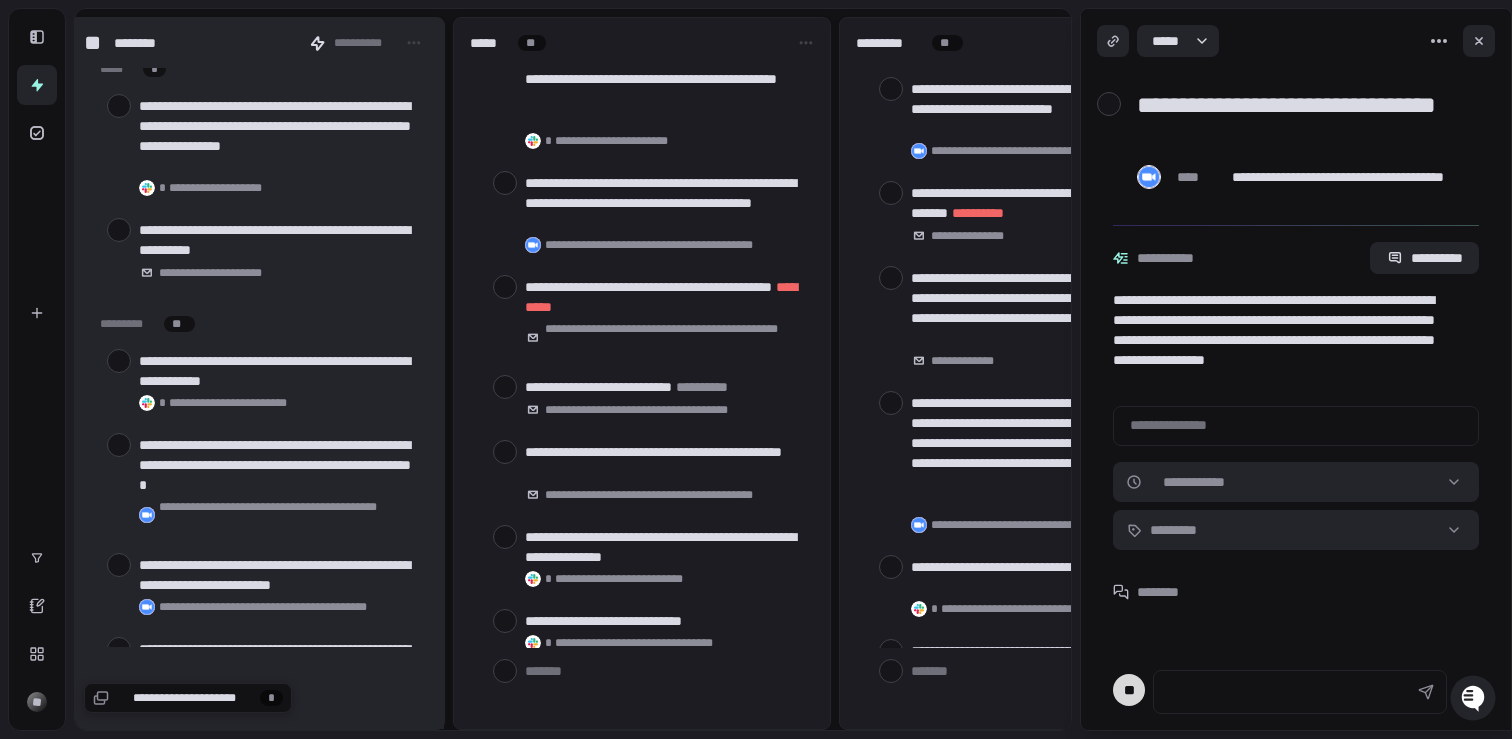 type on "**********" 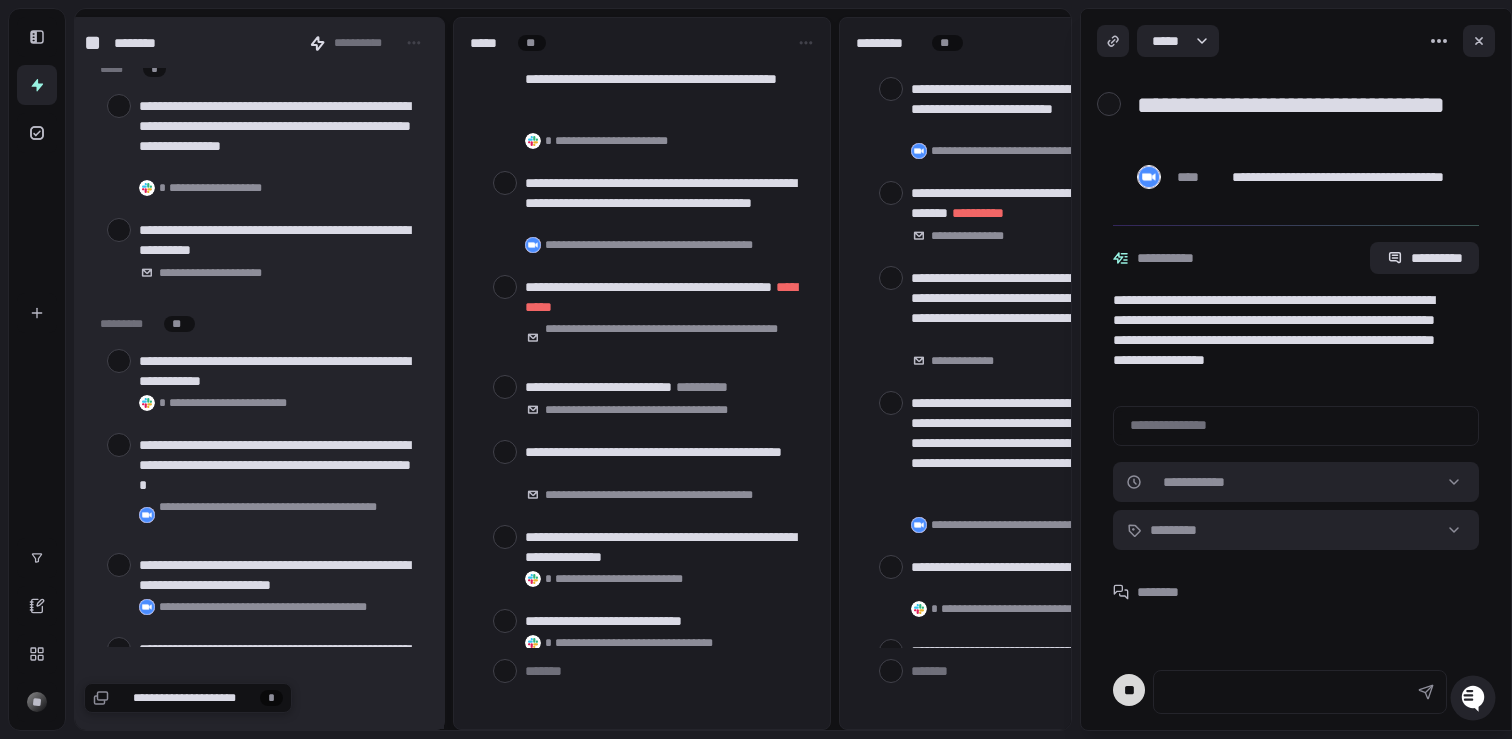 type on "*" 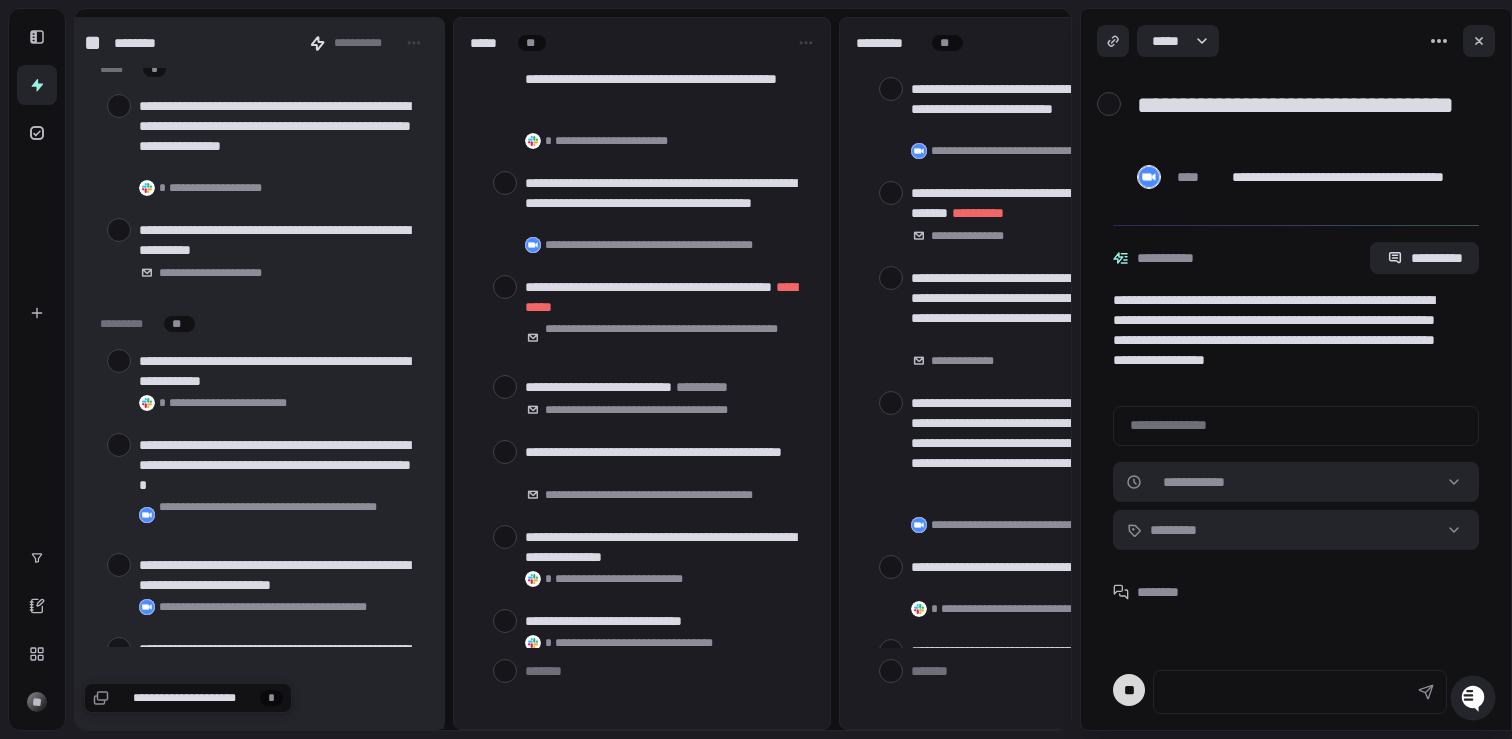 type on "*" 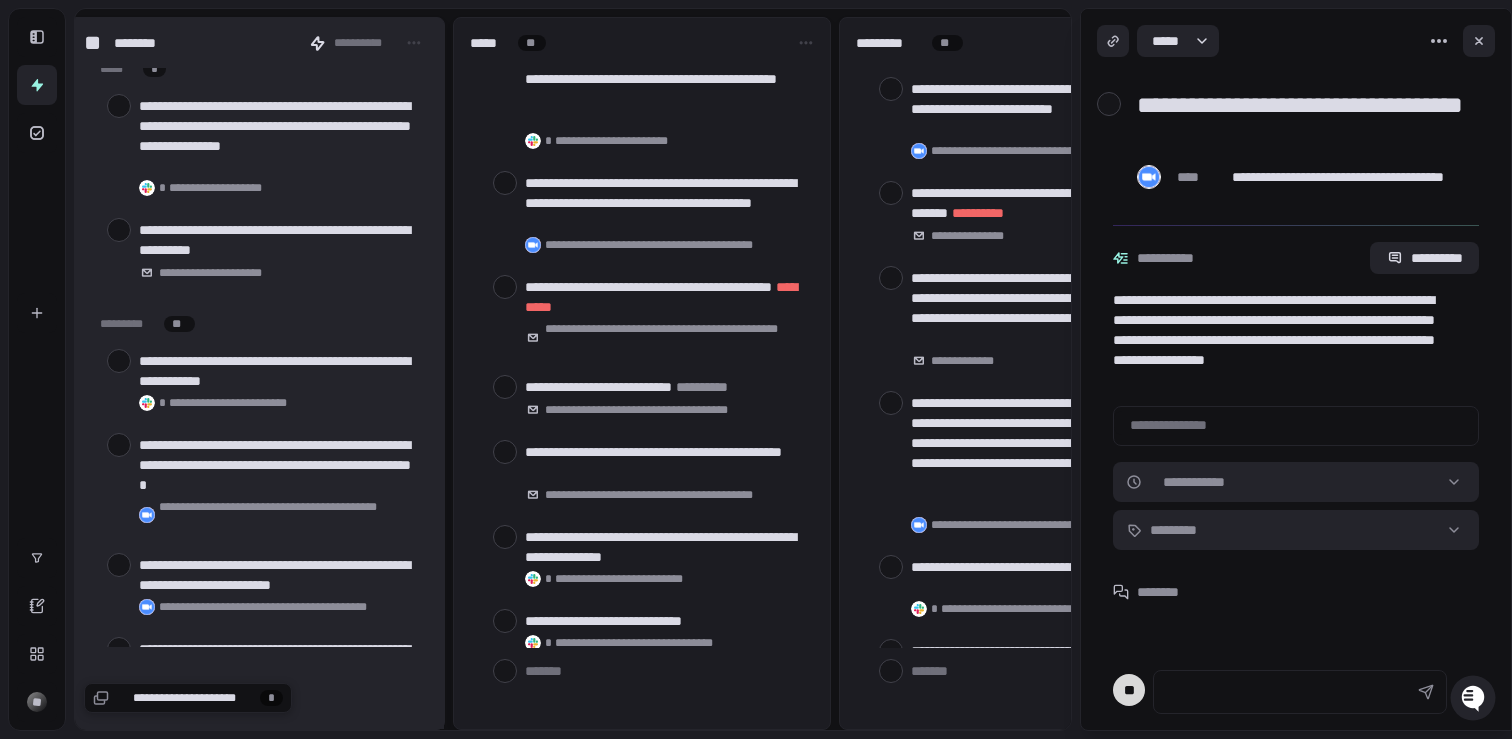 type on "*" 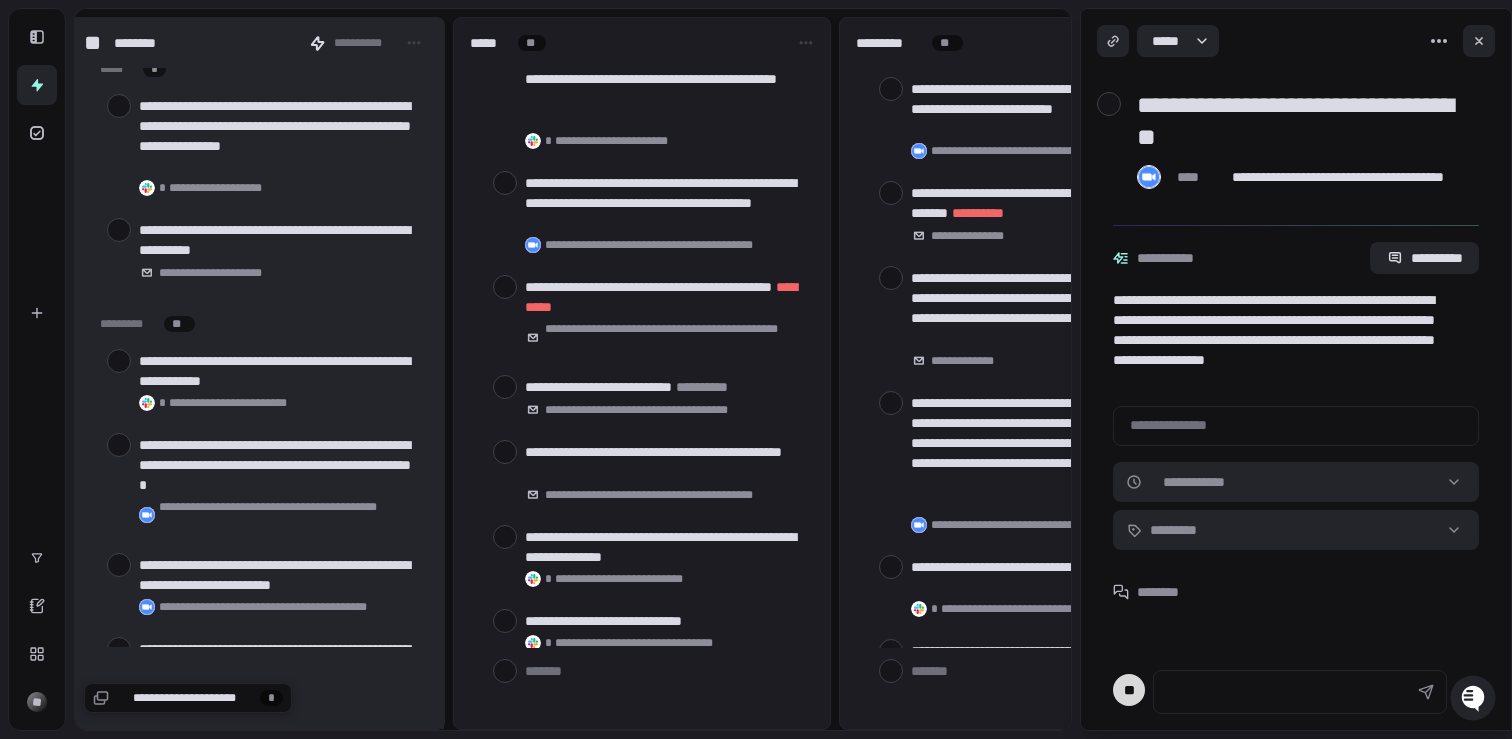 type on "*" 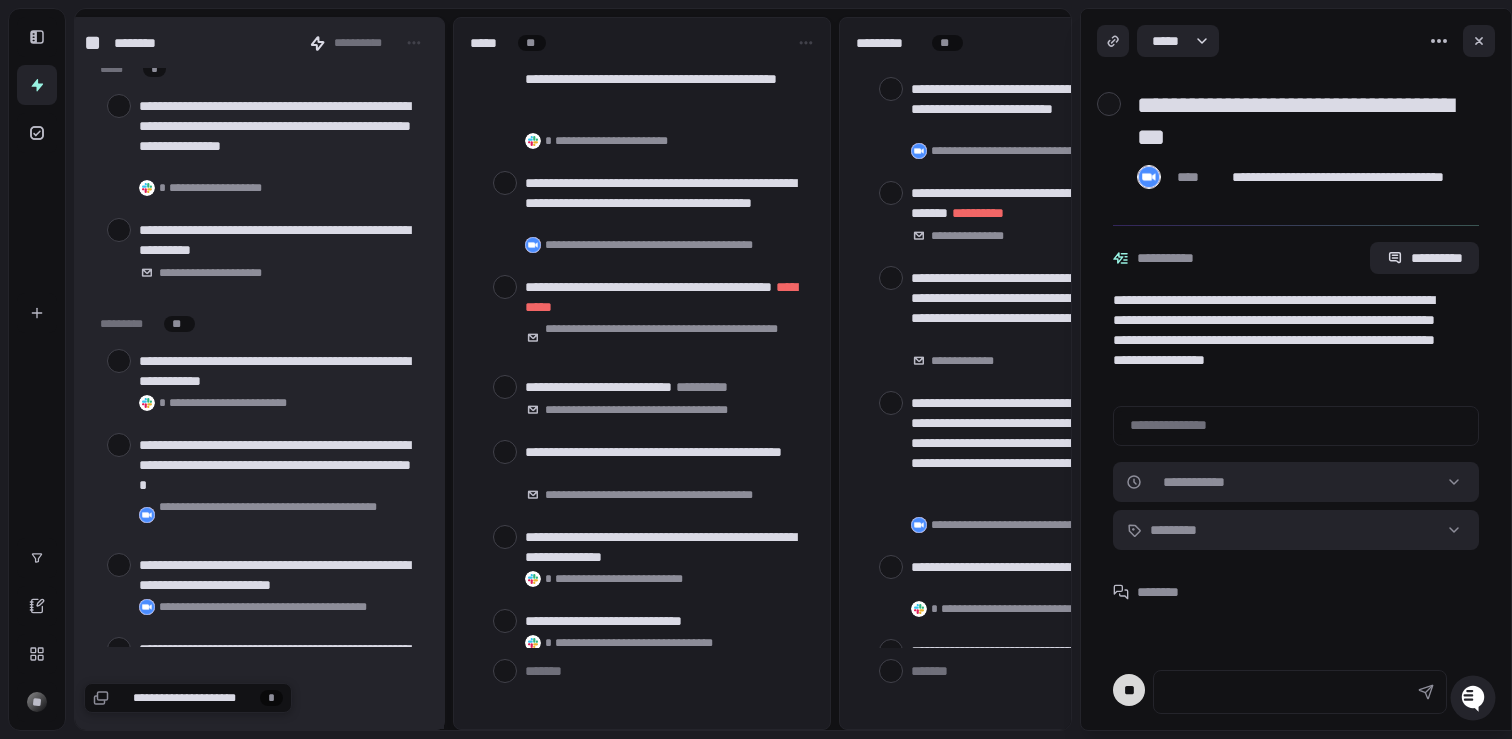 type on "**********" 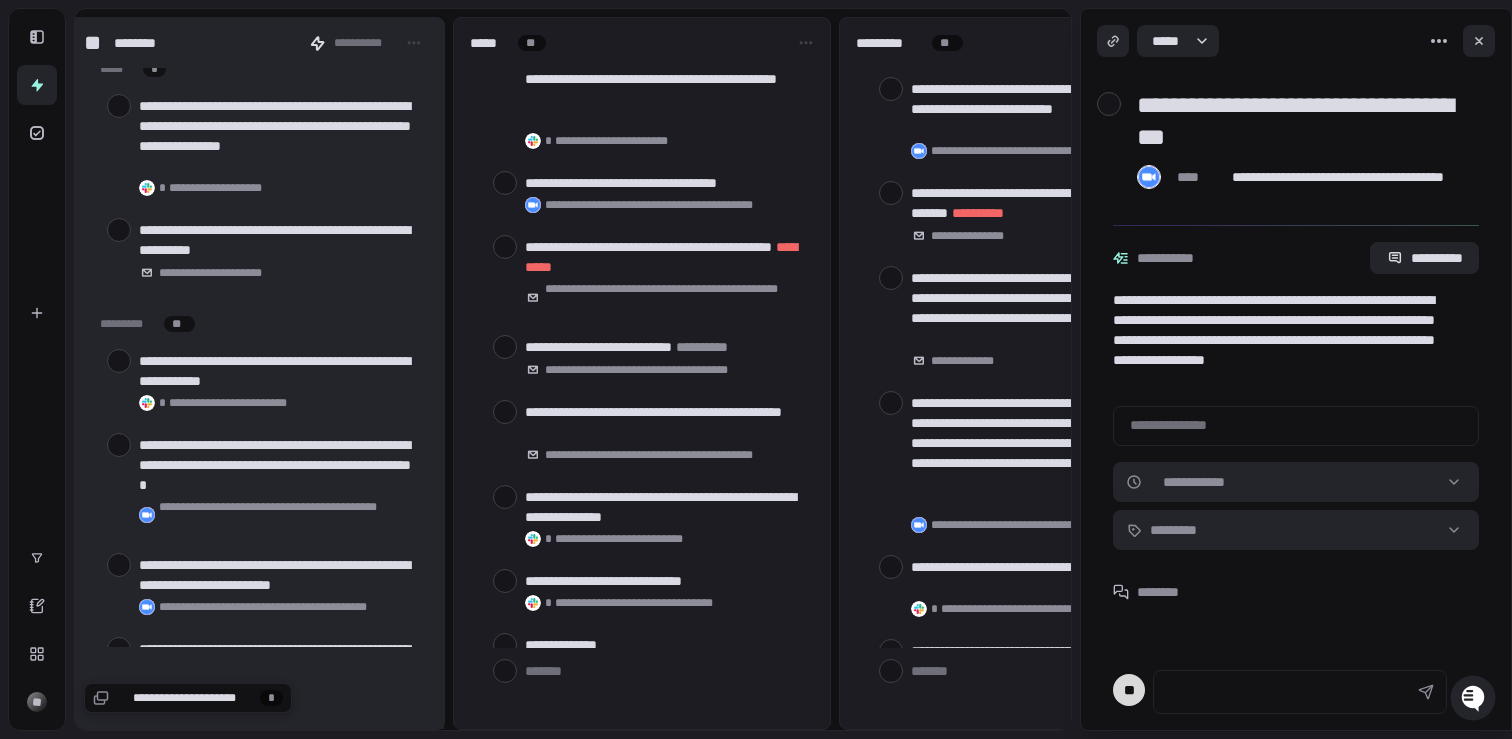 click on "**********" at bounding box center (1304, 121) 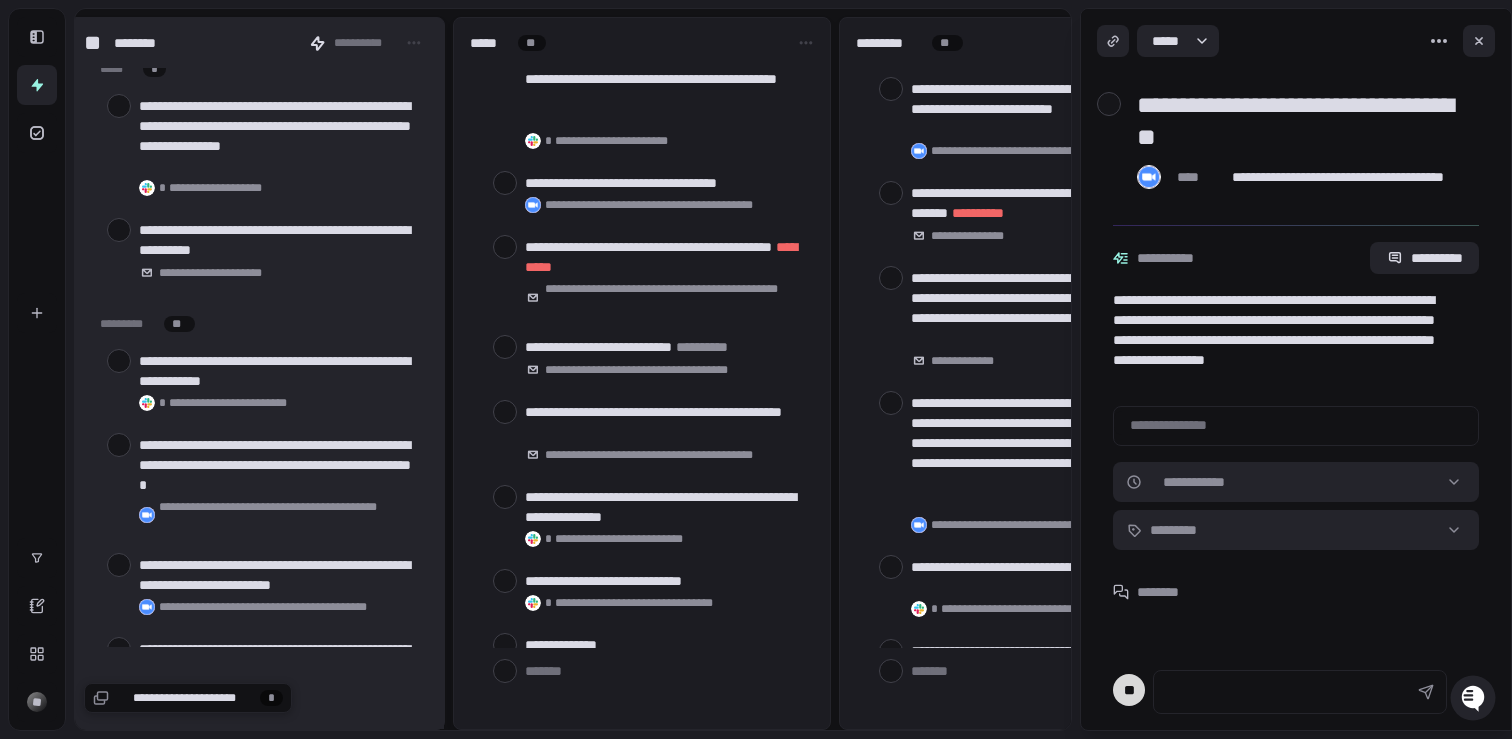 type on "*" 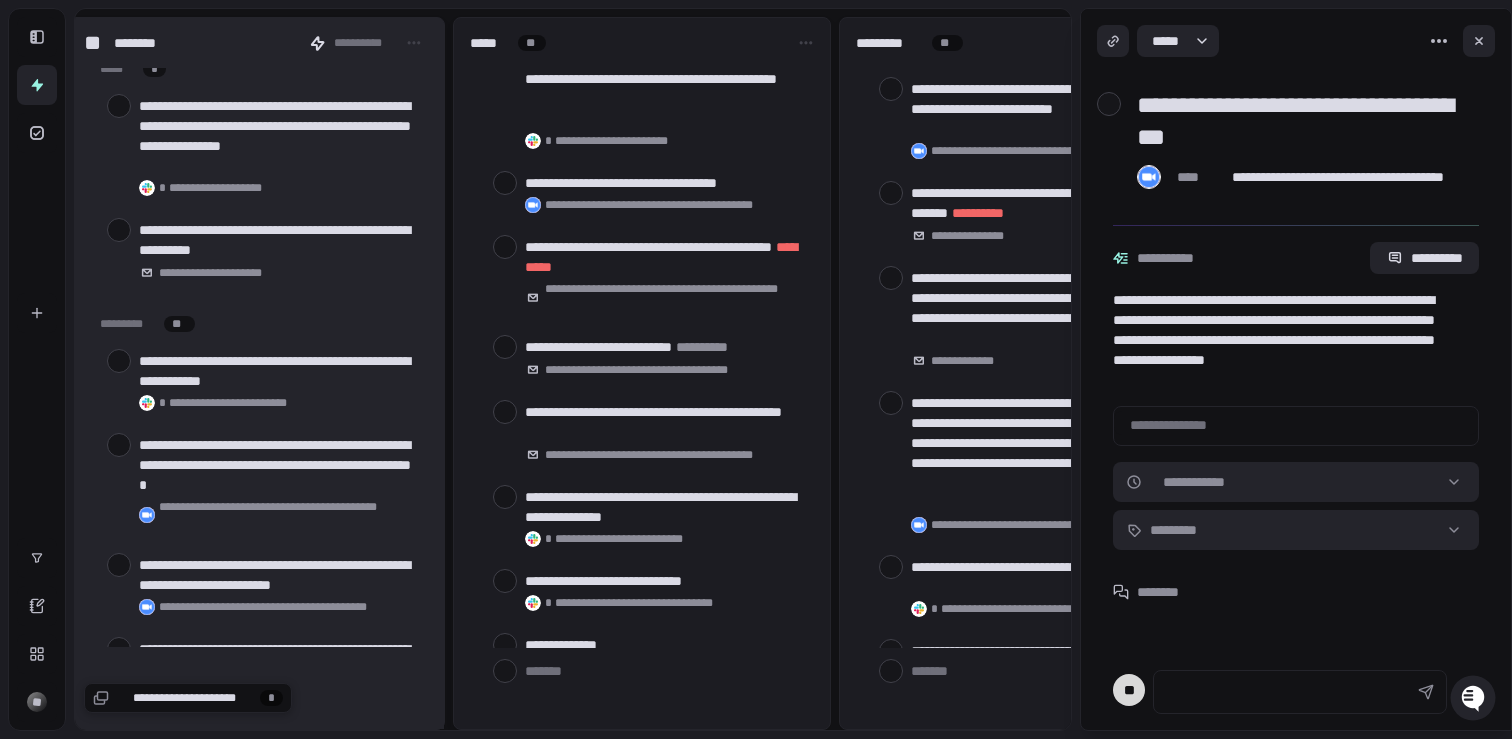 type on "**********" 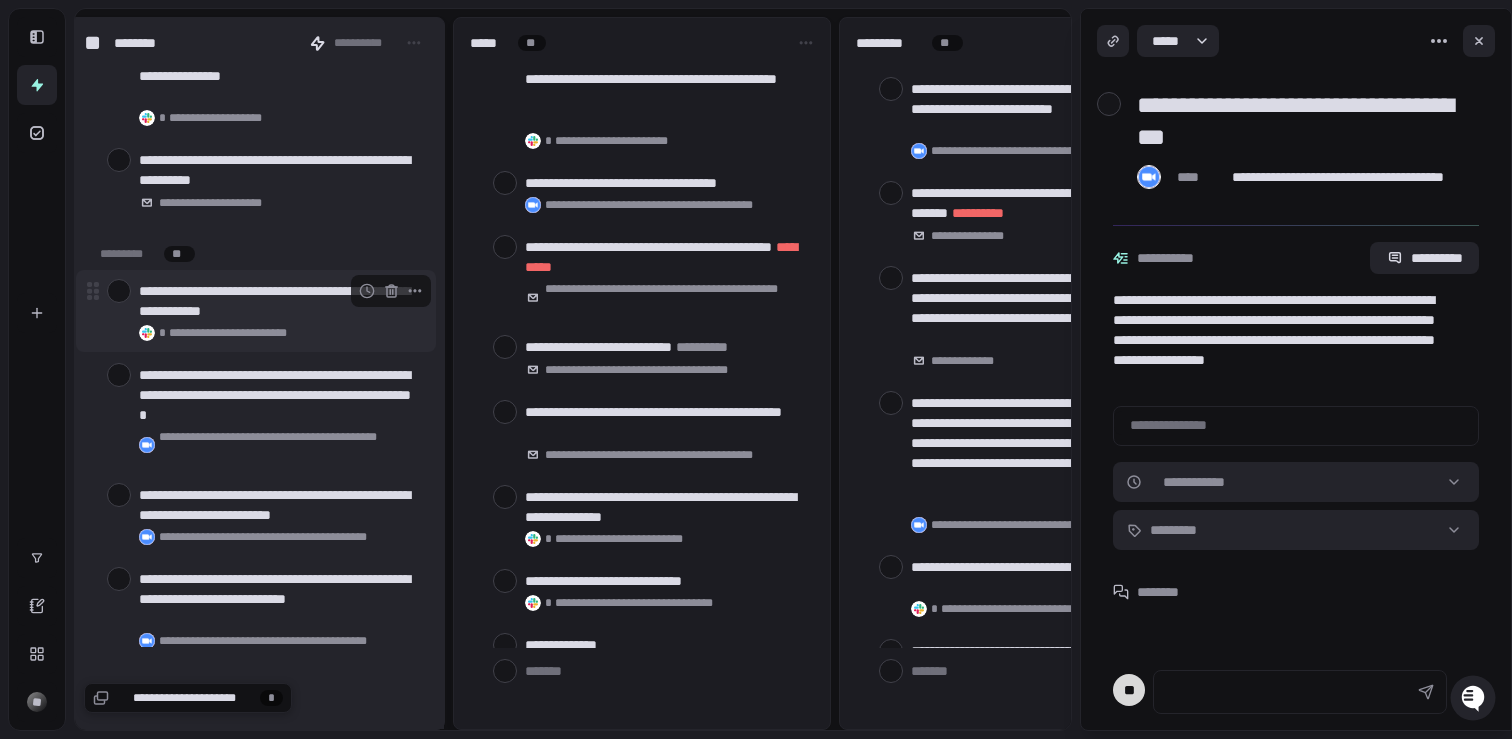 scroll, scrollTop: 151, scrollLeft: 0, axis: vertical 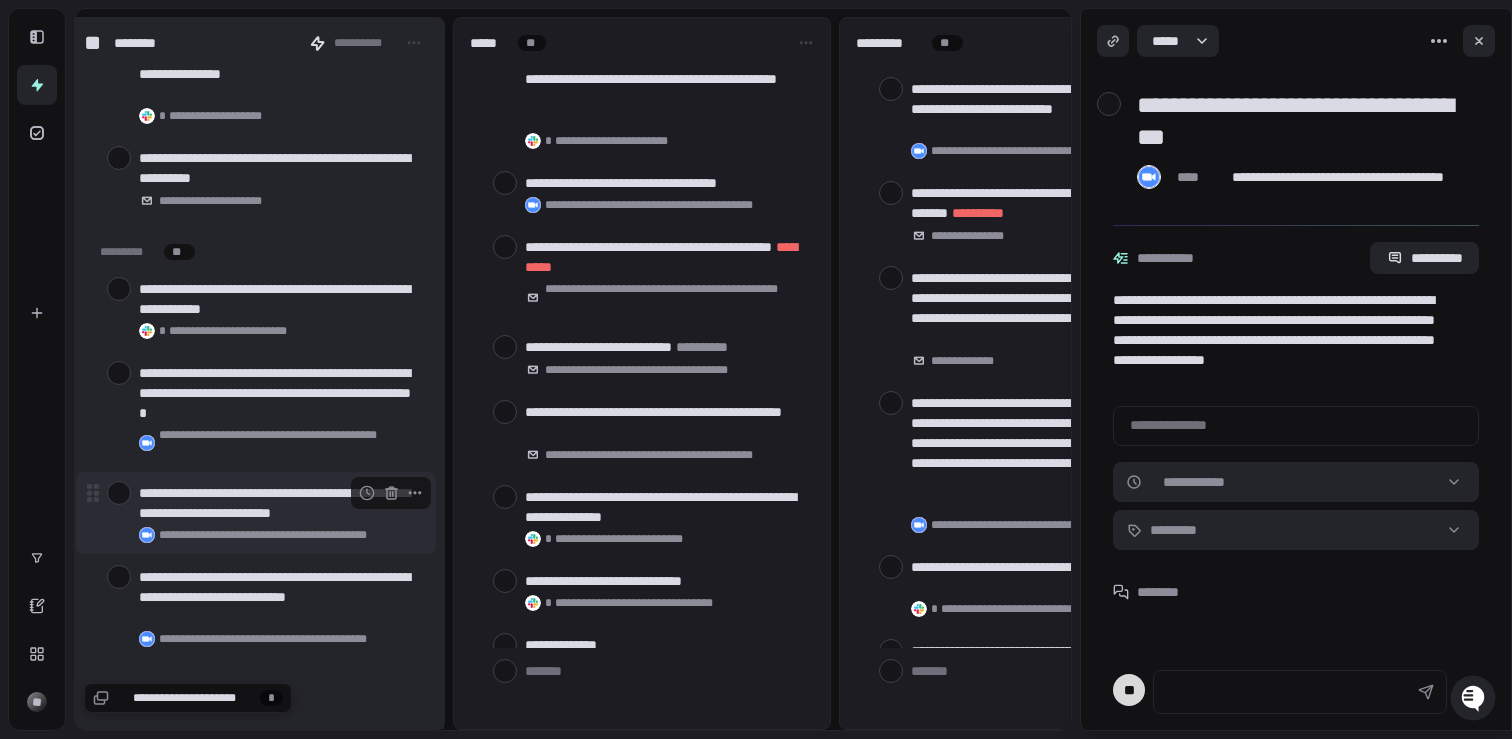 click at bounding box center [119, 493] 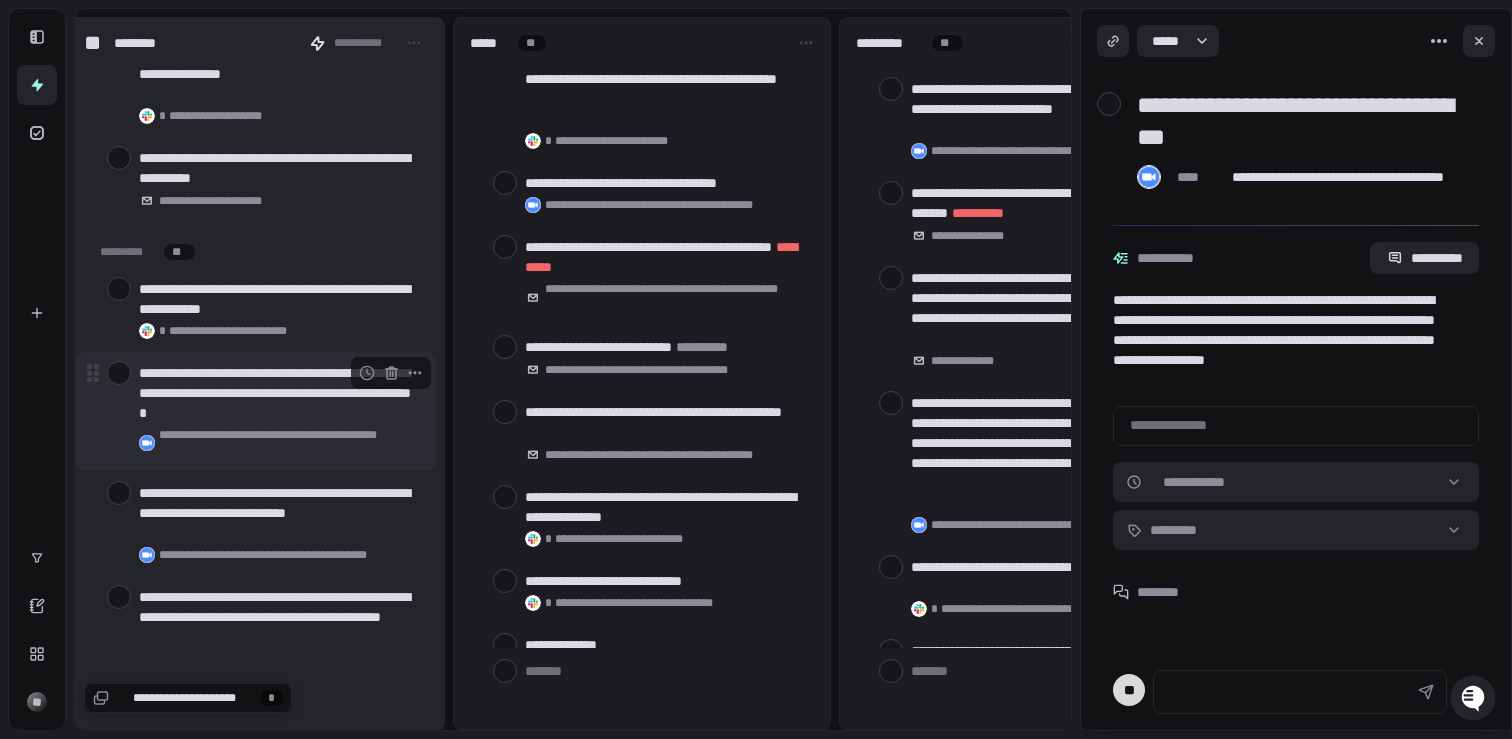 click at bounding box center [119, 373] 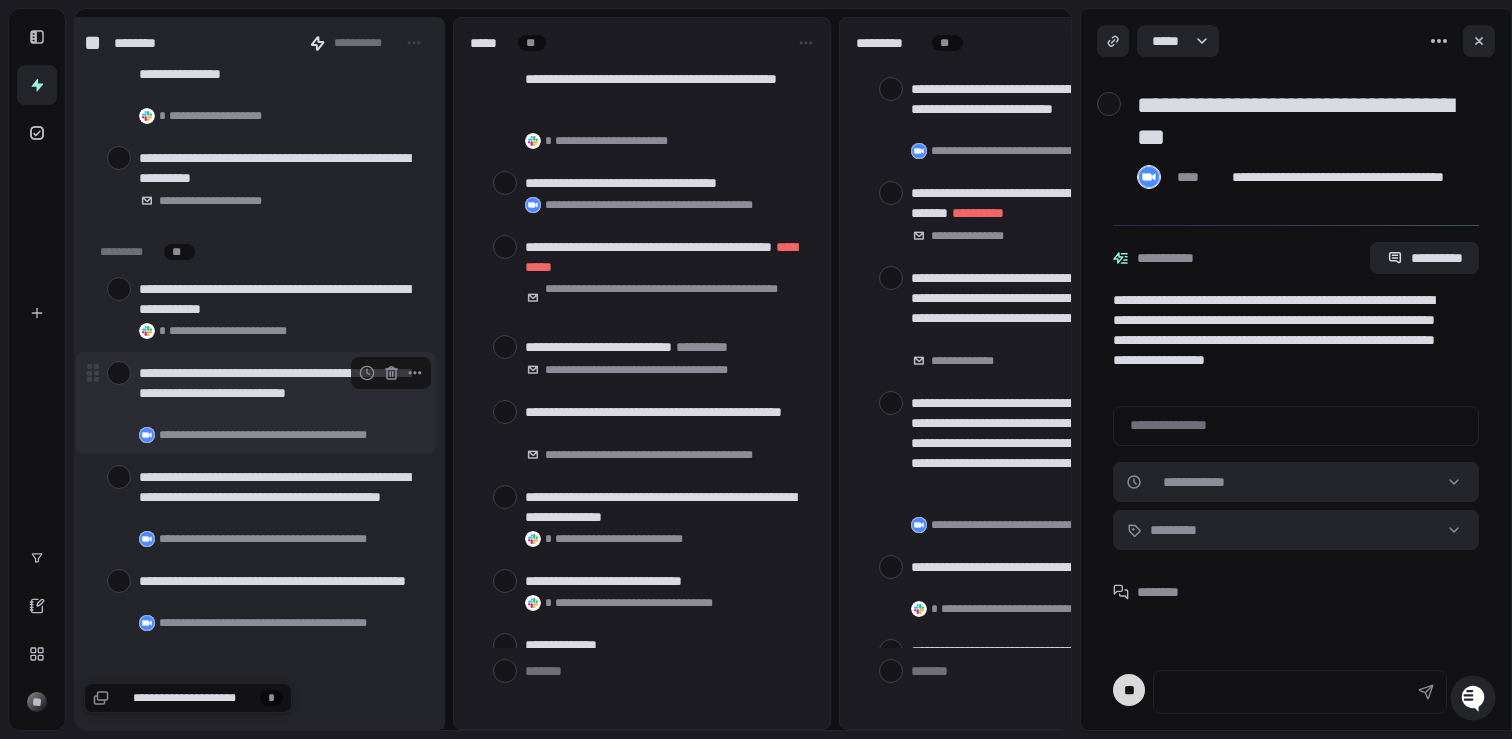 type on "*" 